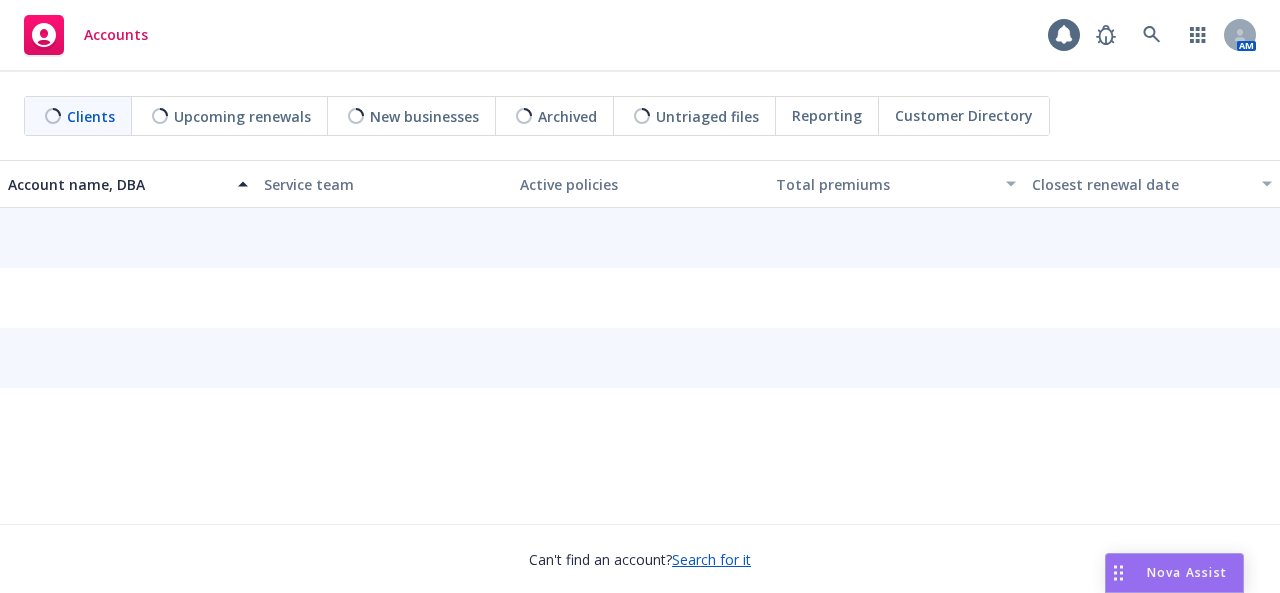 scroll, scrollTop: 0, scrollLeft: 0, axis: both 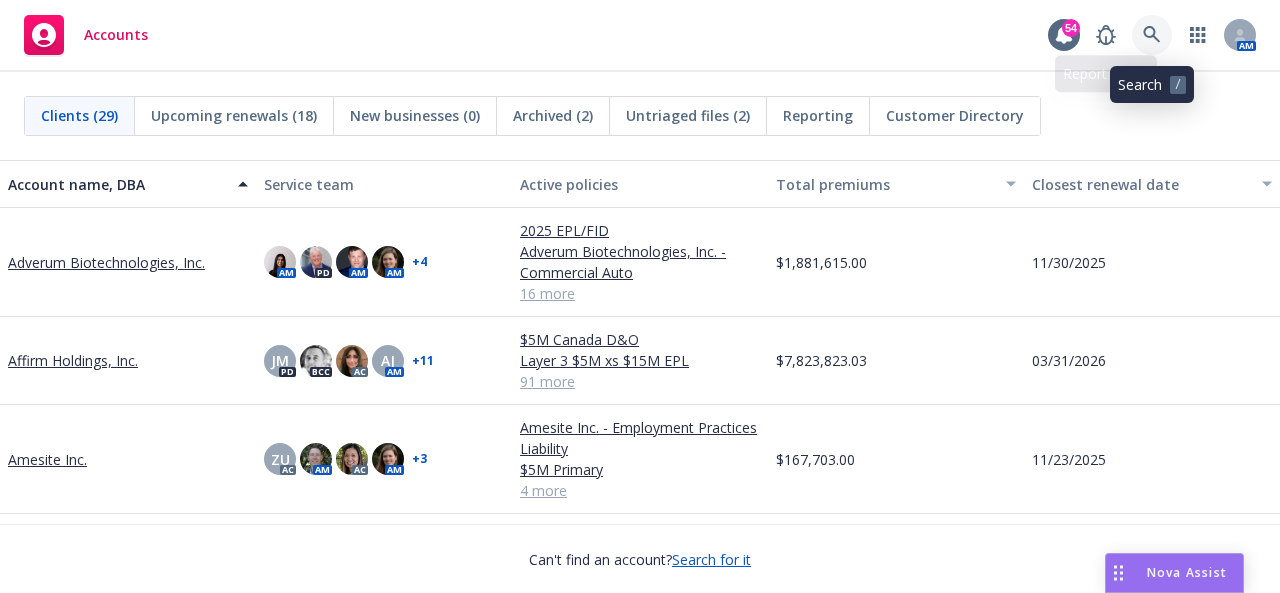 click 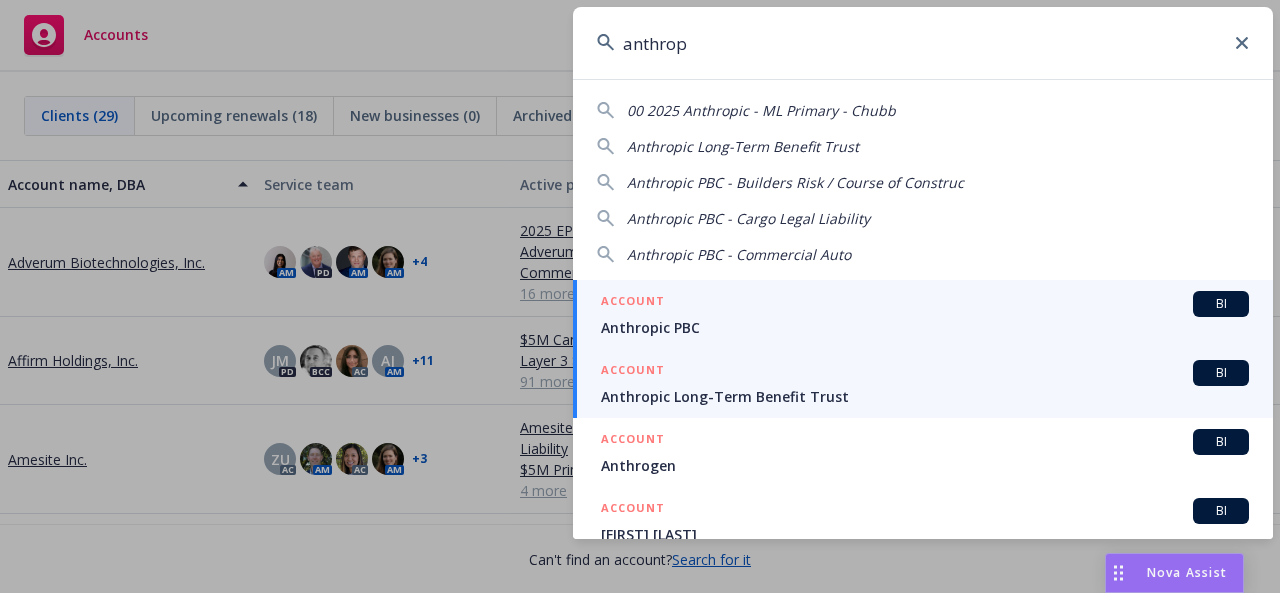 type on "anthrop" 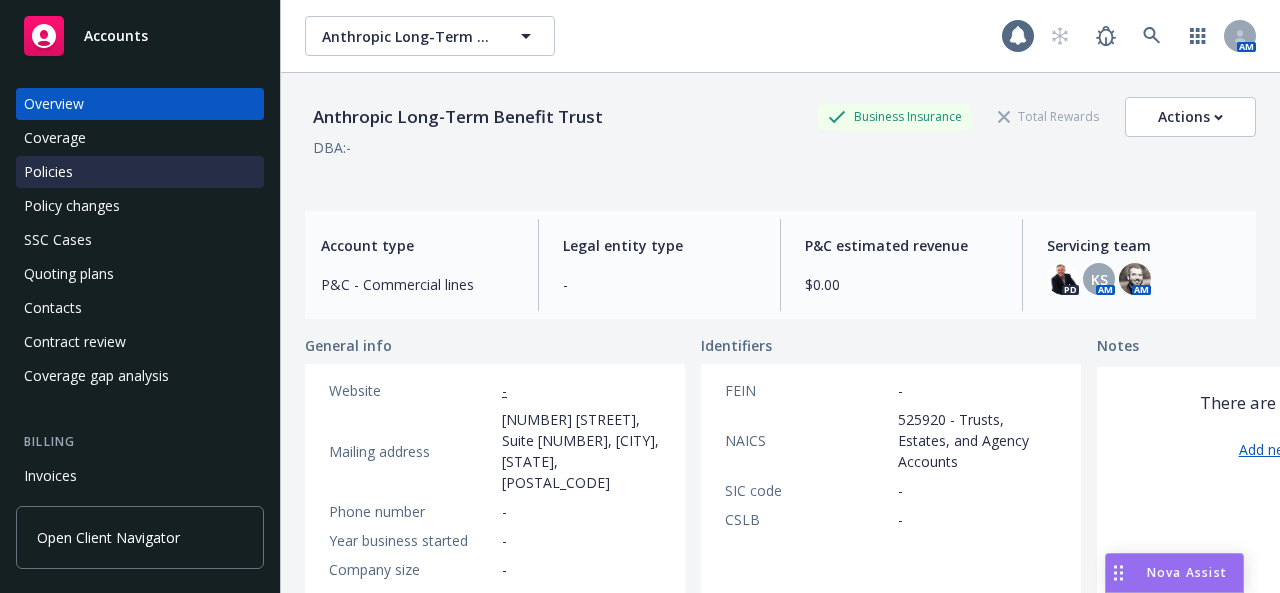 click on "Policies" at bounding box center (48, 172) 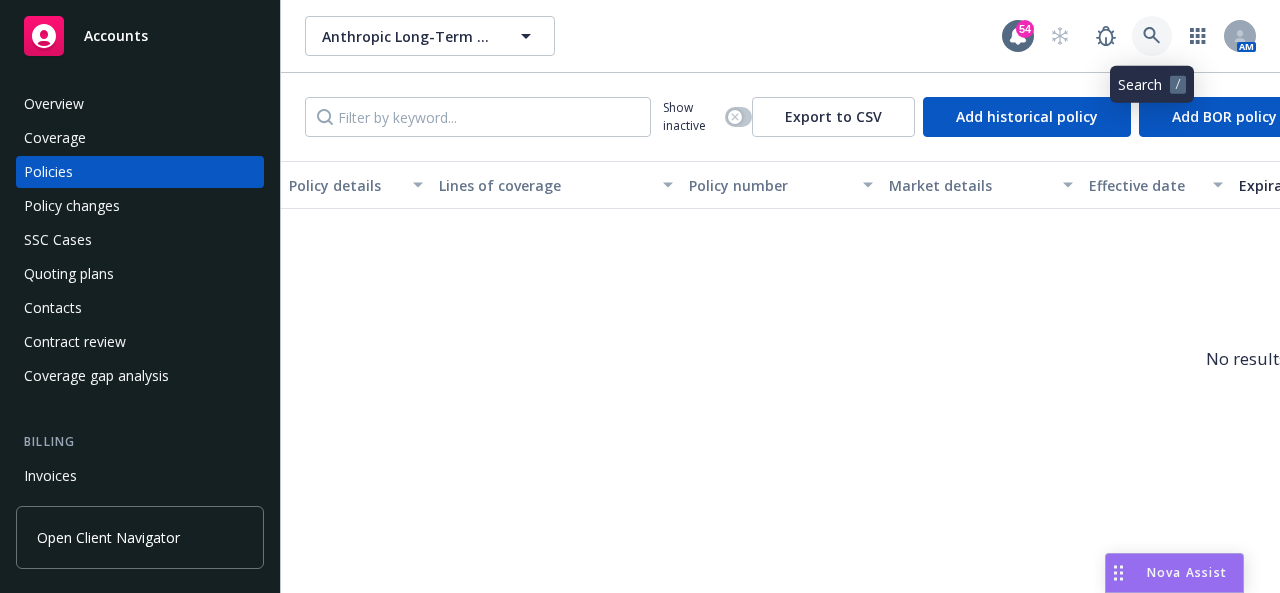 click 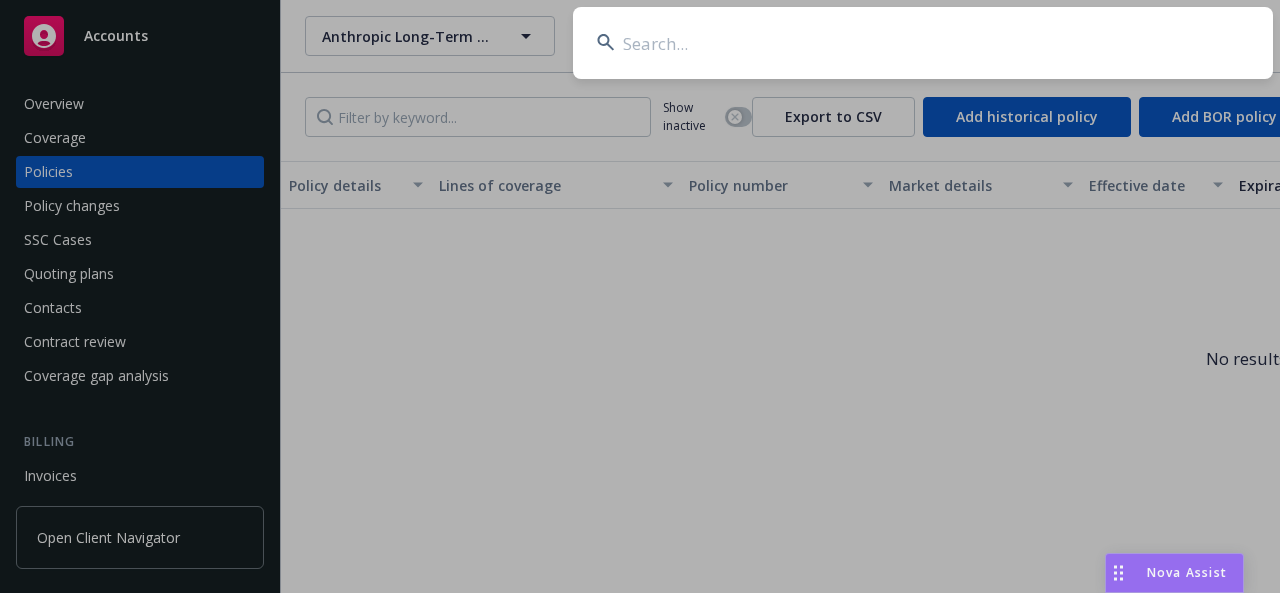 click at bounding box center [923, 43] 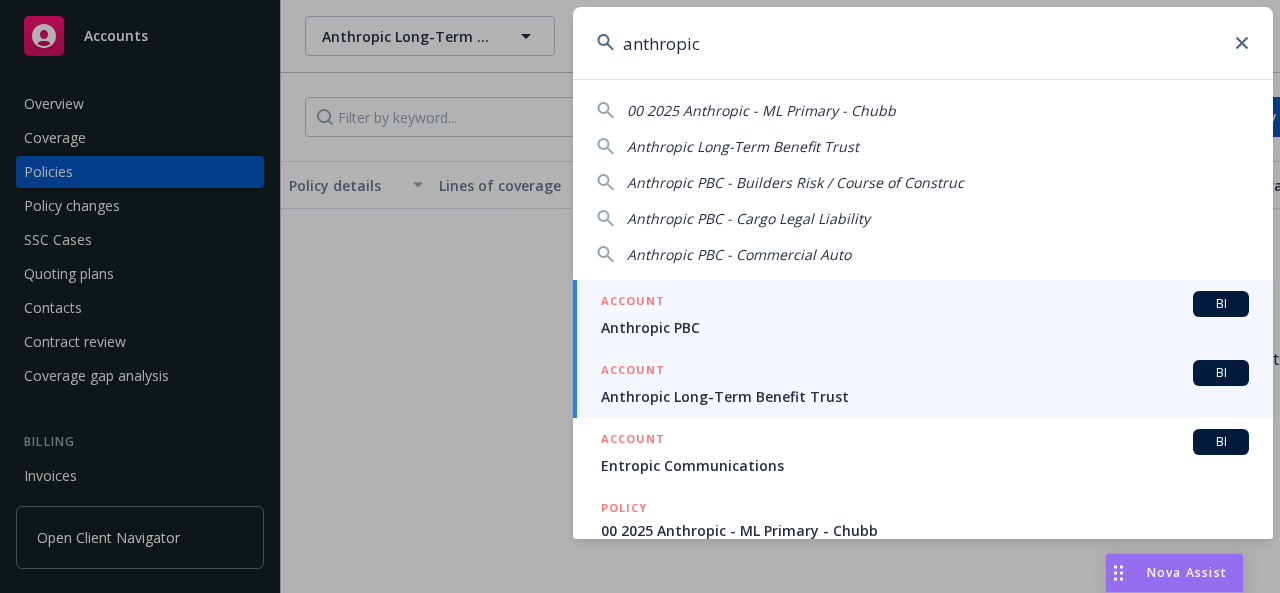 type on "anthropic" 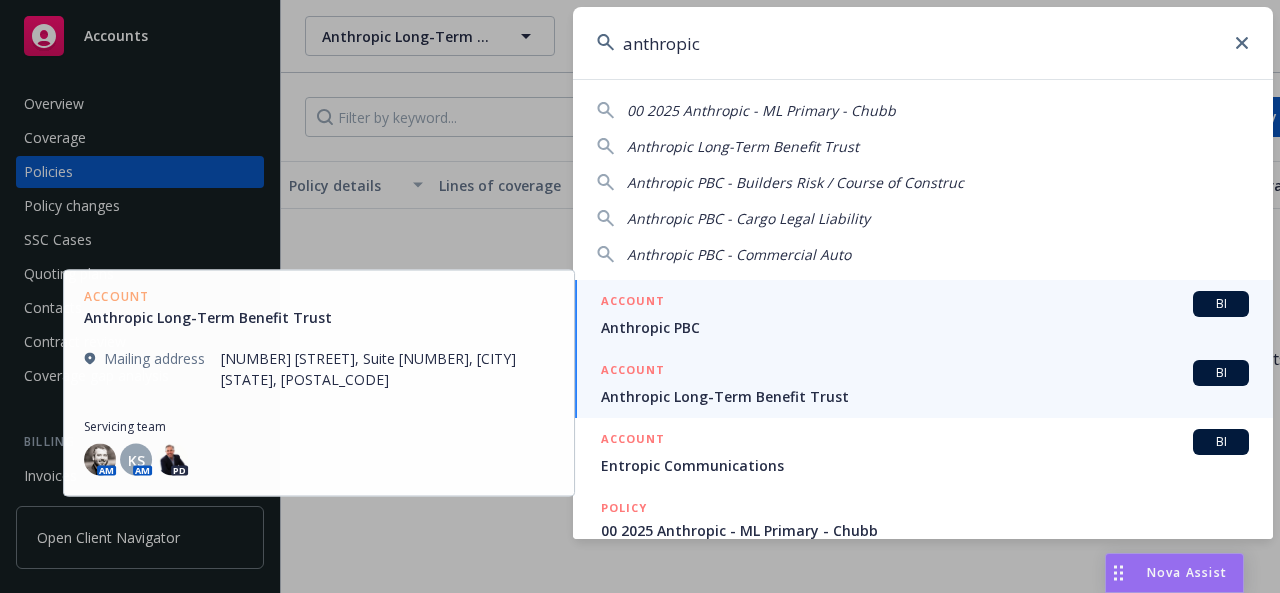 click on "Anthropic PBC" at bounding box center (925, 327) 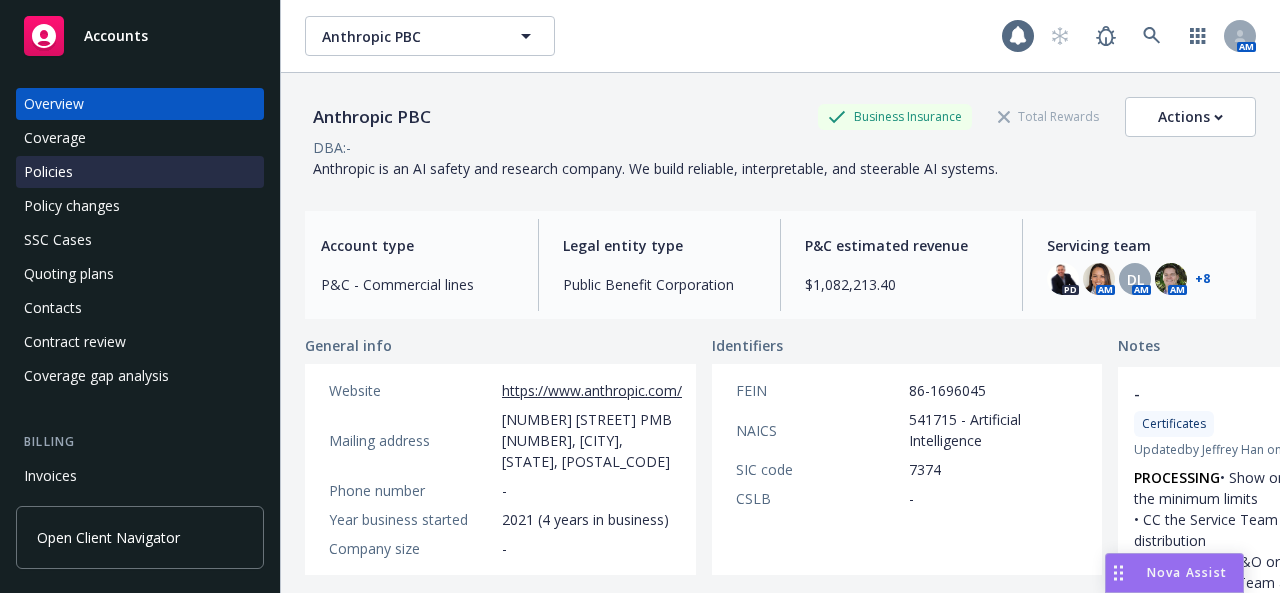 click on "Policies" at bounding box center (140, 172) 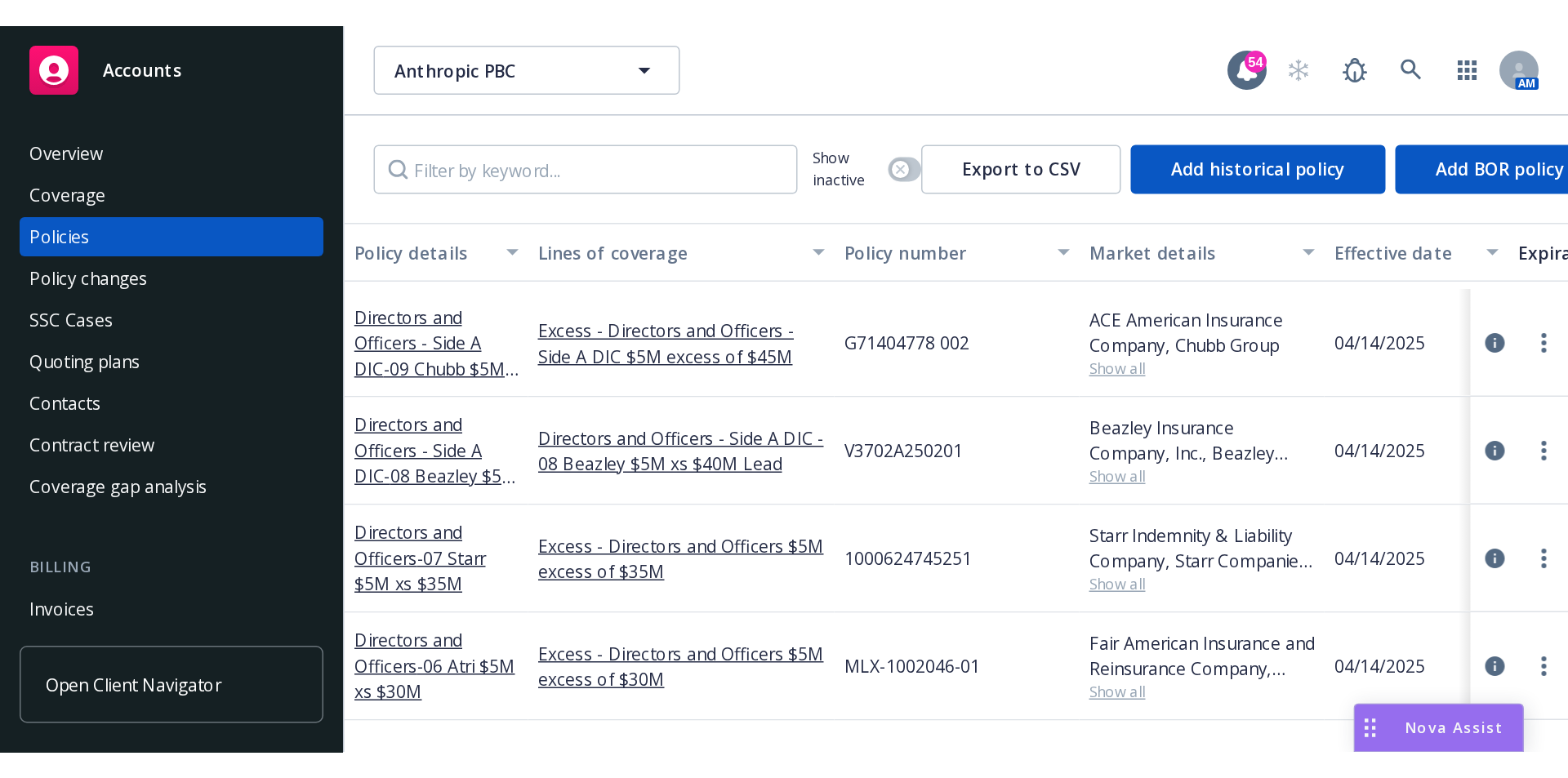 scroll, scrollTop: 653, scrollLeft: 0, axis: vertical 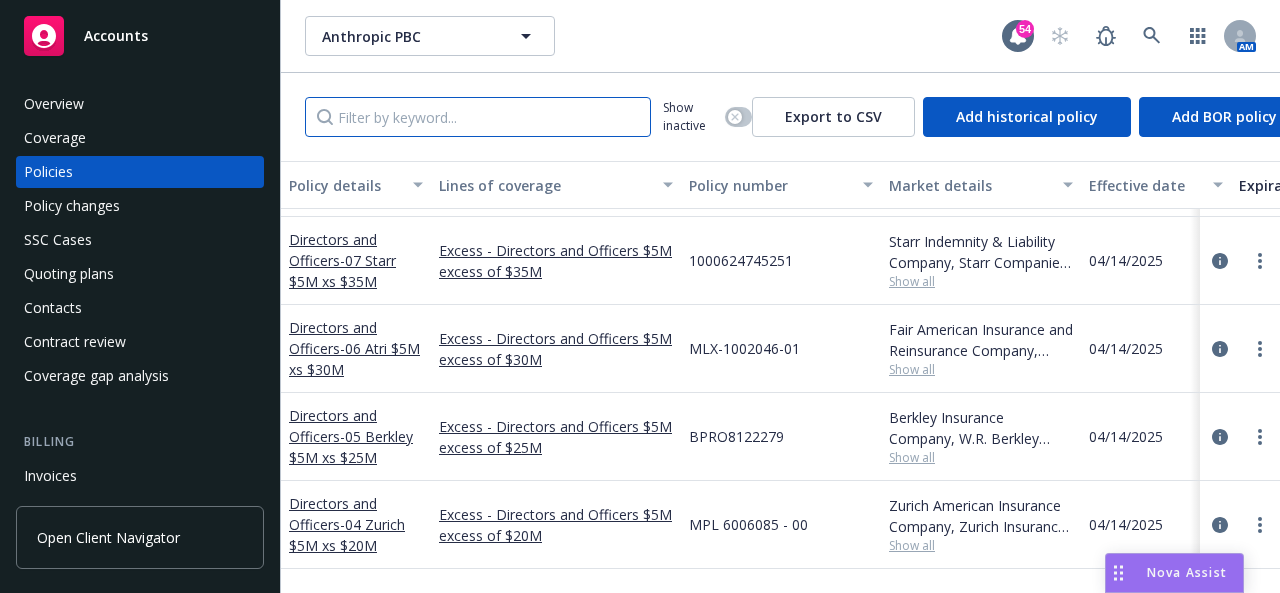 click at bounding box center [478, 117] 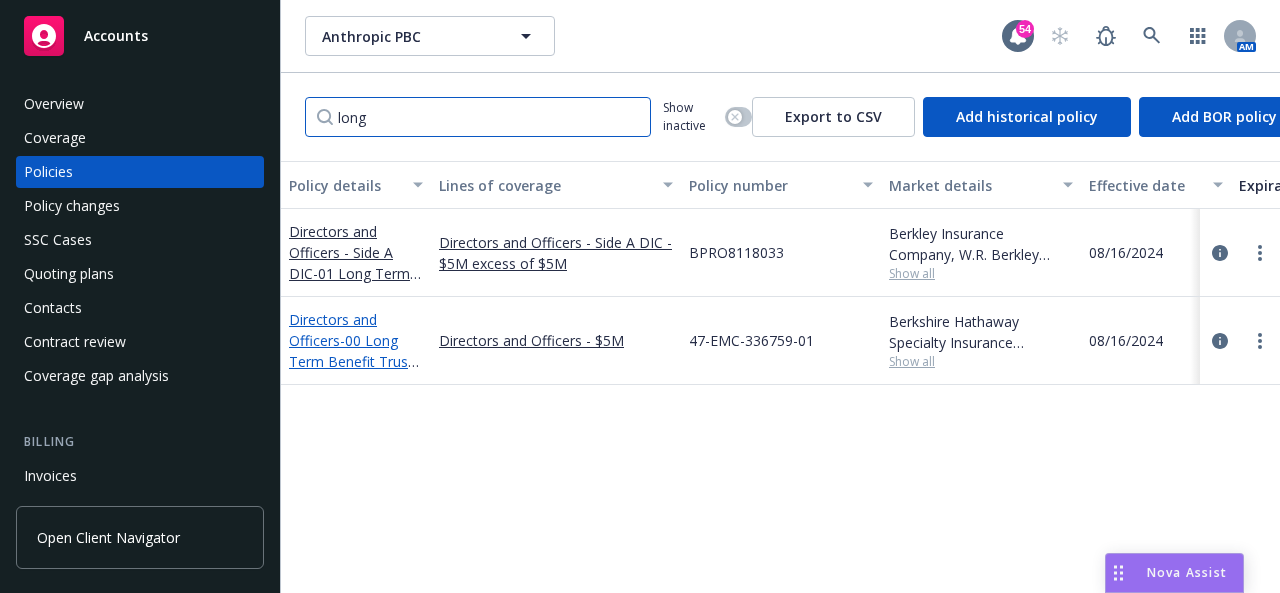 type on "long" 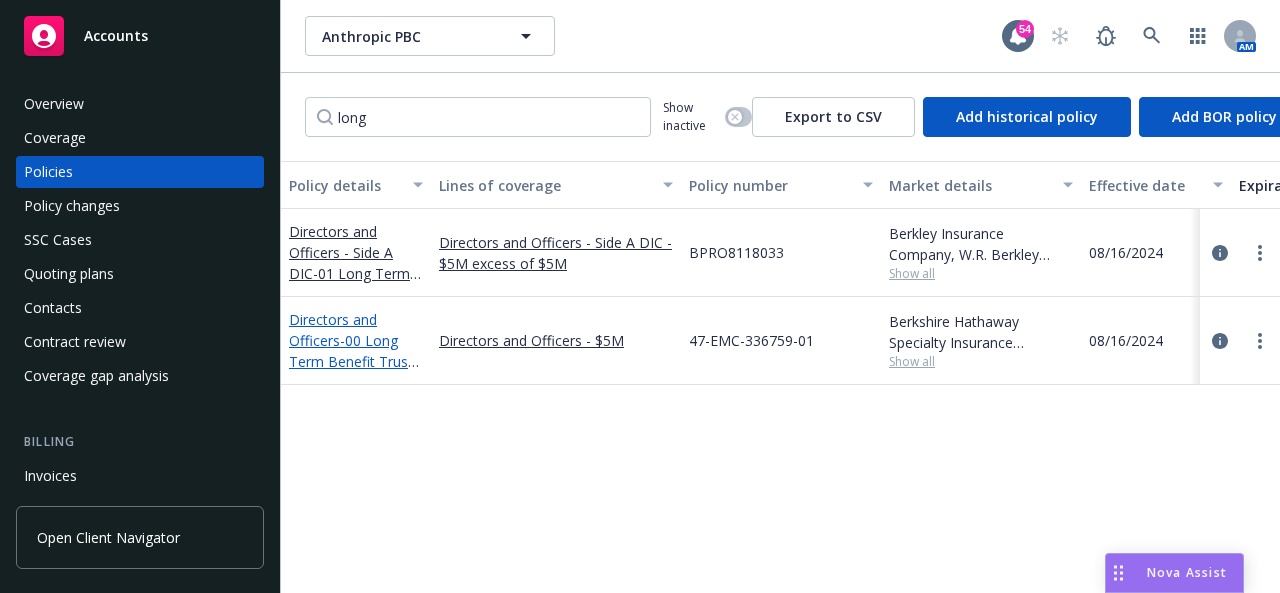 click on "-  00 Long Term Benefit Trust $5M D&O" at bounding box center (354, 361) 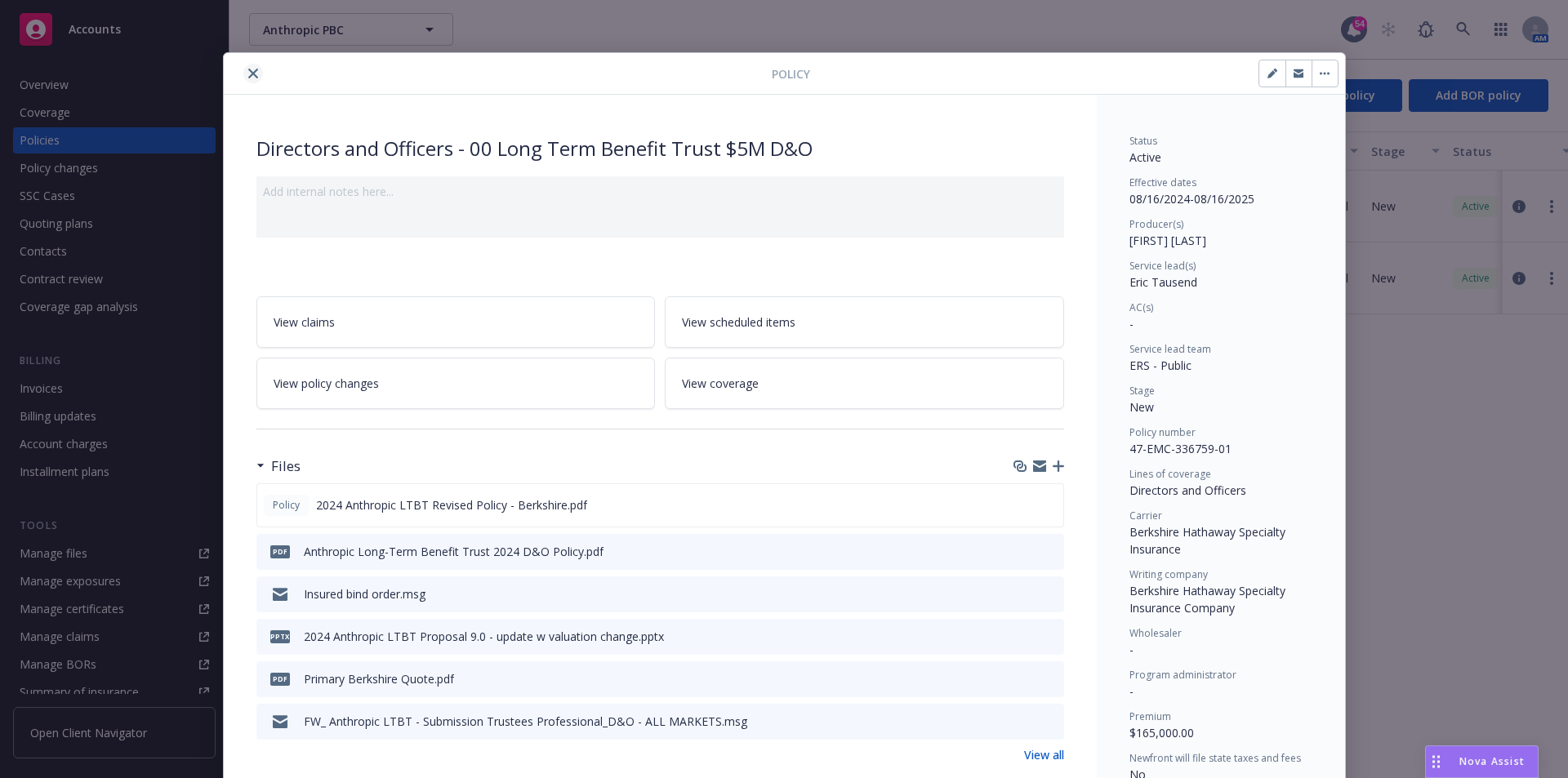 click at bounding box center [253, 73] 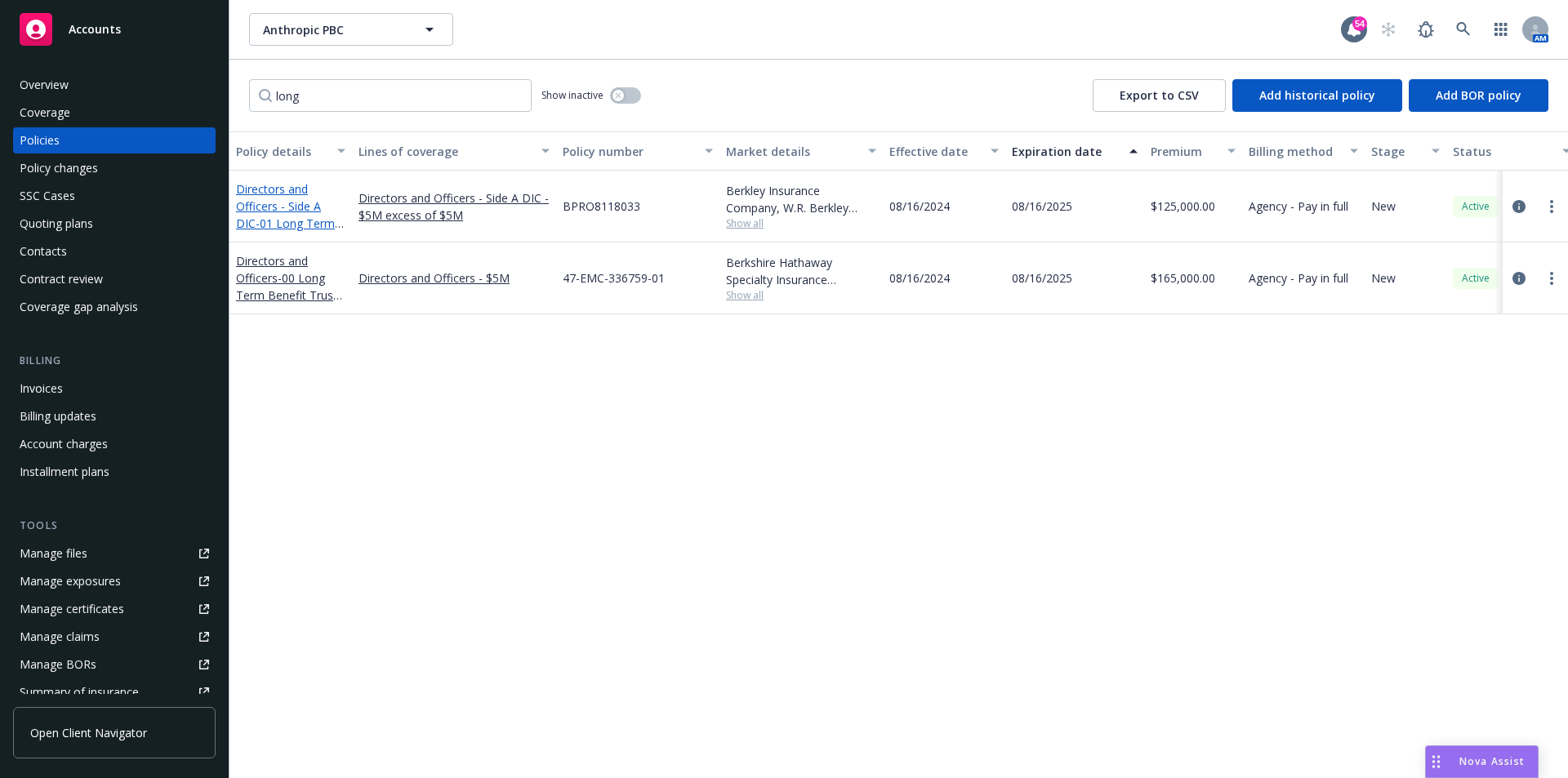 click on "Directors and Officers - Side A DIC - 01 Long Term Benefit Trust $5M xs $5M Side A" at bounding box center [285, 223] 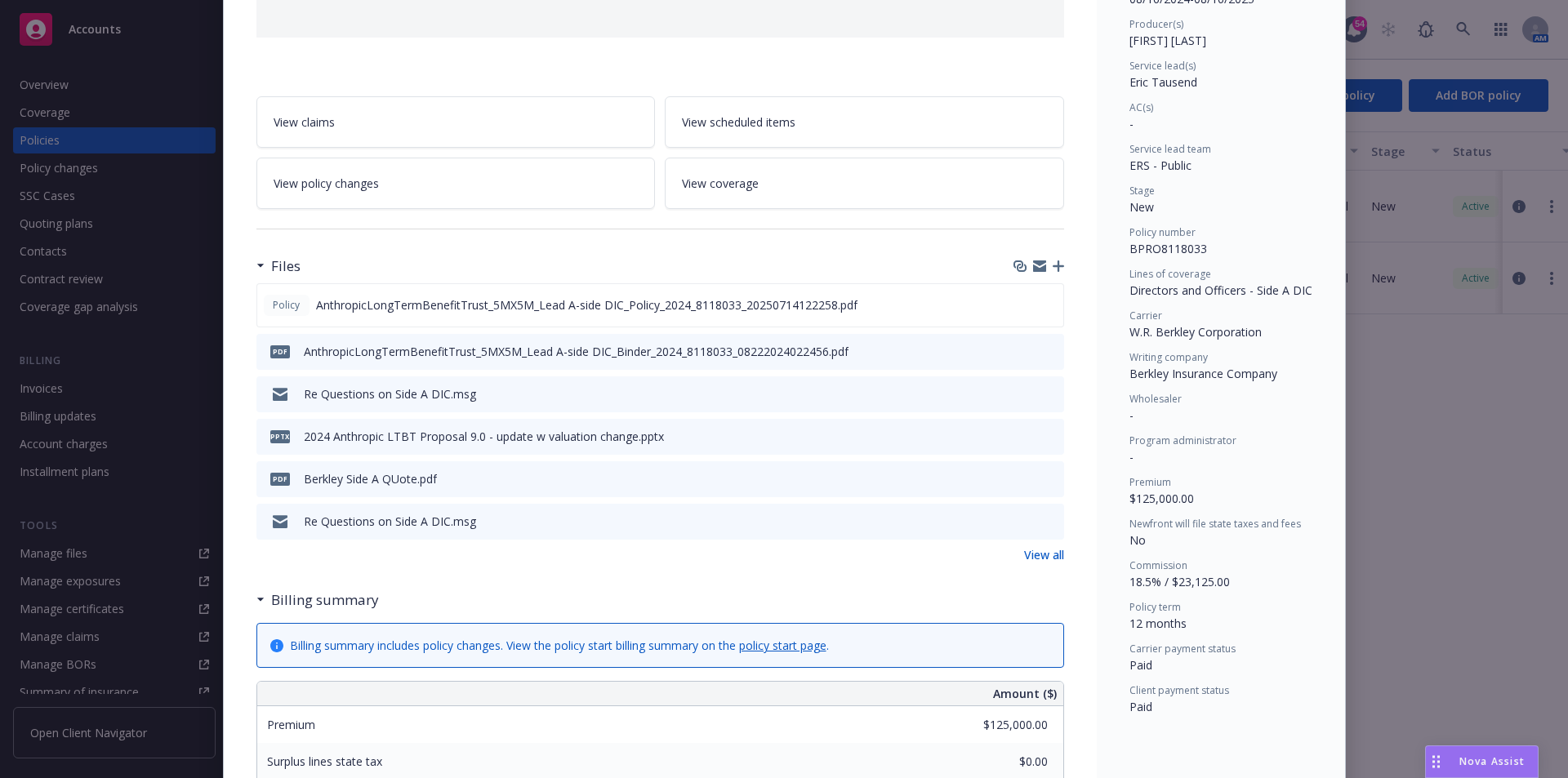 scroll, scrollTop: 327, scrollLeft: 0, axis: vertical 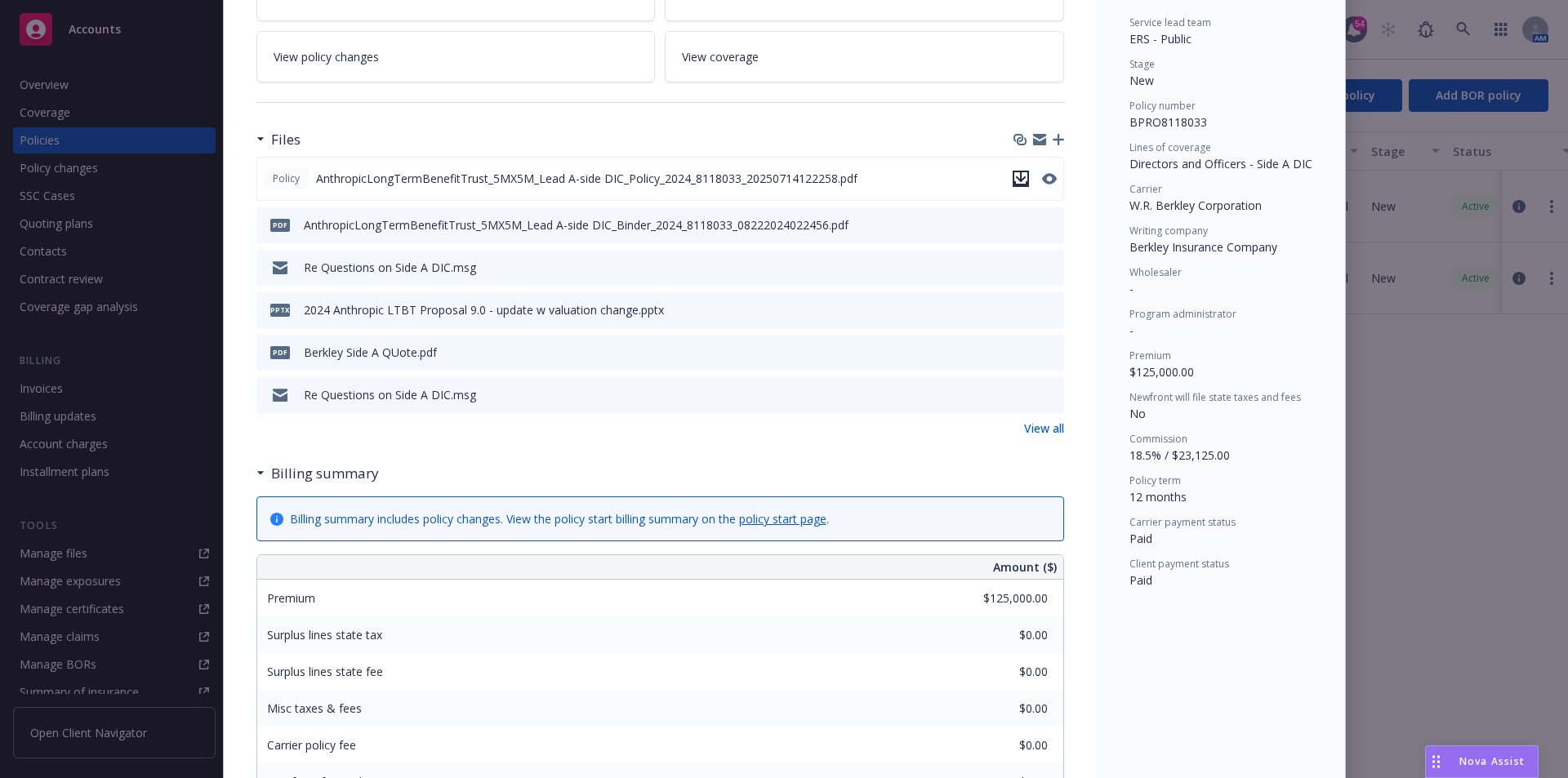 click 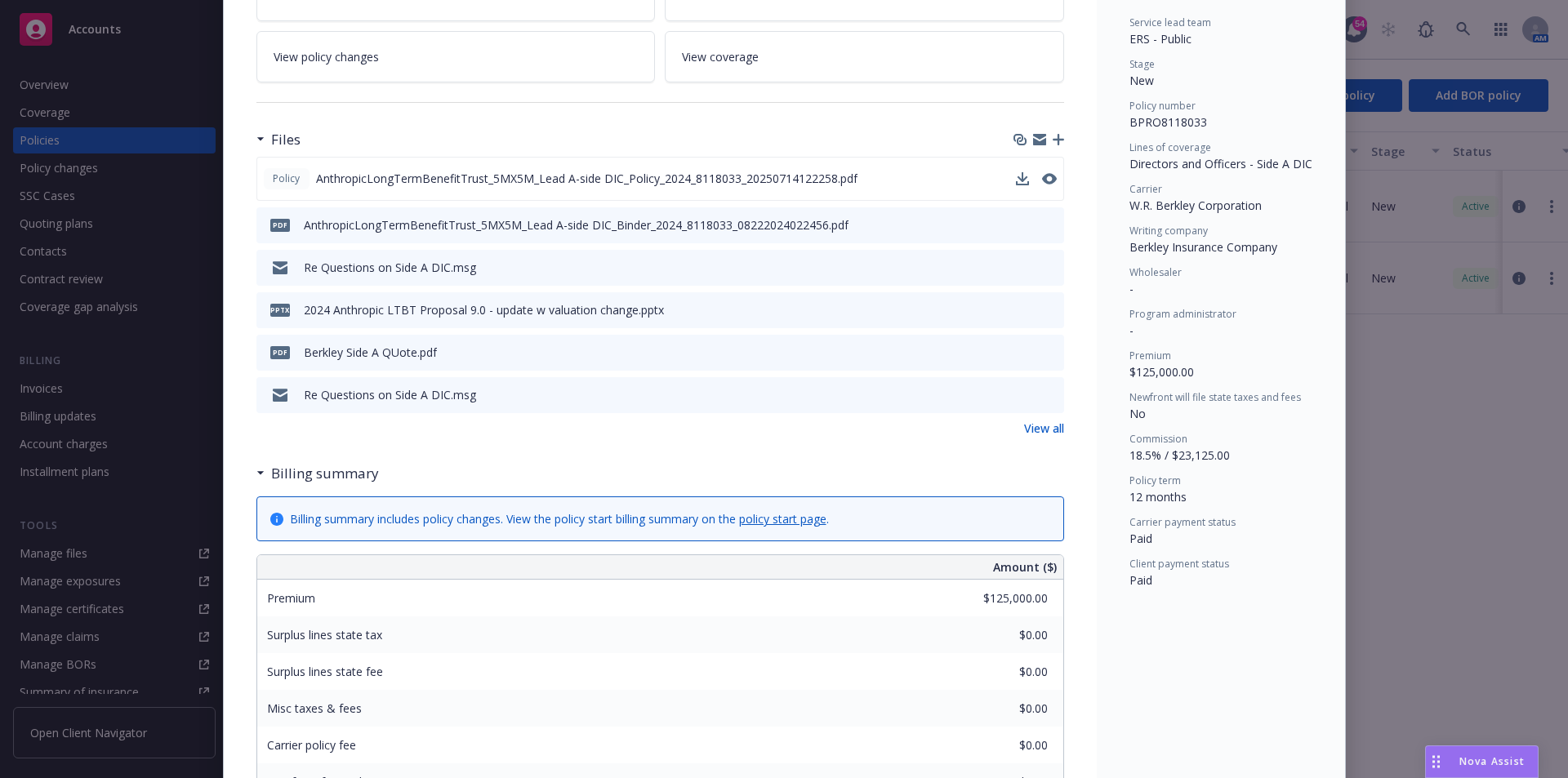 scroll, scrollTop: 0, scrollLeft: 0, axis: both 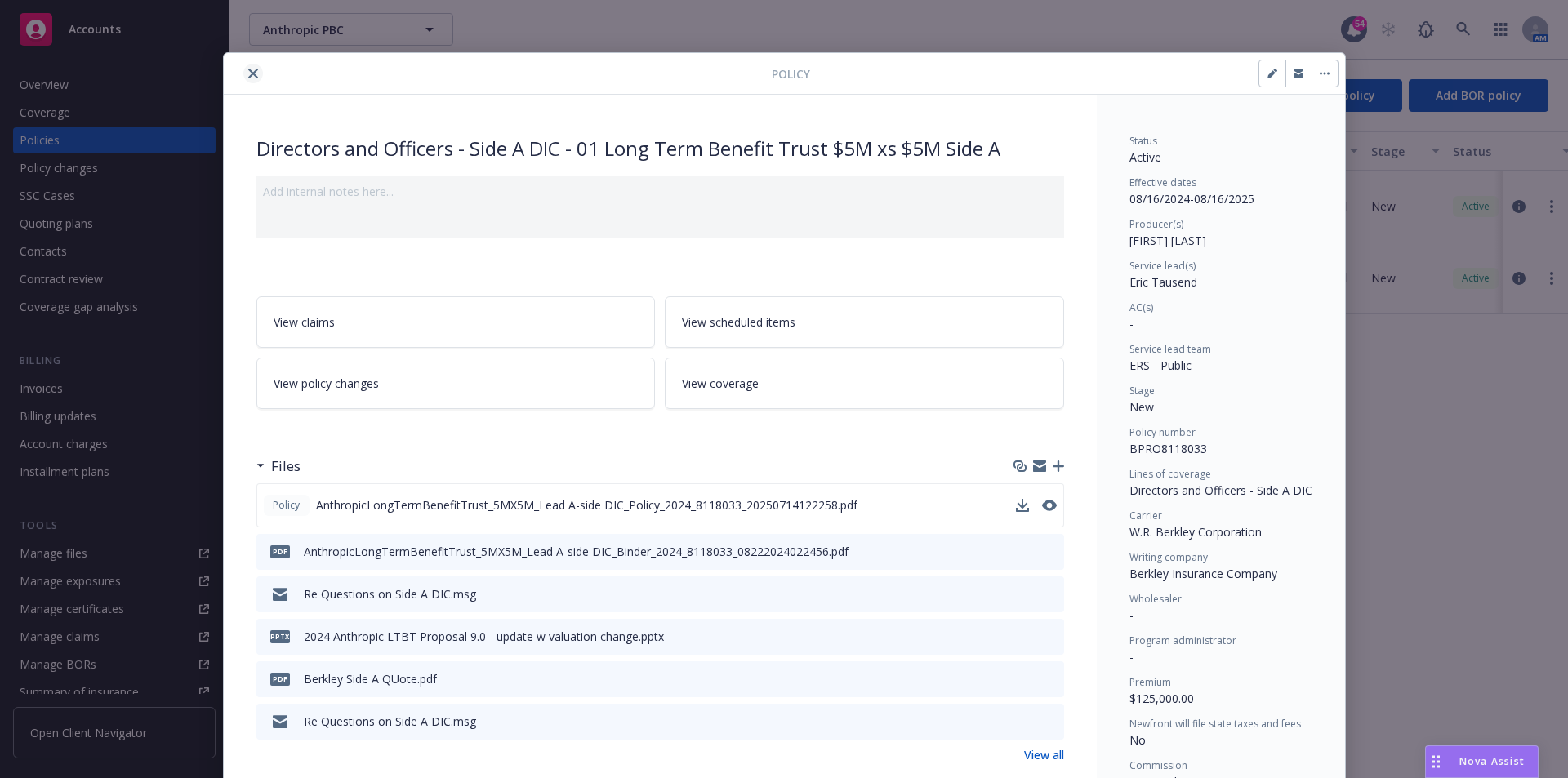 click at bounding box center (253, 73) 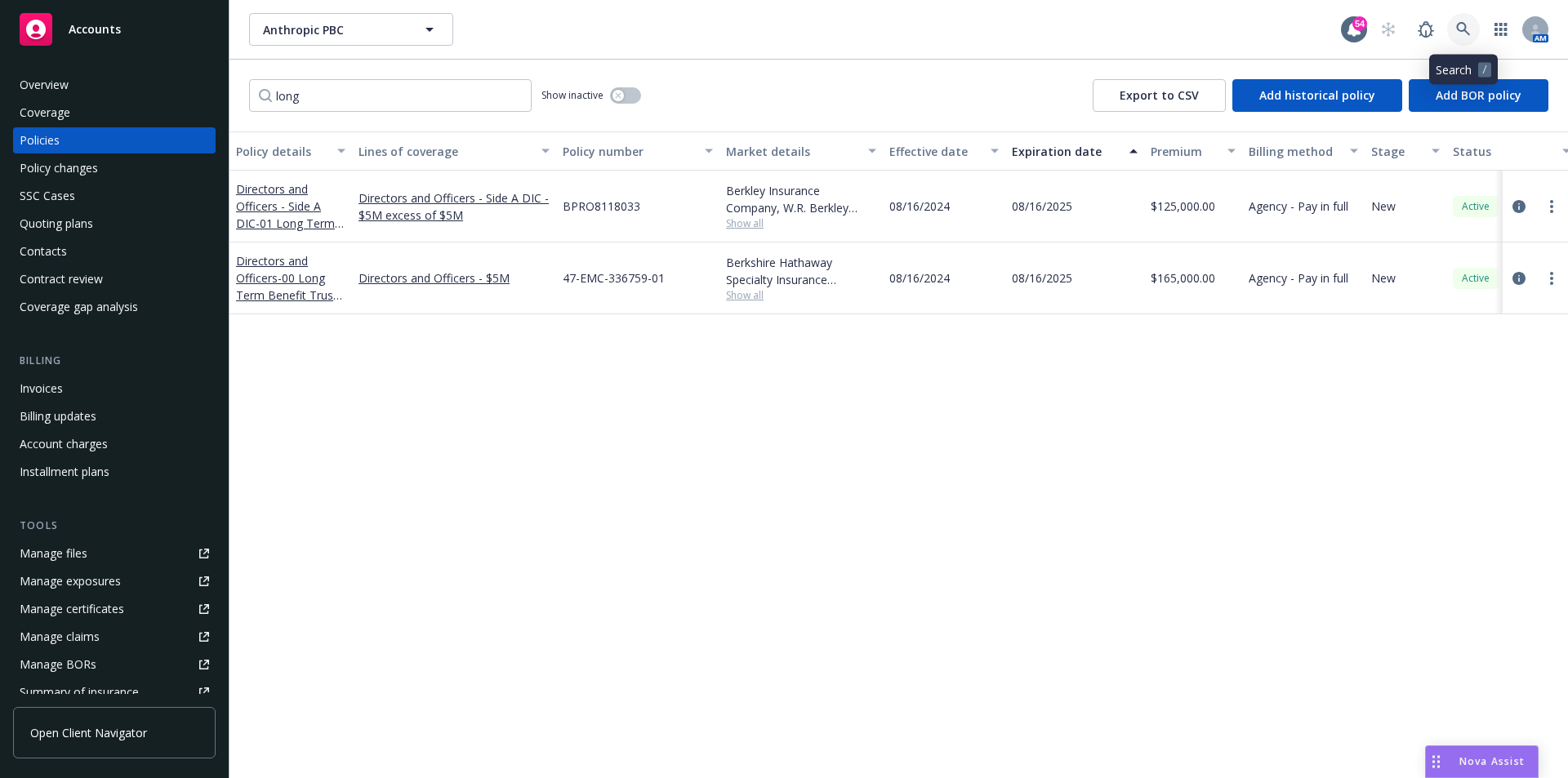 click 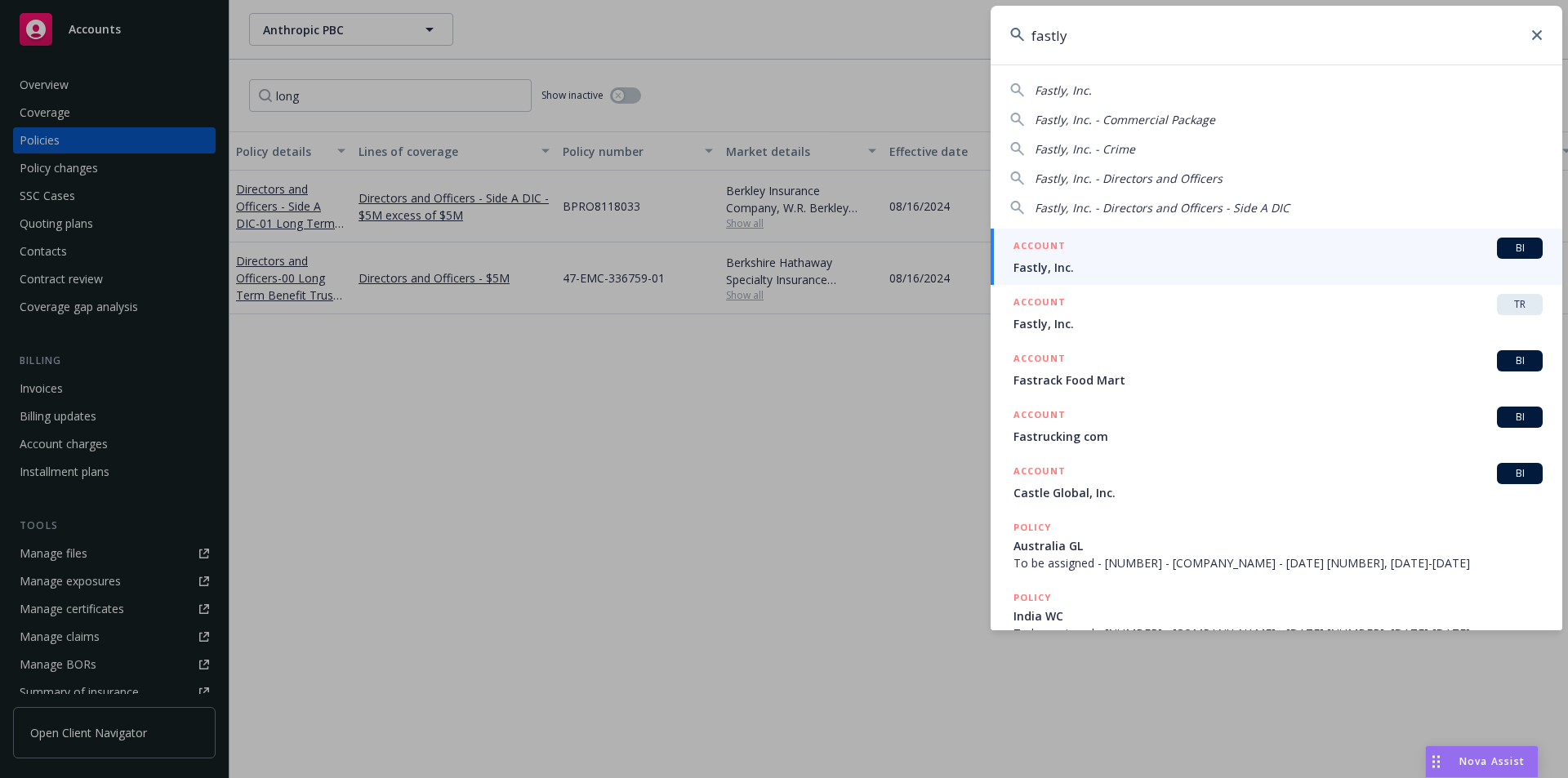type on "fastly" 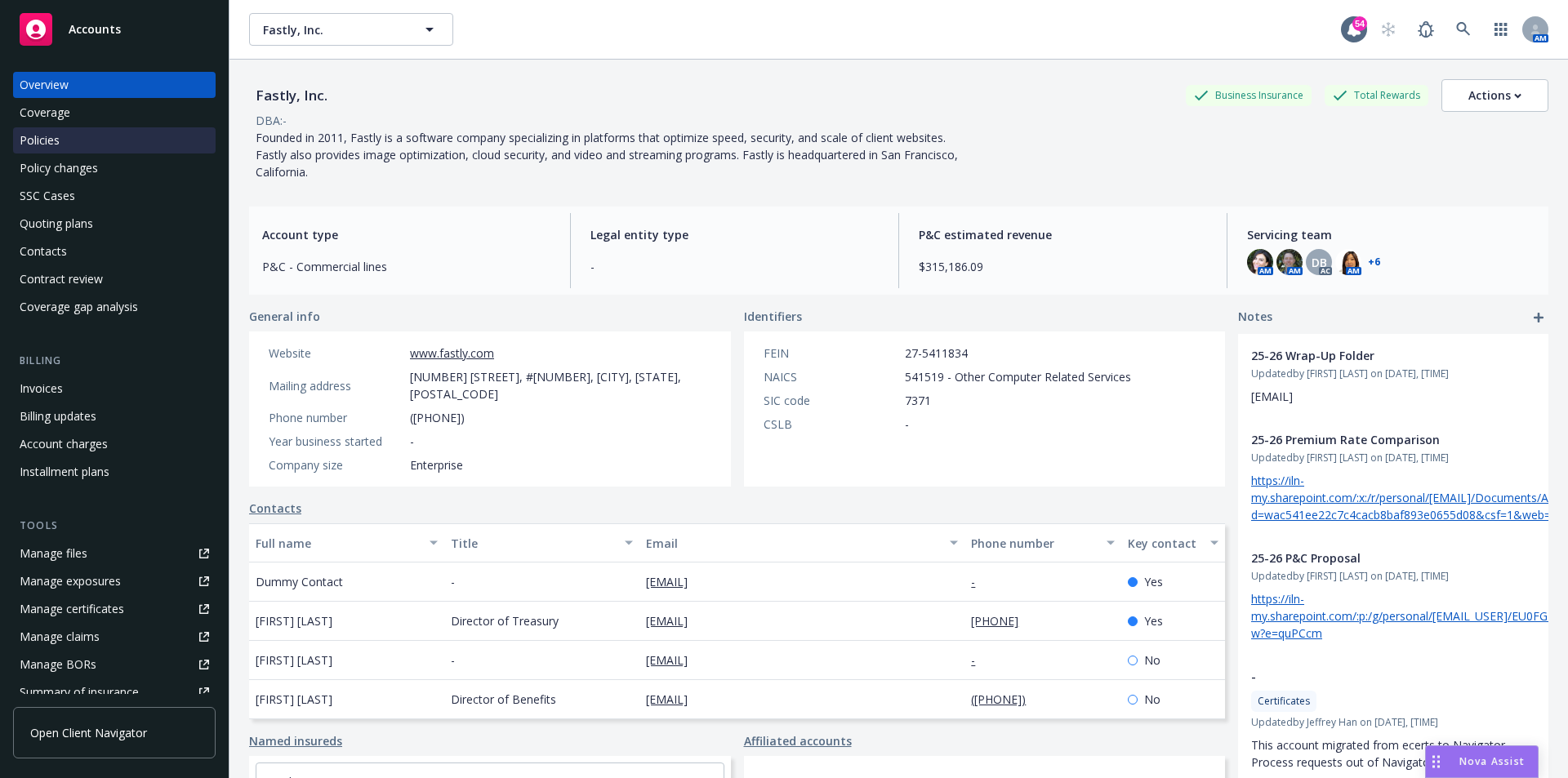 click on "Policies" at bounding box center [39, 140] 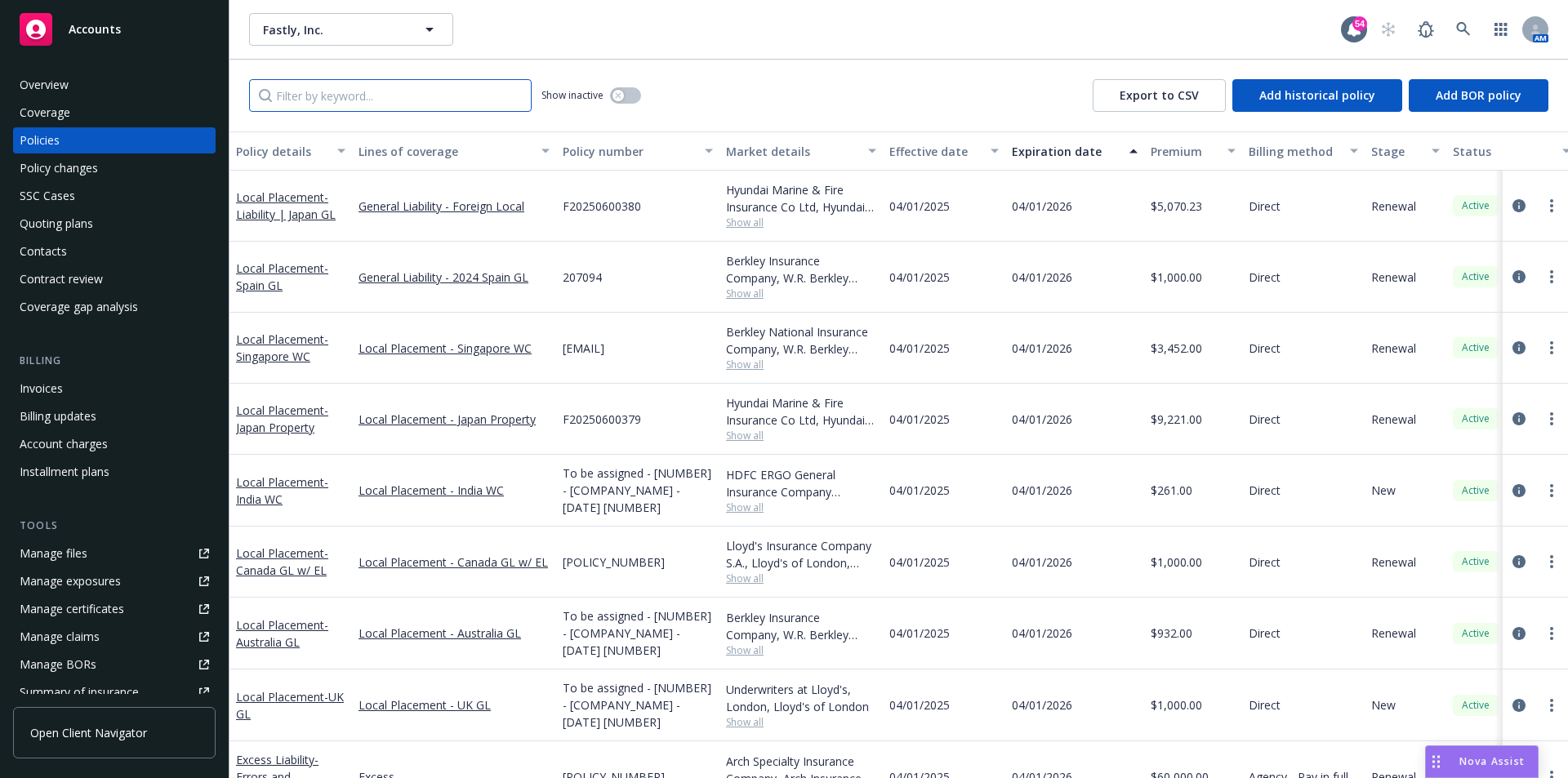 click at bounding box center (390, 96) 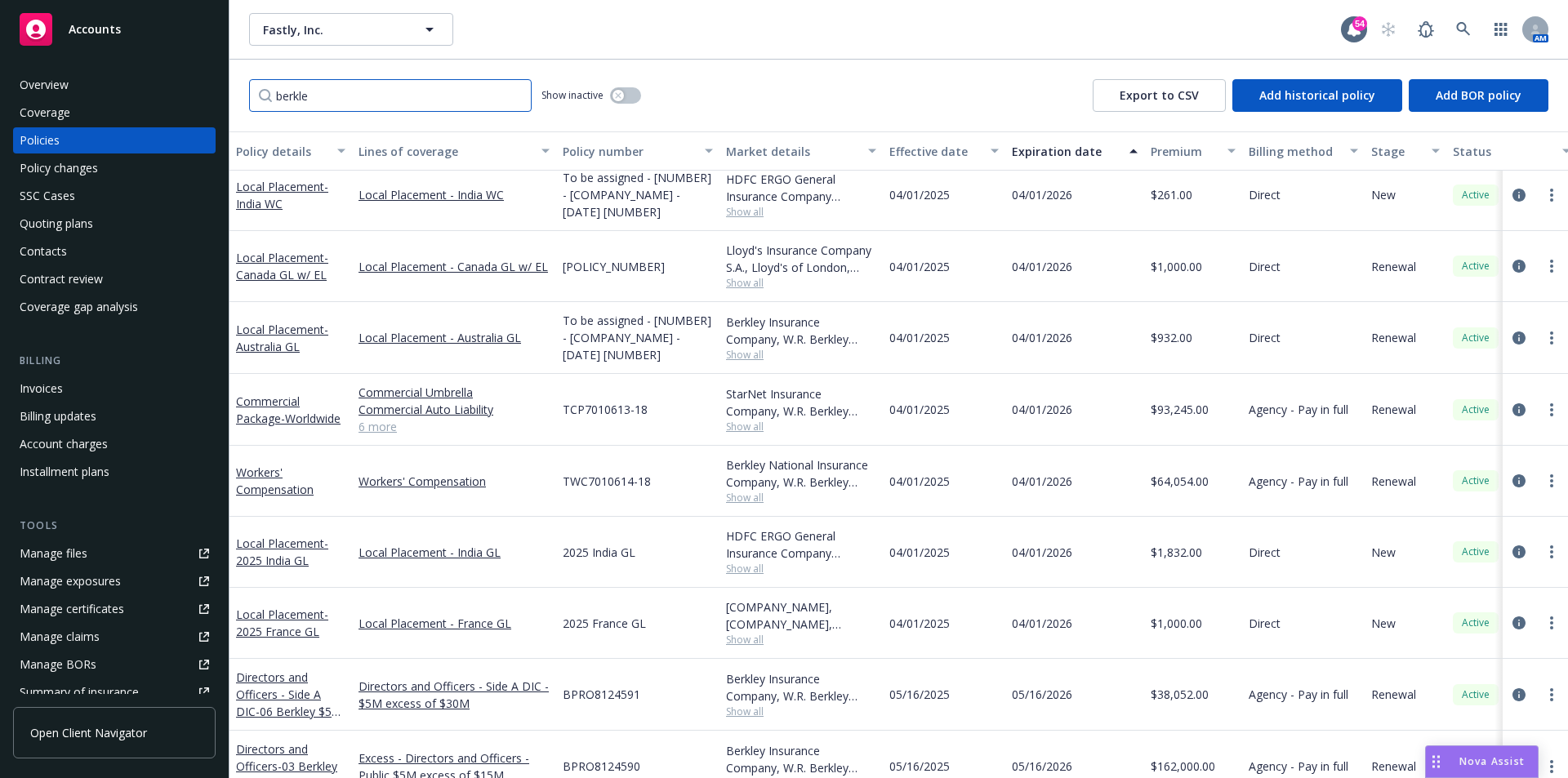 scroll, scrollTop: 315, scrollLeft: 0, axis: vertical 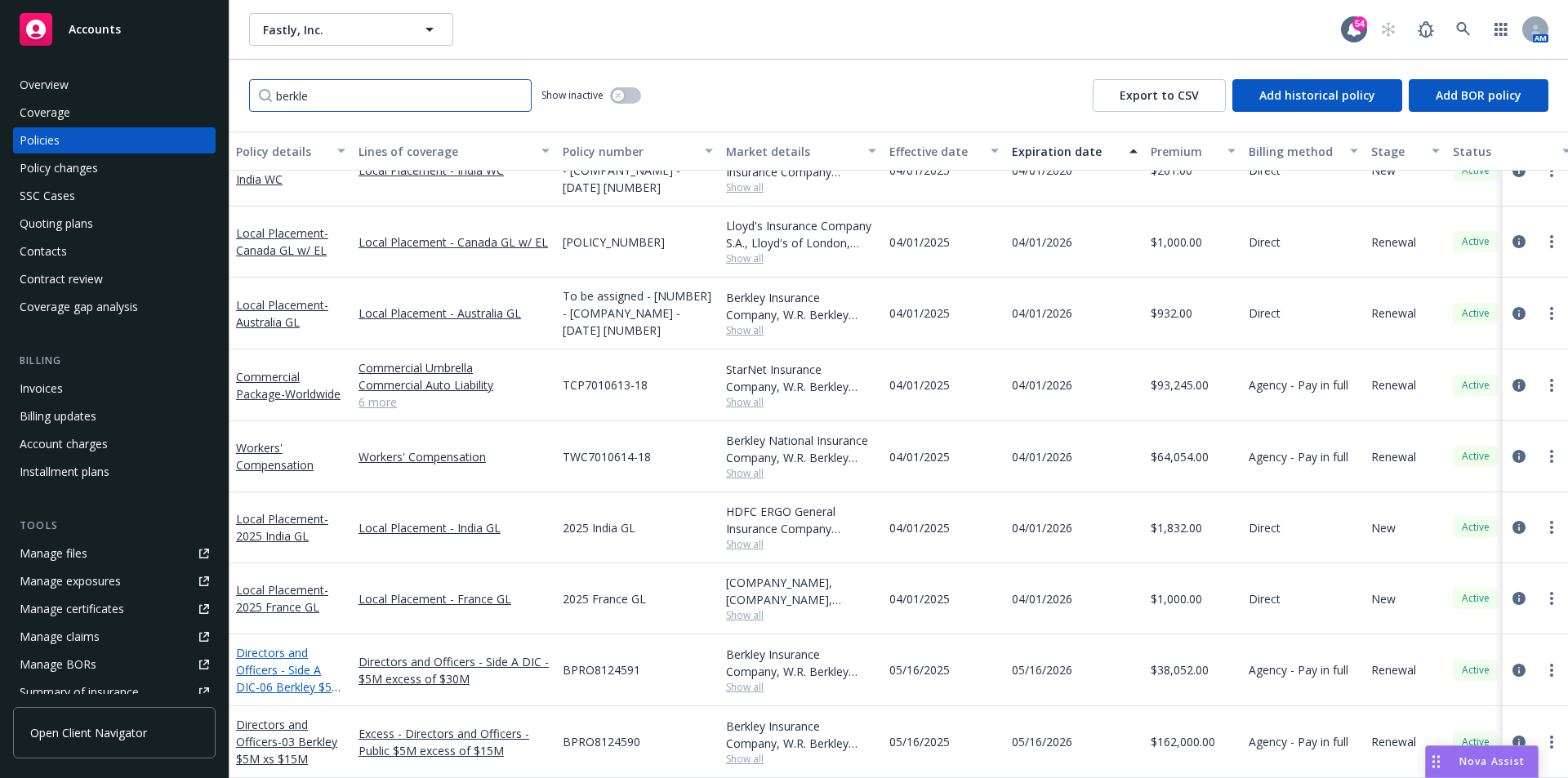 type on "berkle" 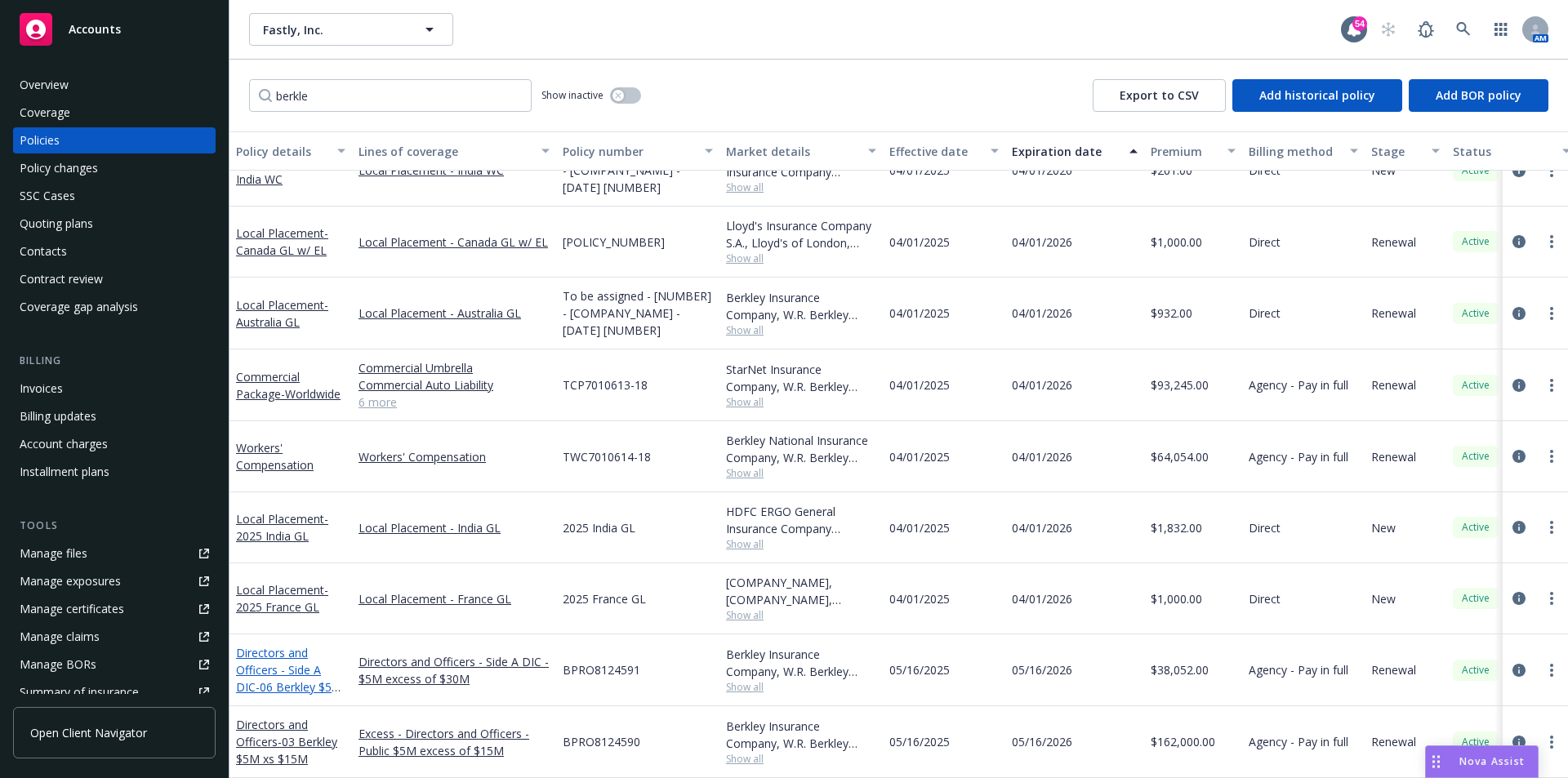 click on "Directors and Officers - Side A DIC - 06 Berkley $5M xs $30M Excess" at bounding box center [289, 678] 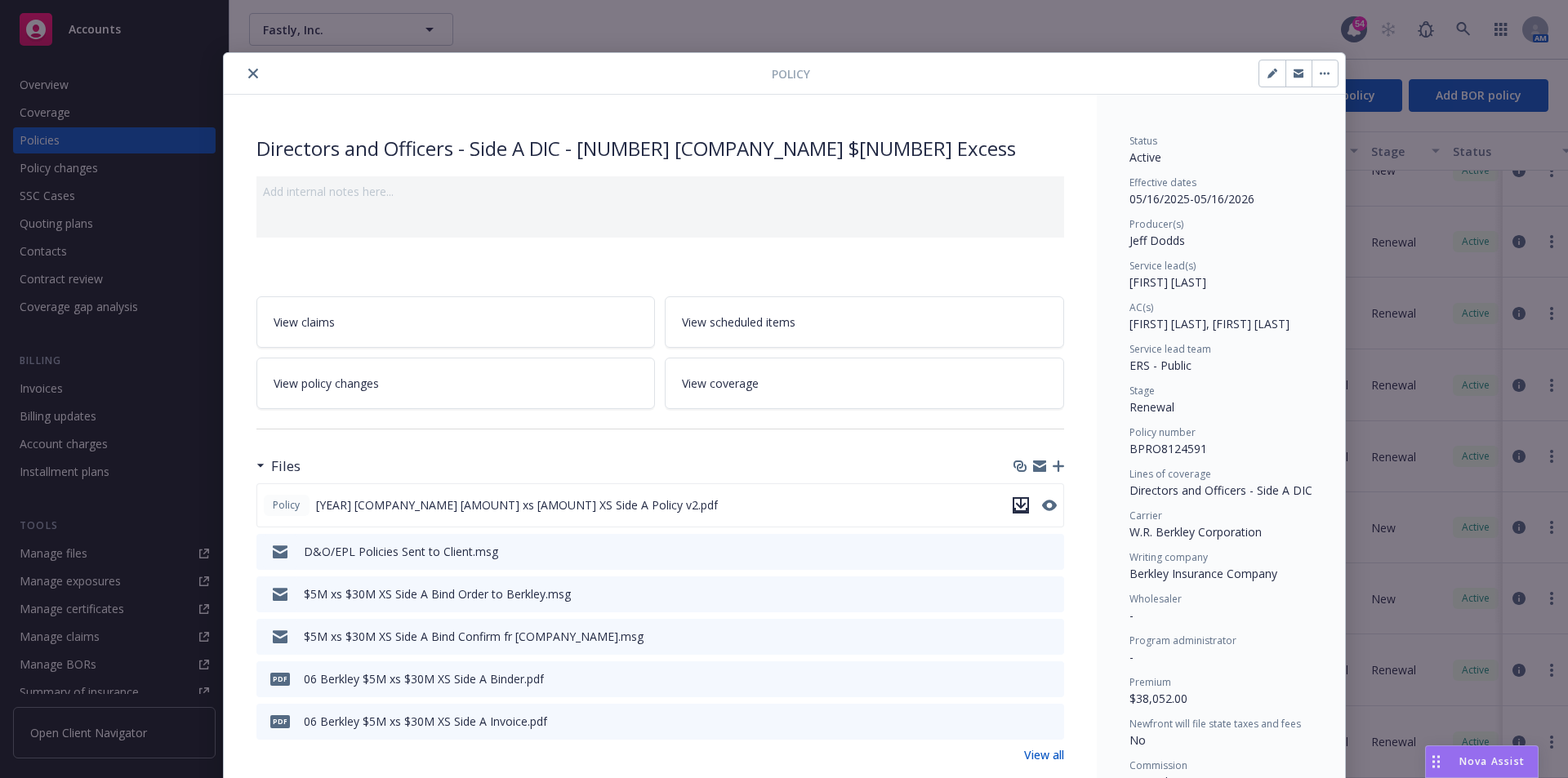 click 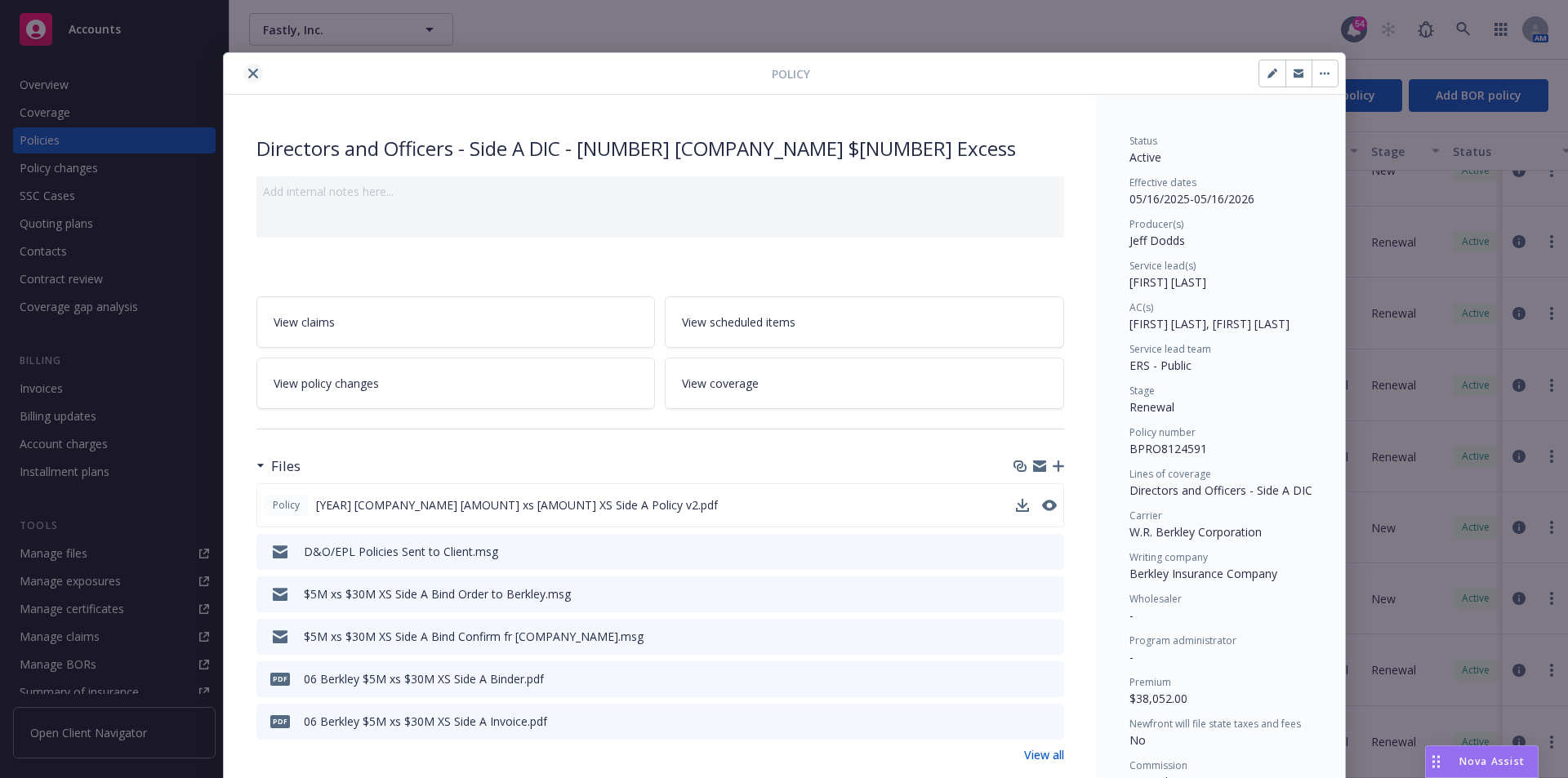 click 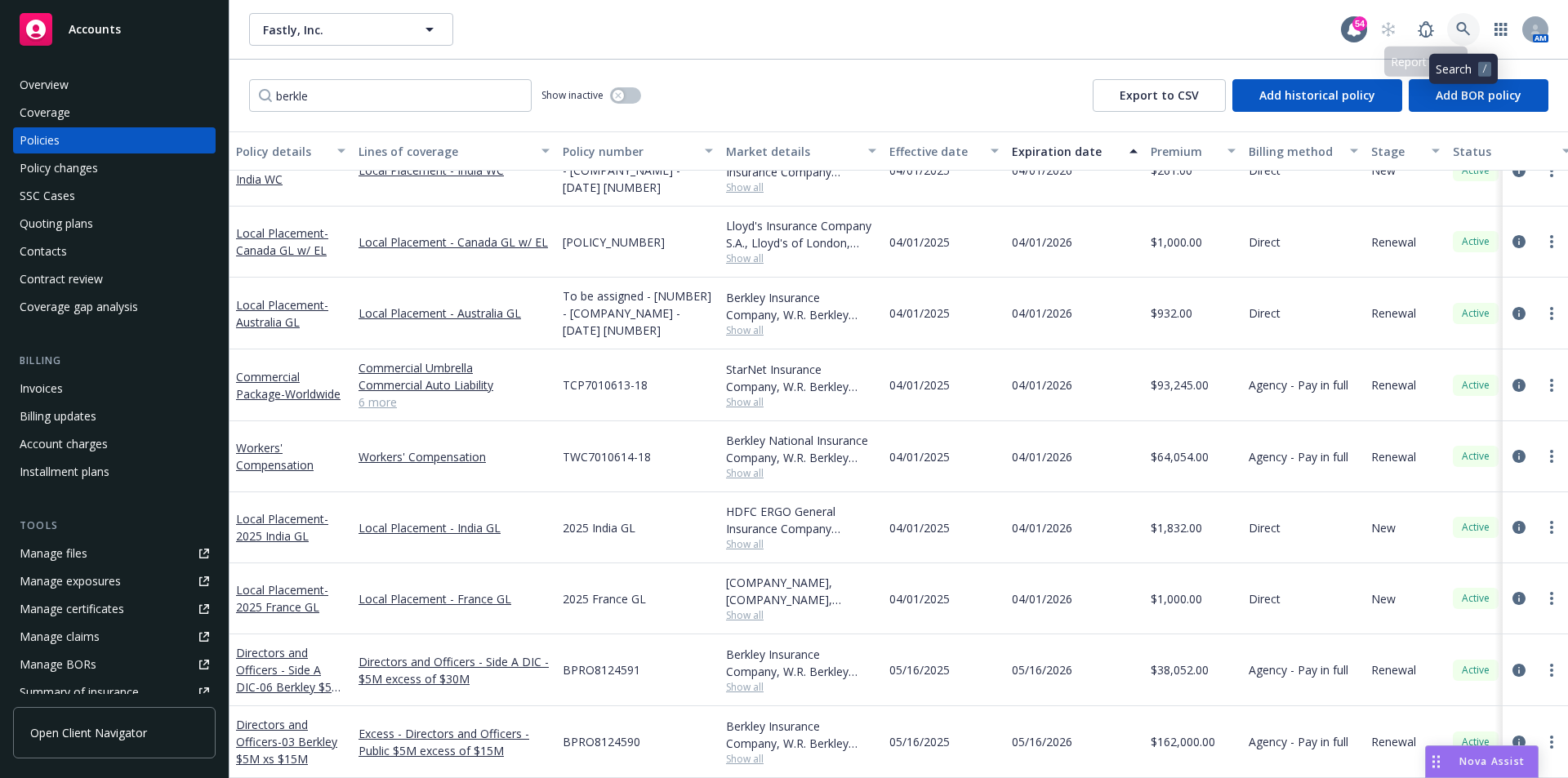 click 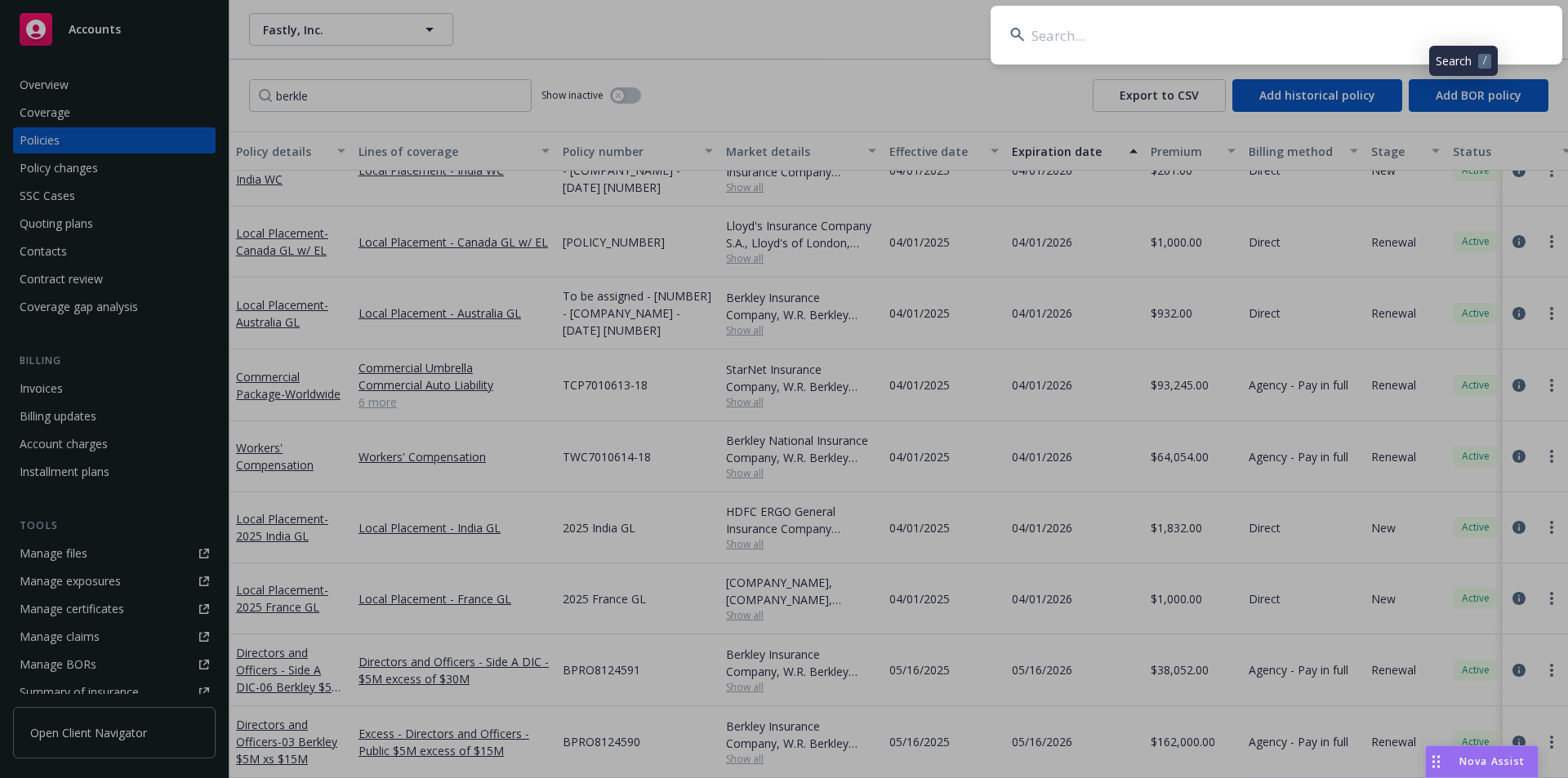 click at bounding box center (1276, 35) 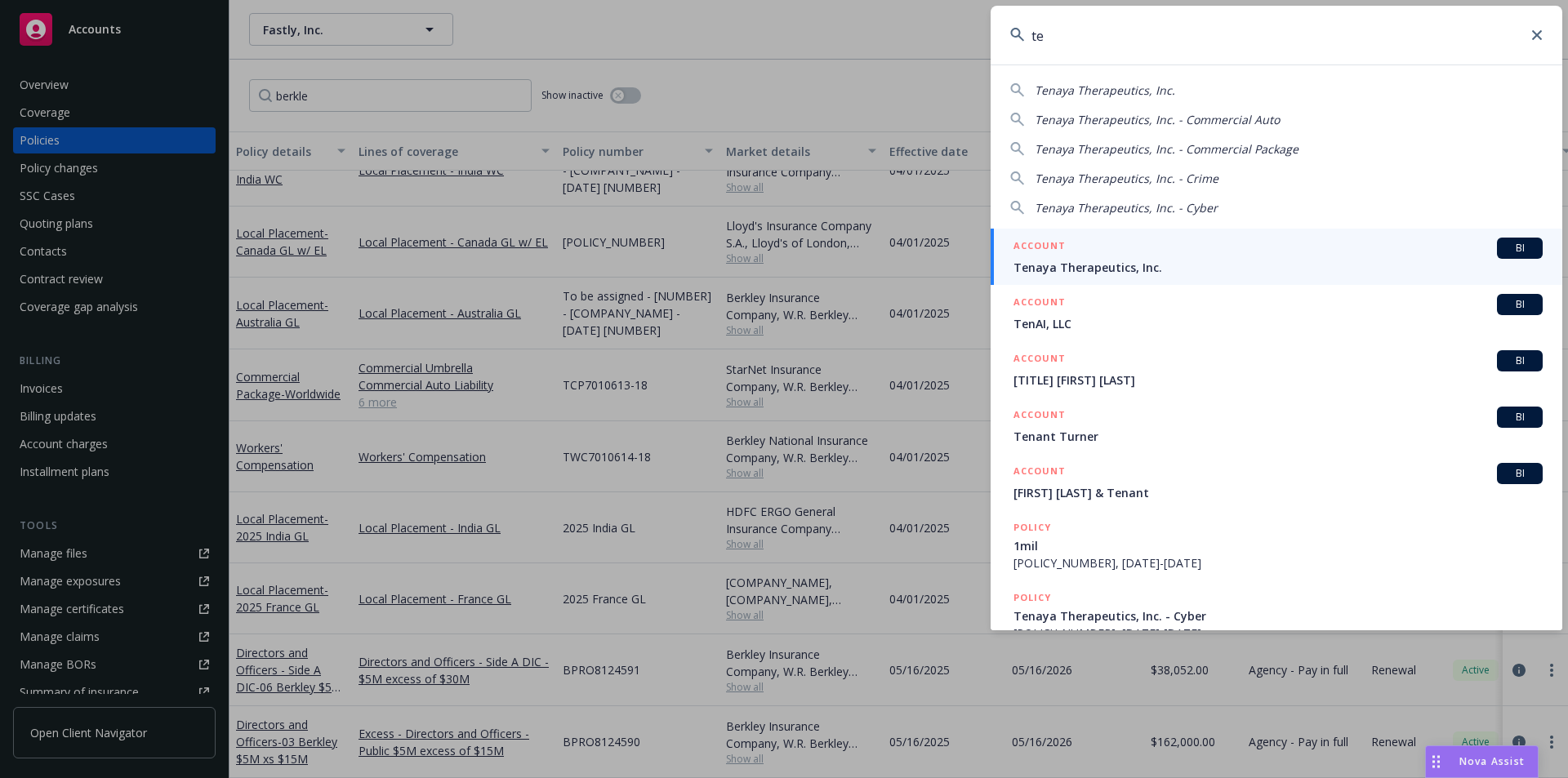 type on "t" 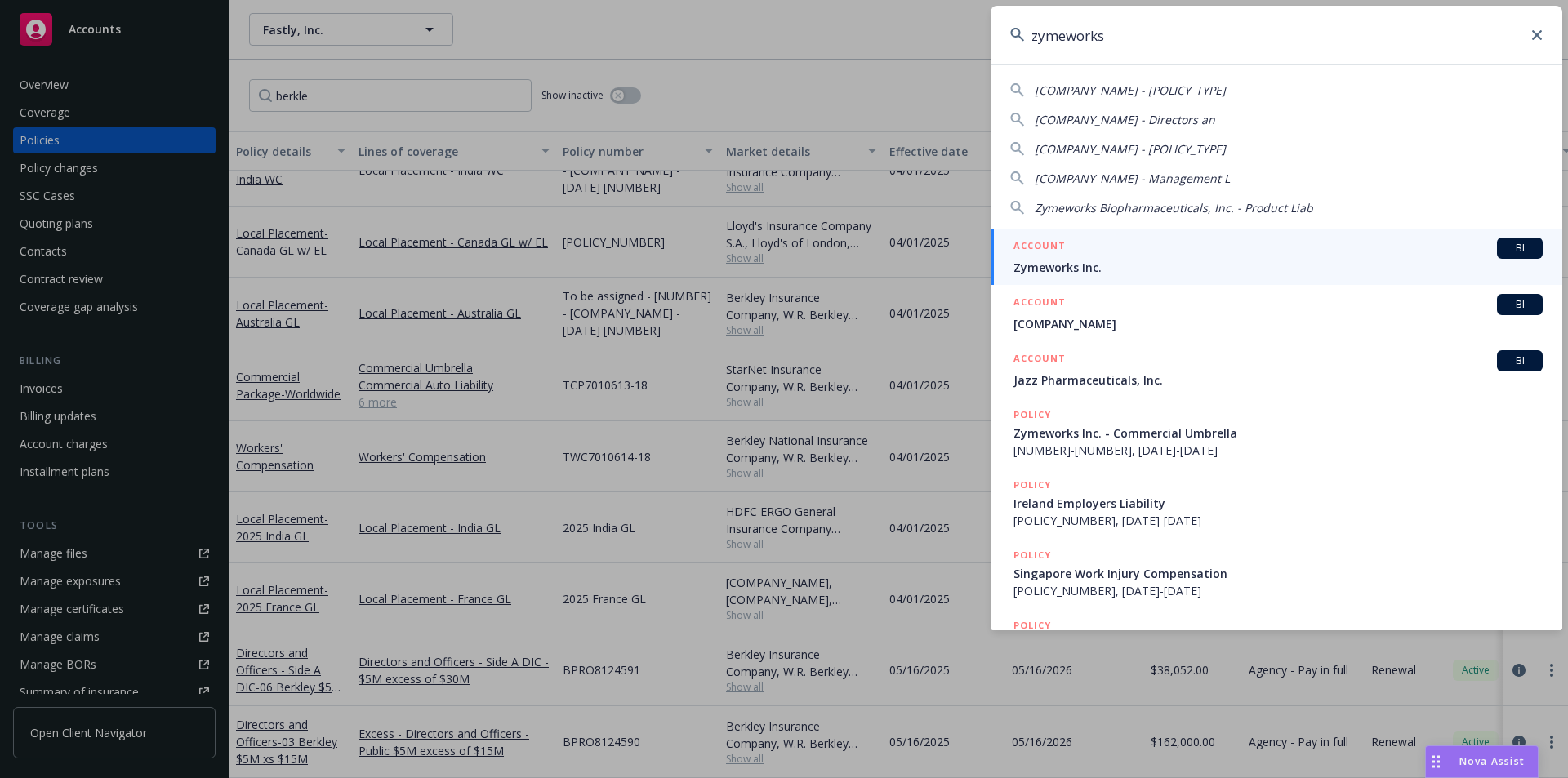 type on "zymeworks" 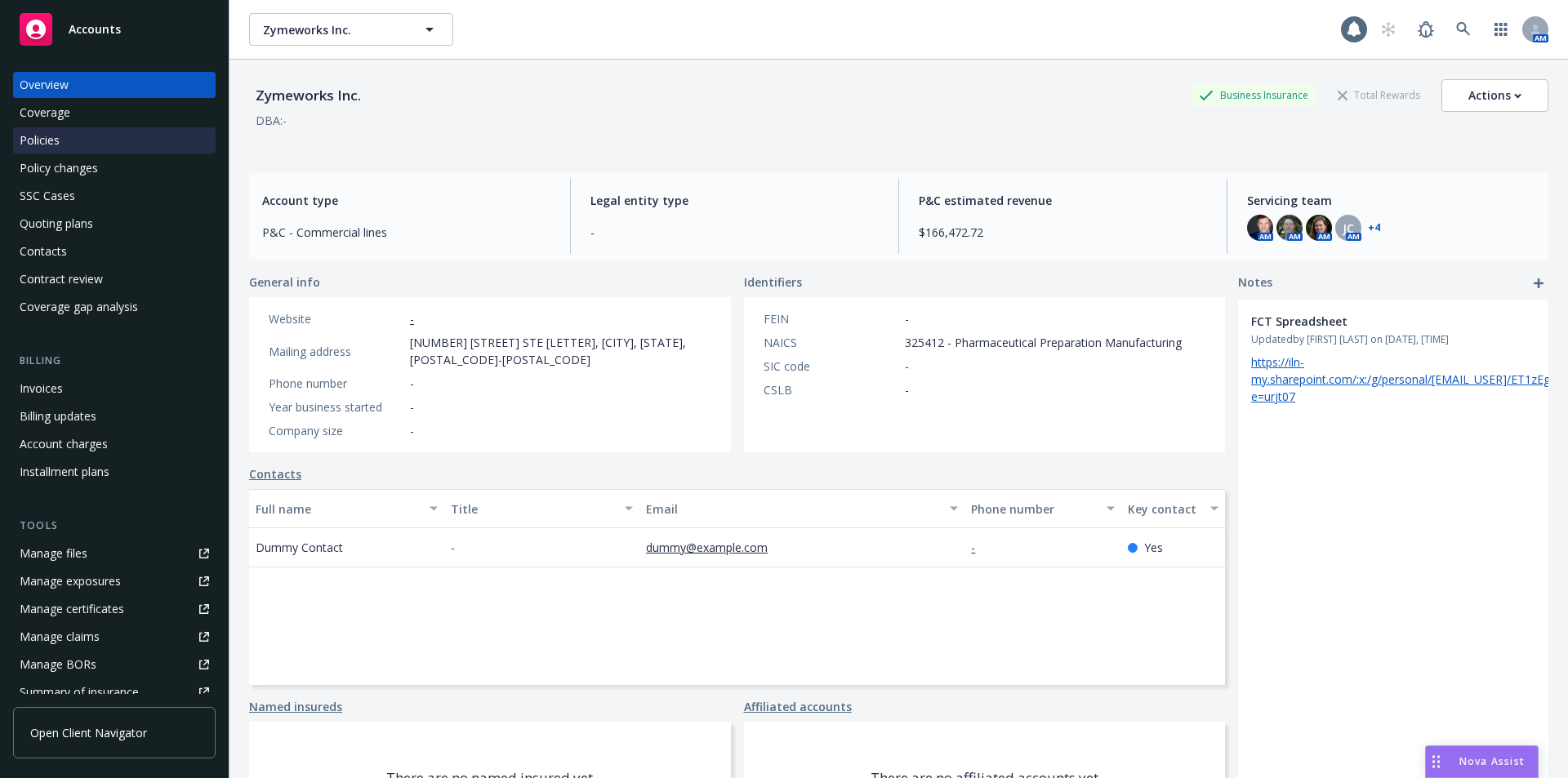 click on "Policies" at bounding box center (39, 140) 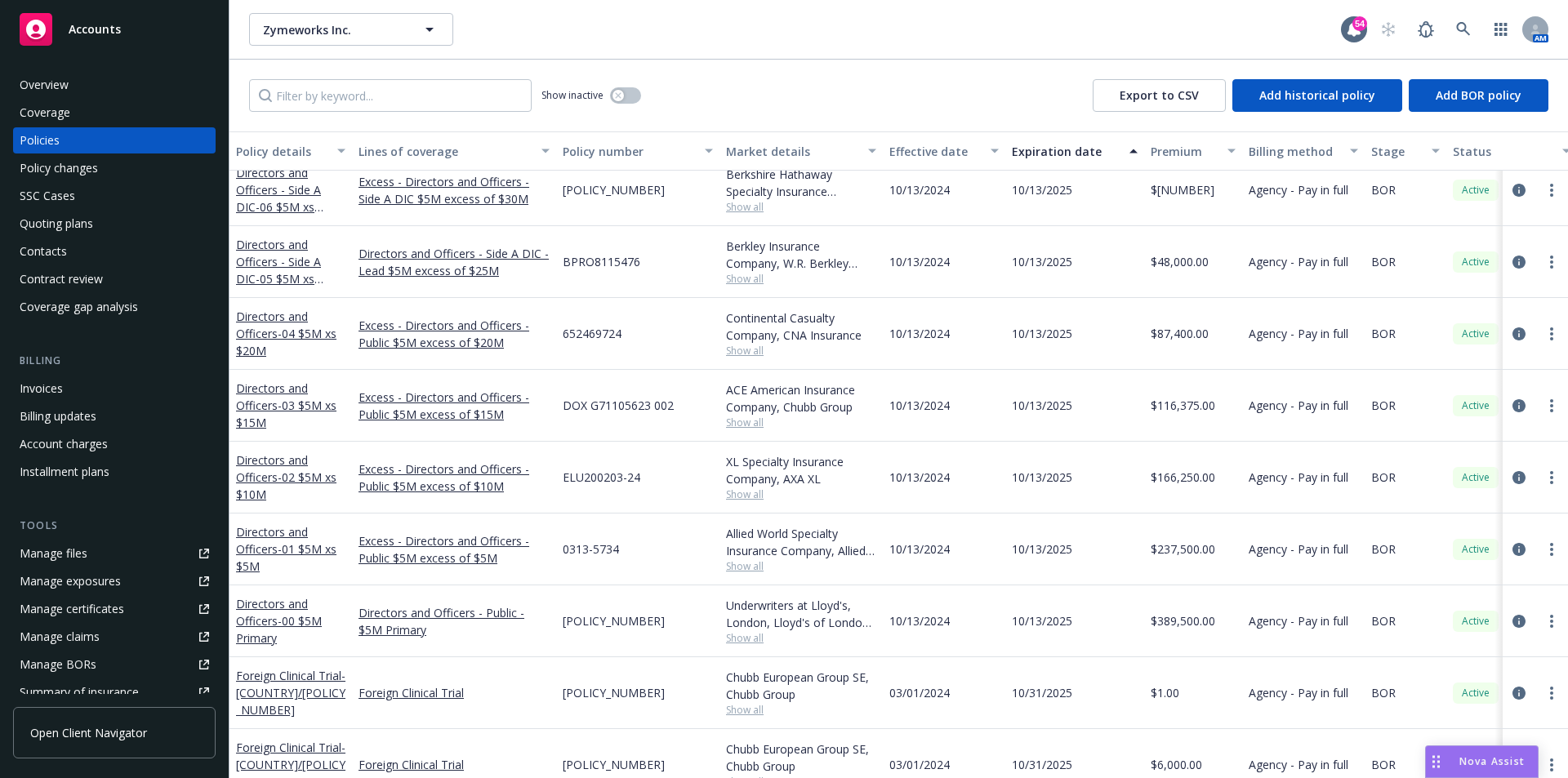 scroll, scrollTop: 82, scrollLeft: 0, axis: vertical 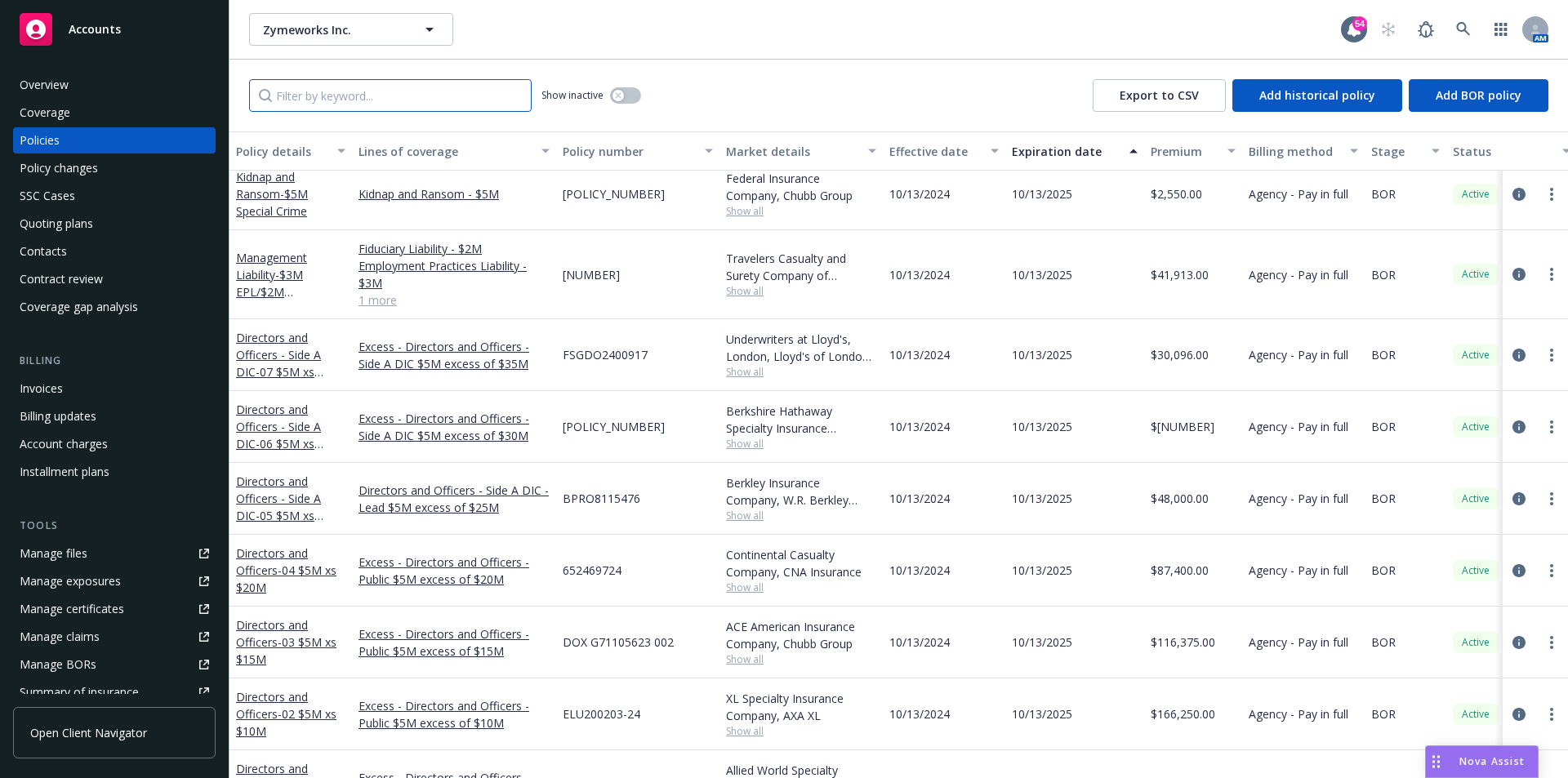 click at bounding box center (390, 96) 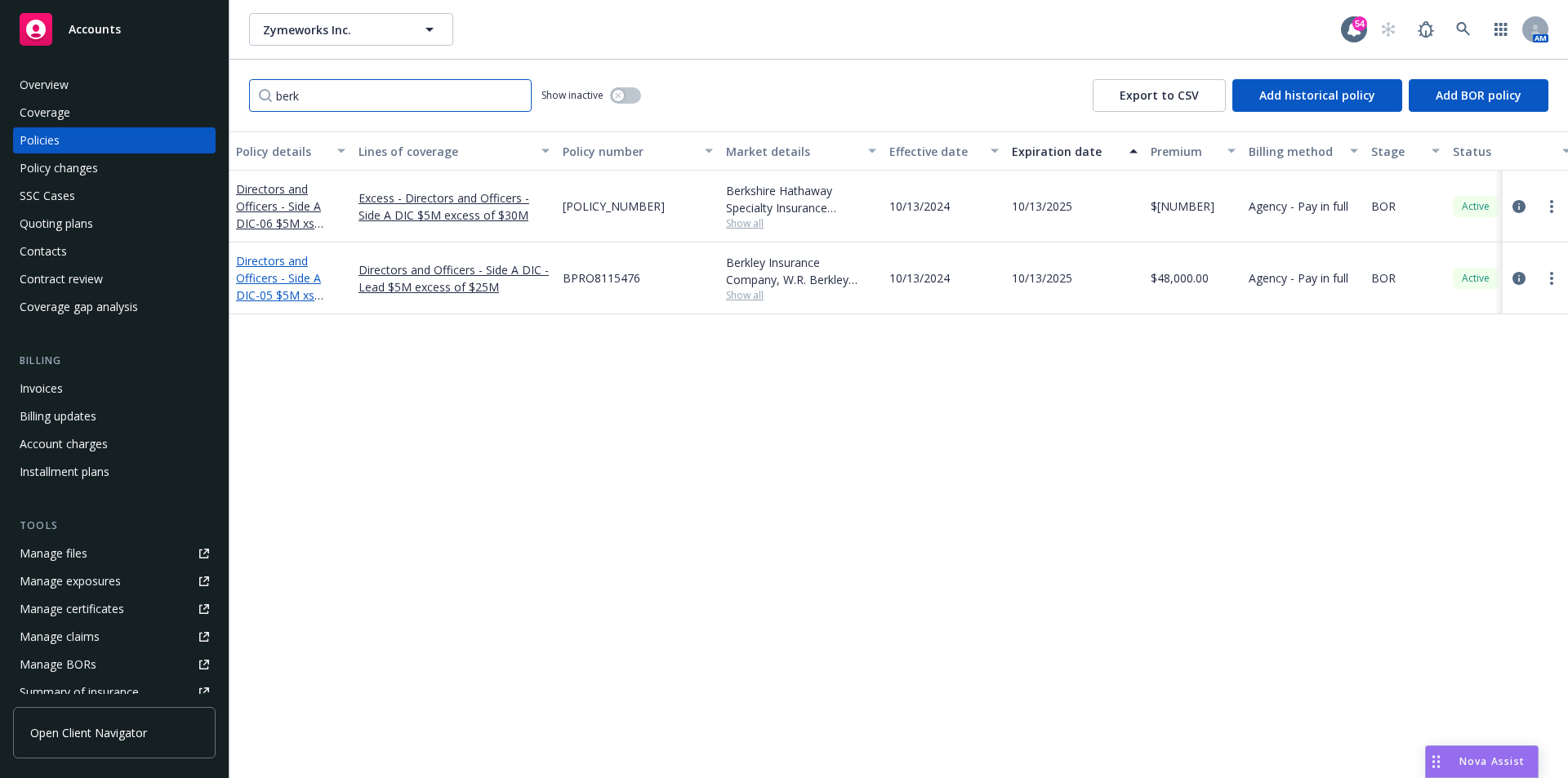 type on "berk" 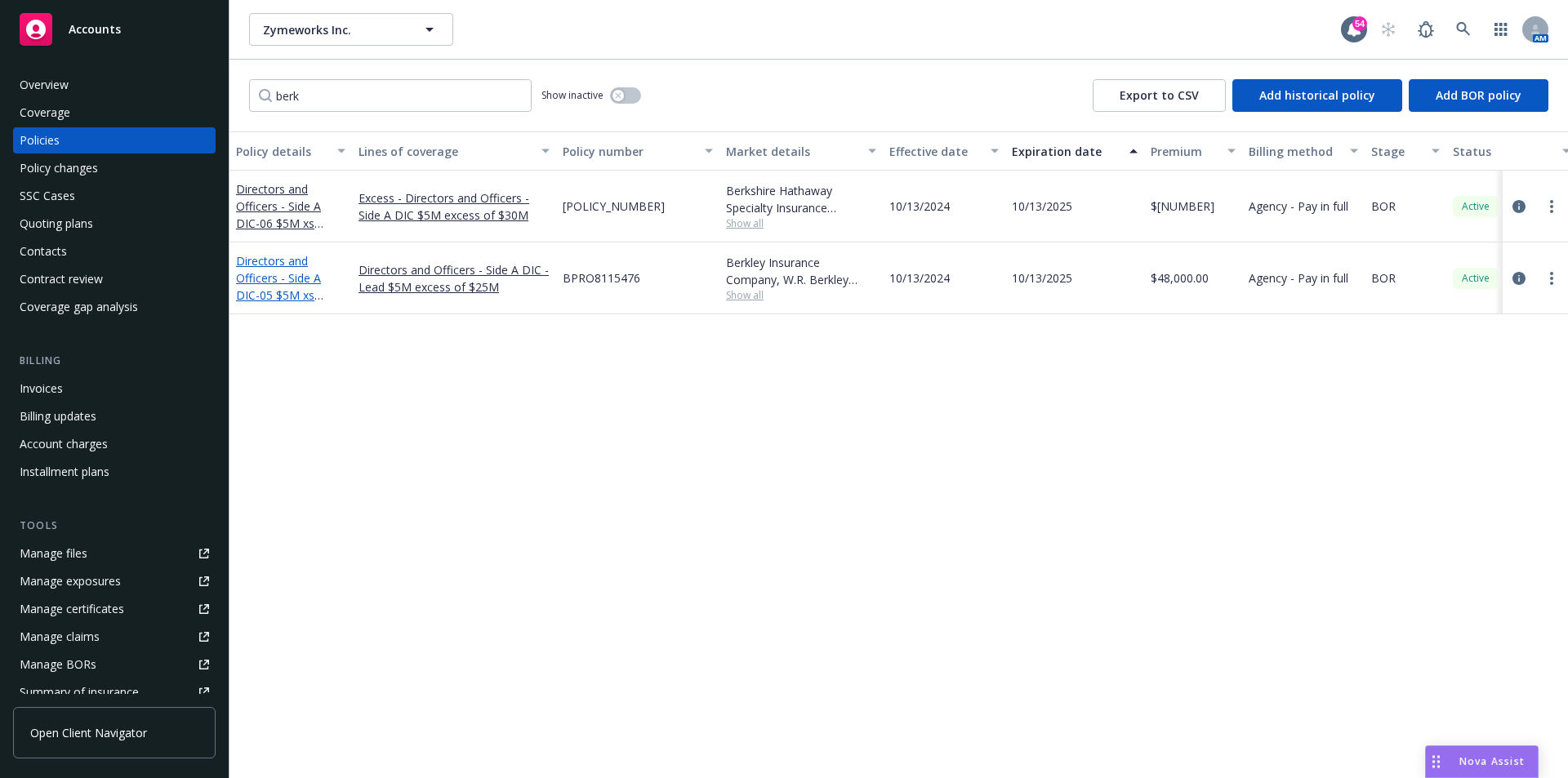 click on "Directors and Officers - Side A DIC  -  05 $5M xs $25M" at bounding box center [278, 287] 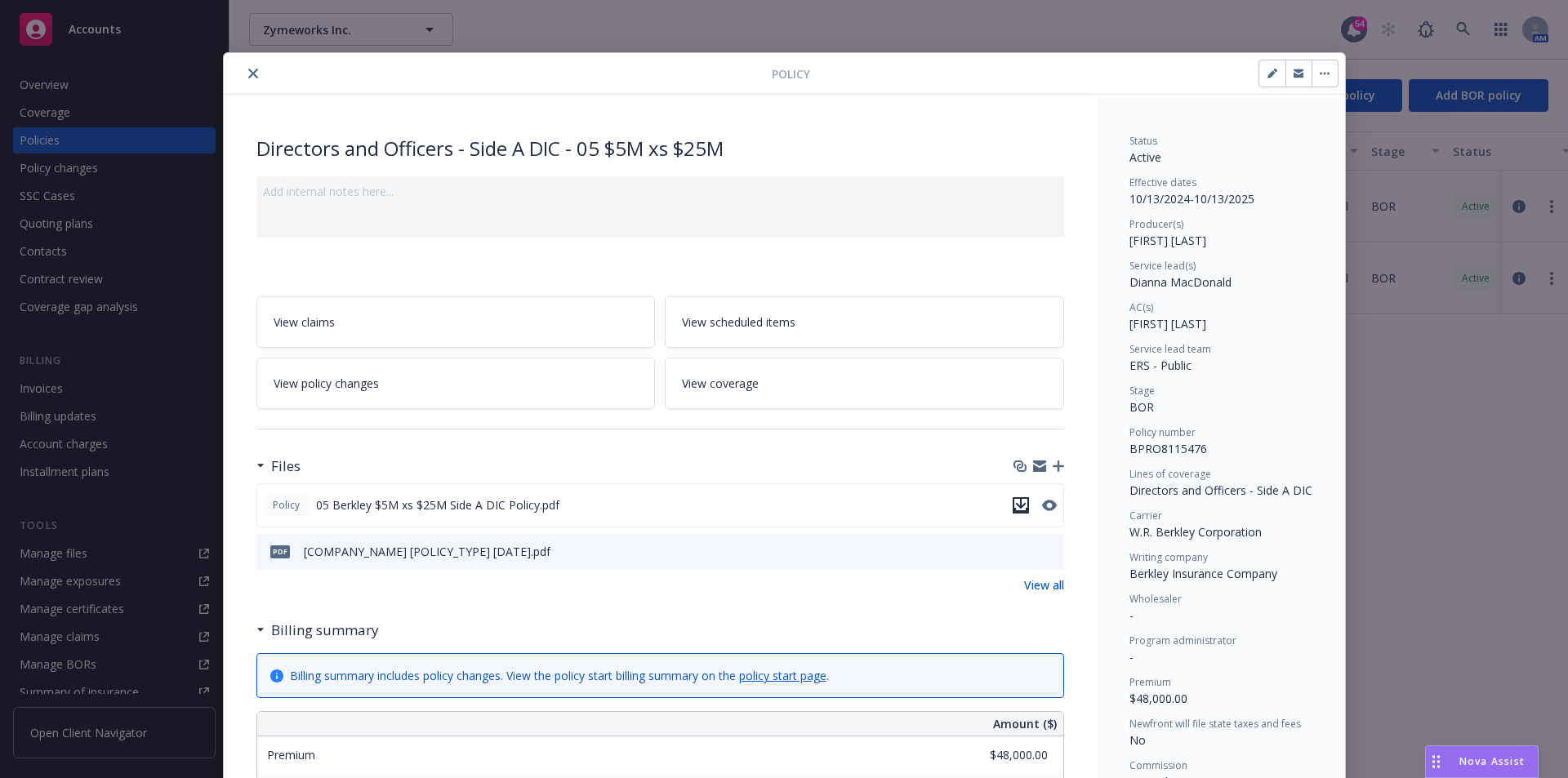 click 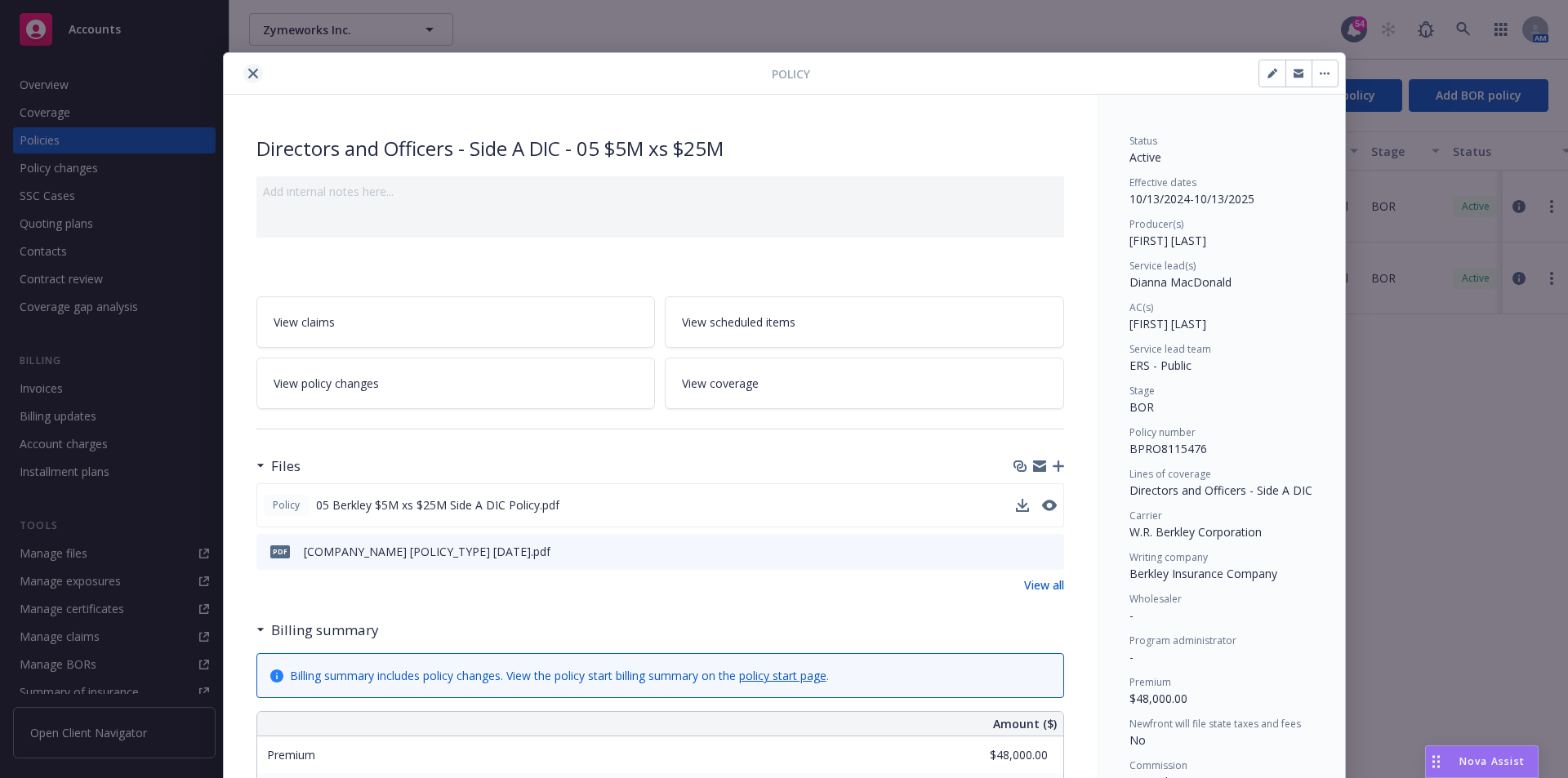 click at bounding box center [253, 73] 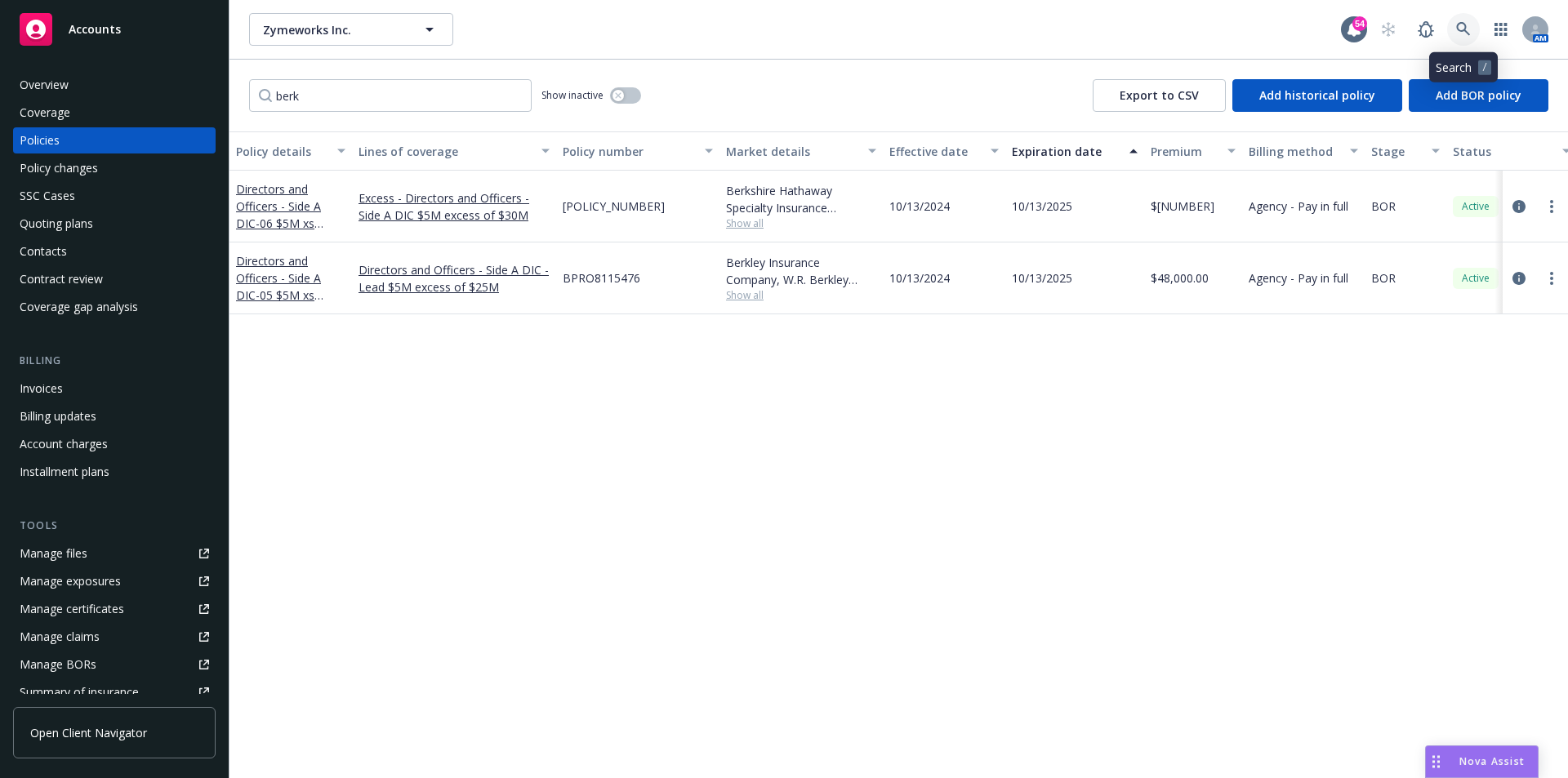 click 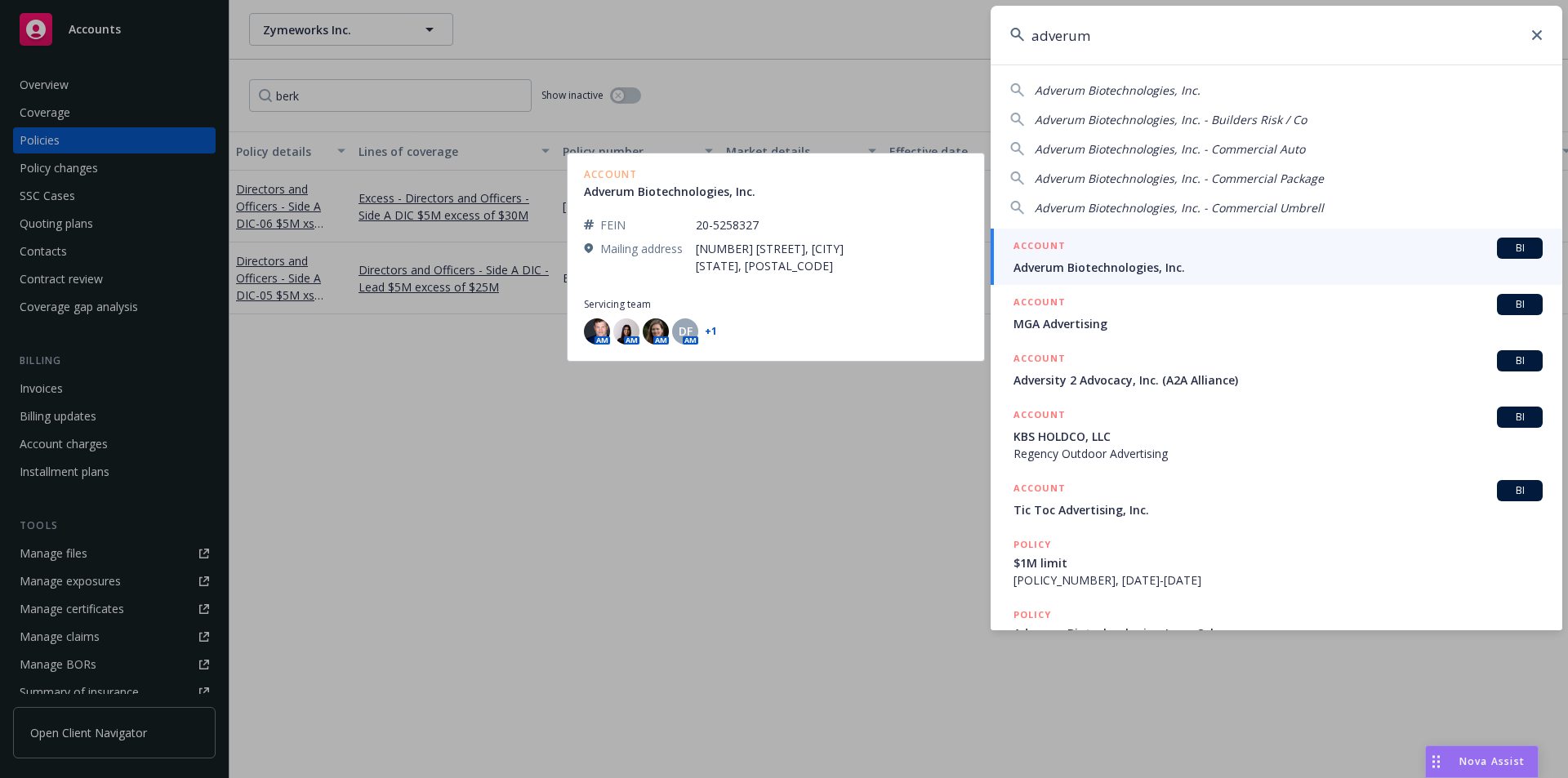 type on "adverum" 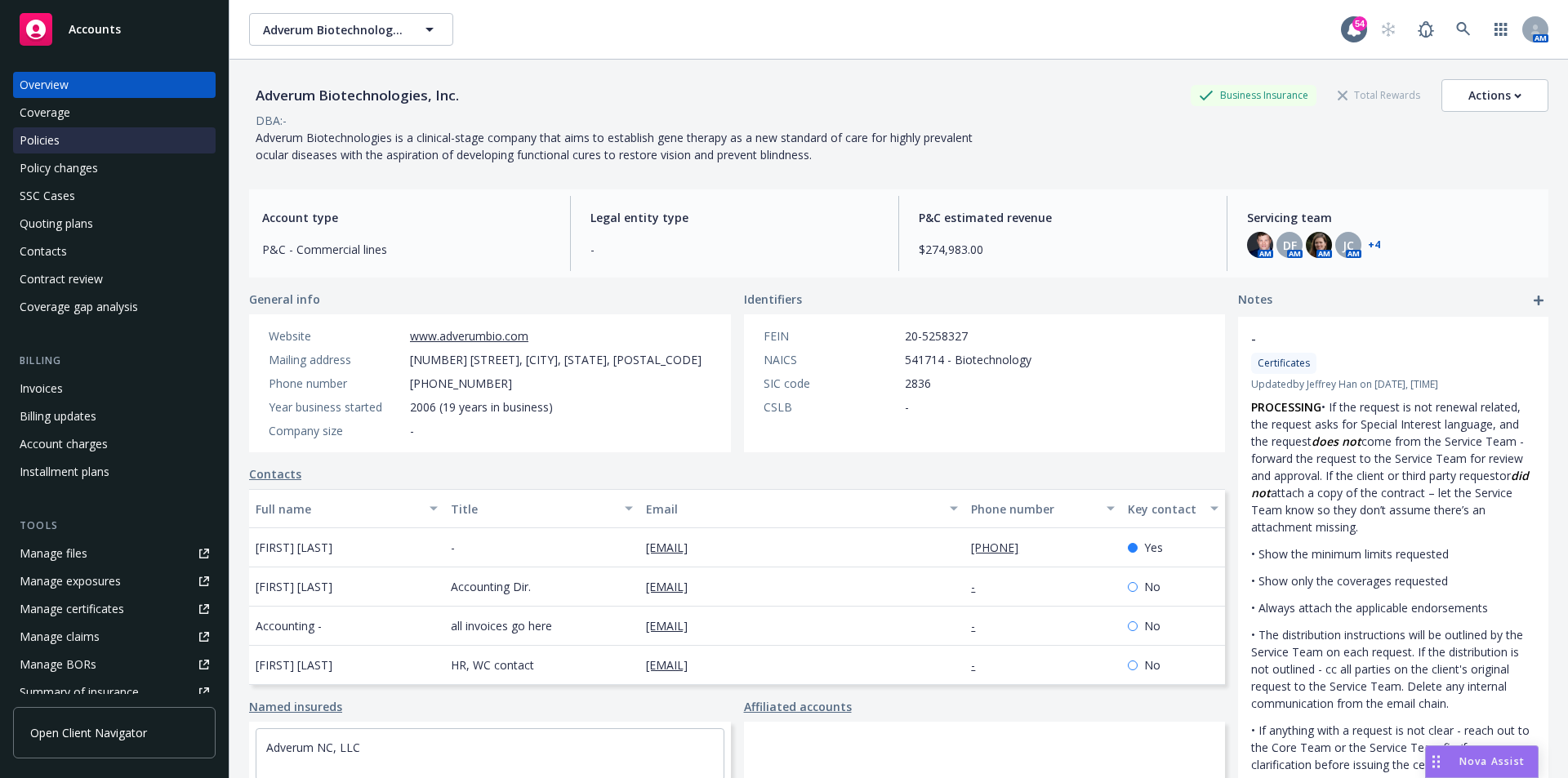 click on "Policies" at bounding box center (114, 140) 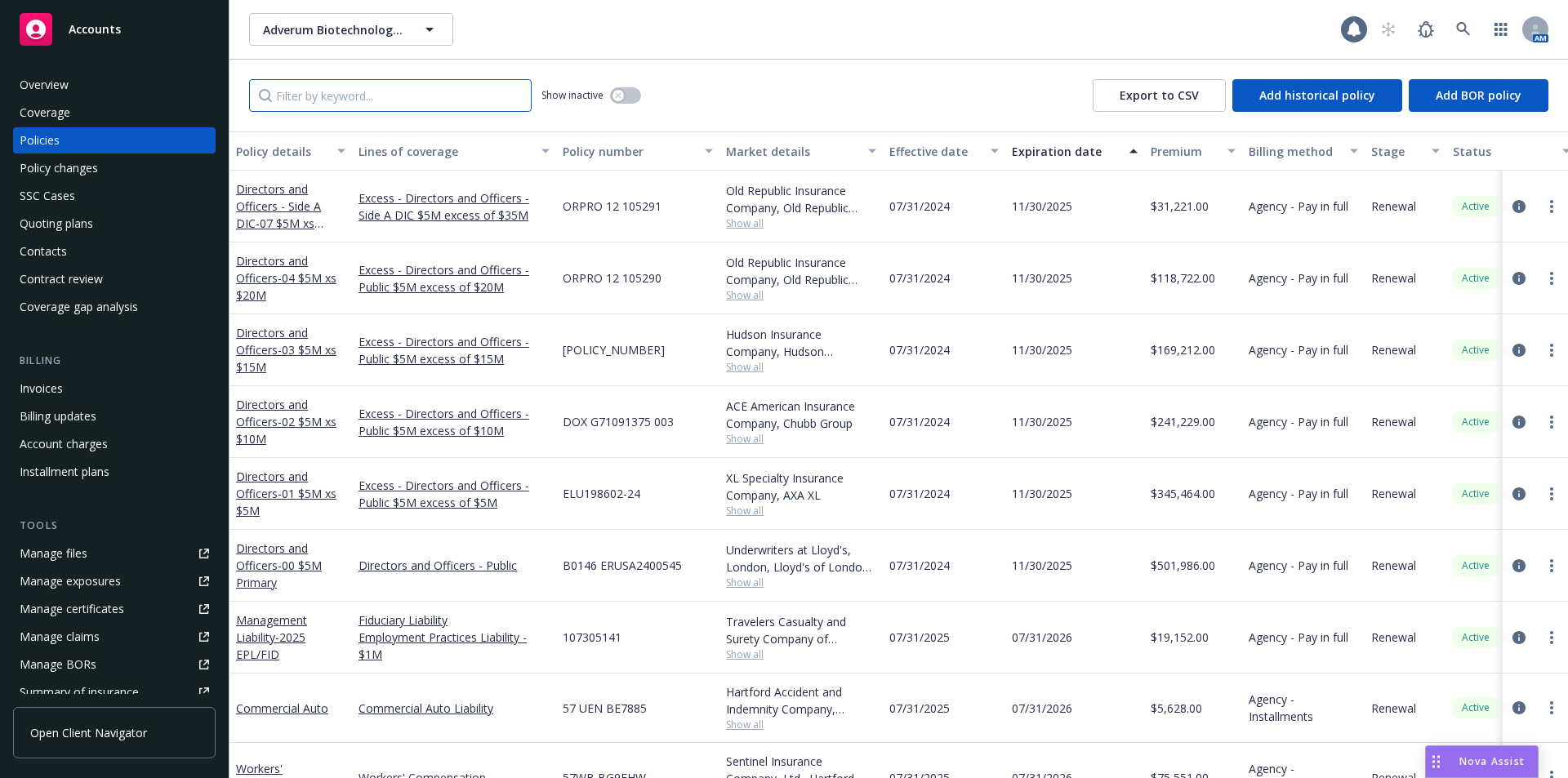 click at bounding box center (390, 96) 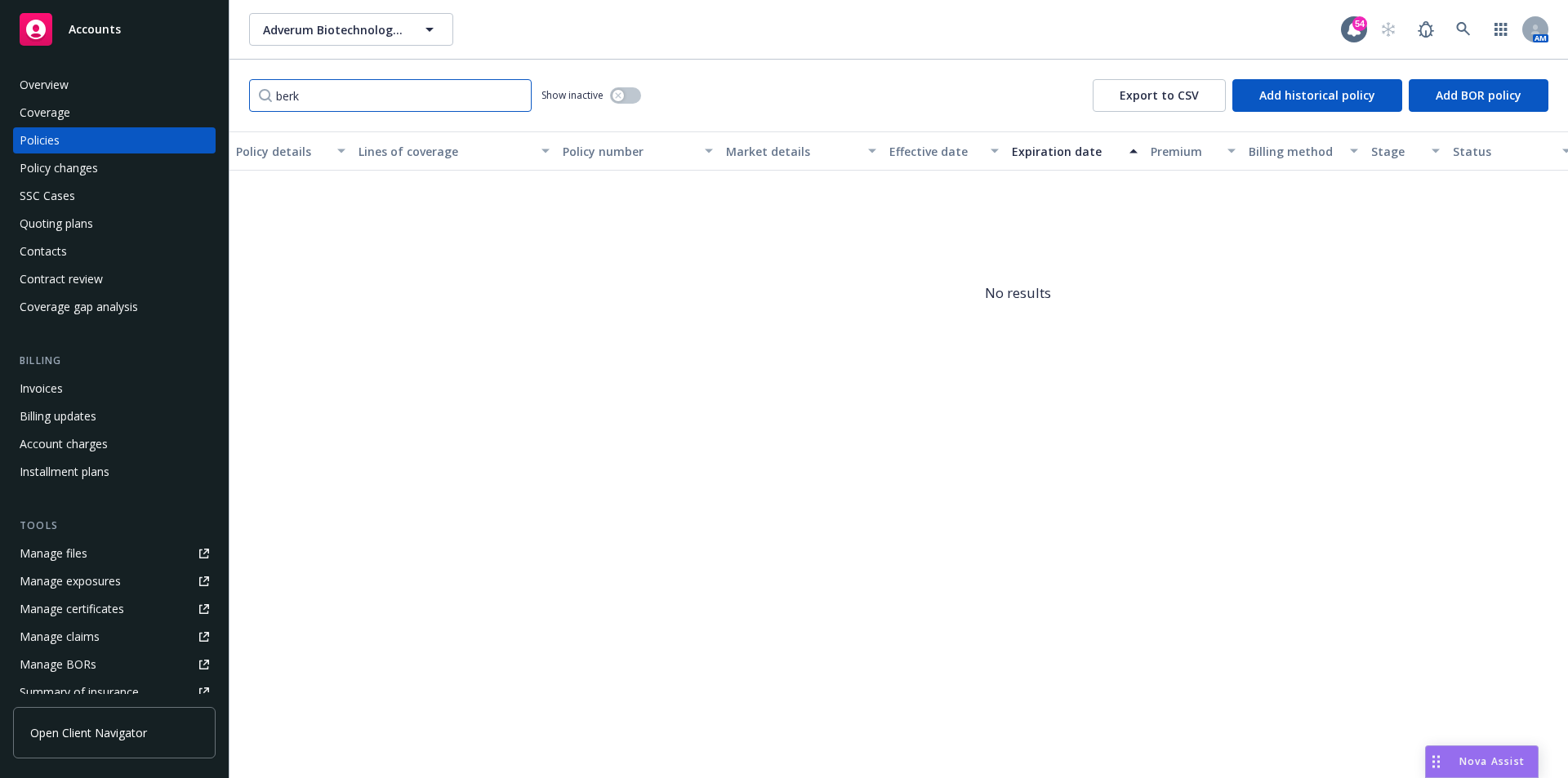 drag, startPoint x: 308, startPoint y: 92, endPoint x: 241, endPoint y: 93, distance: 67.007462 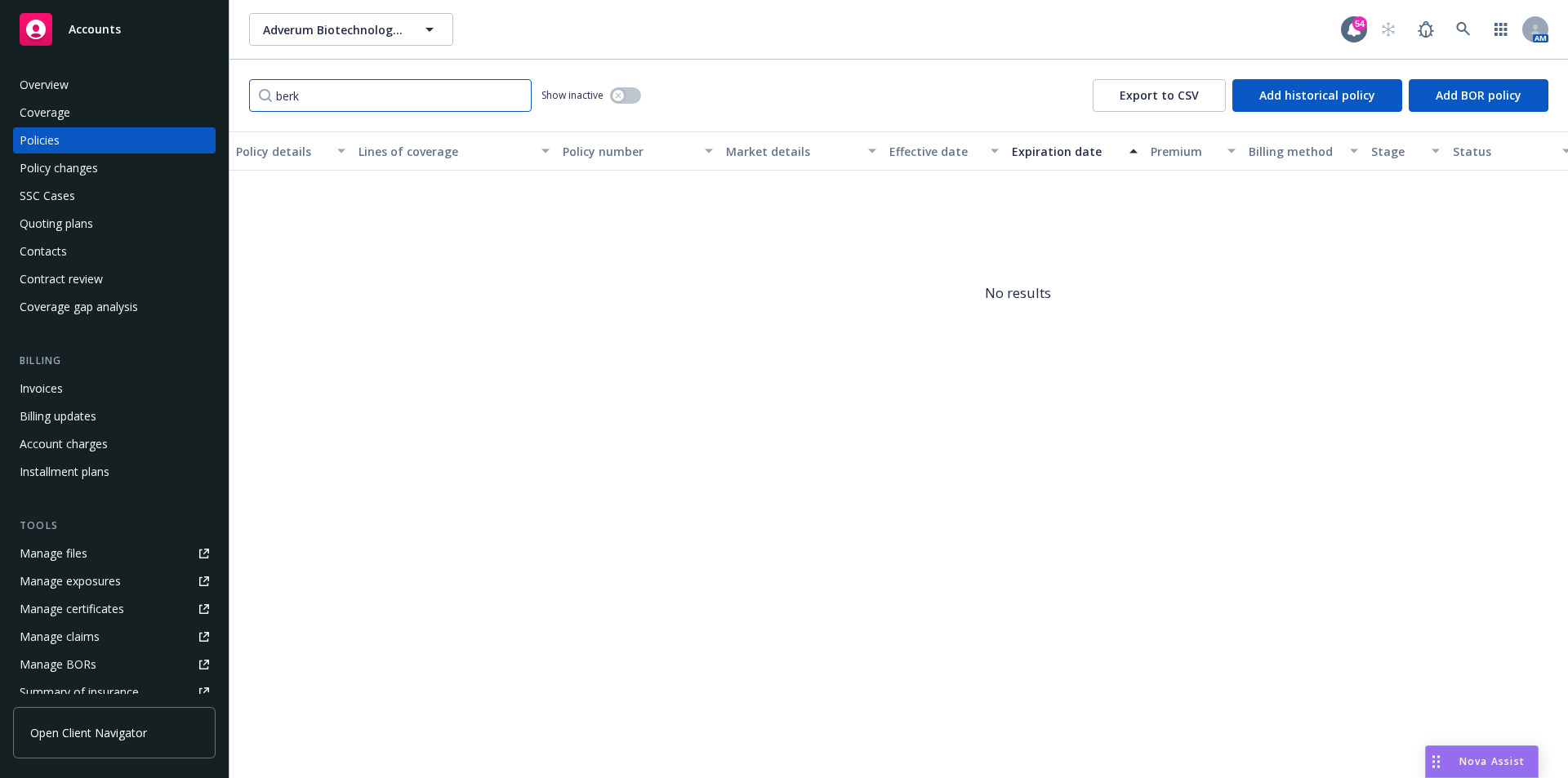type on "berk" 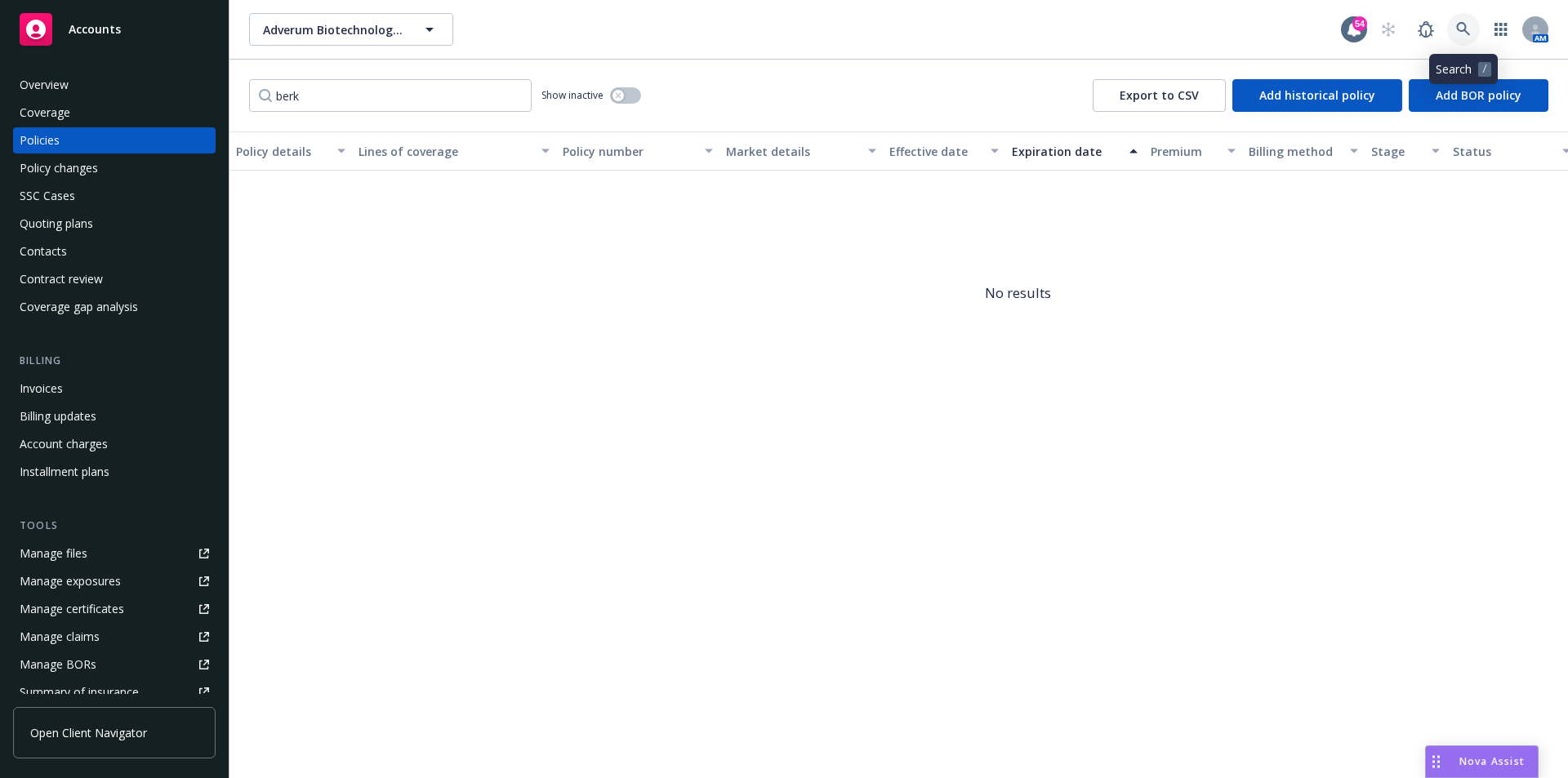 click at bounding box center [1463, 29] 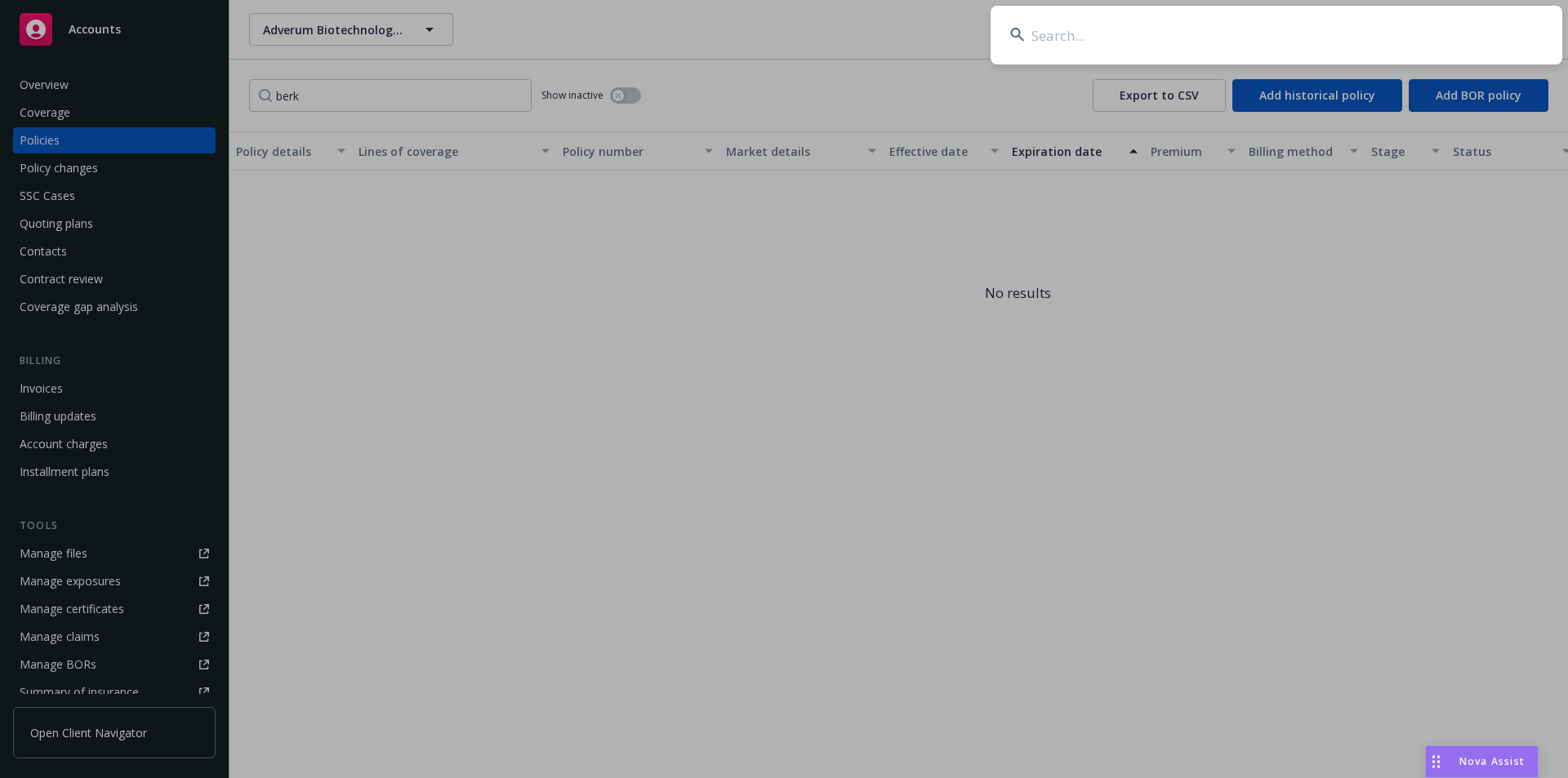 click at bounding box center (1276, 35) 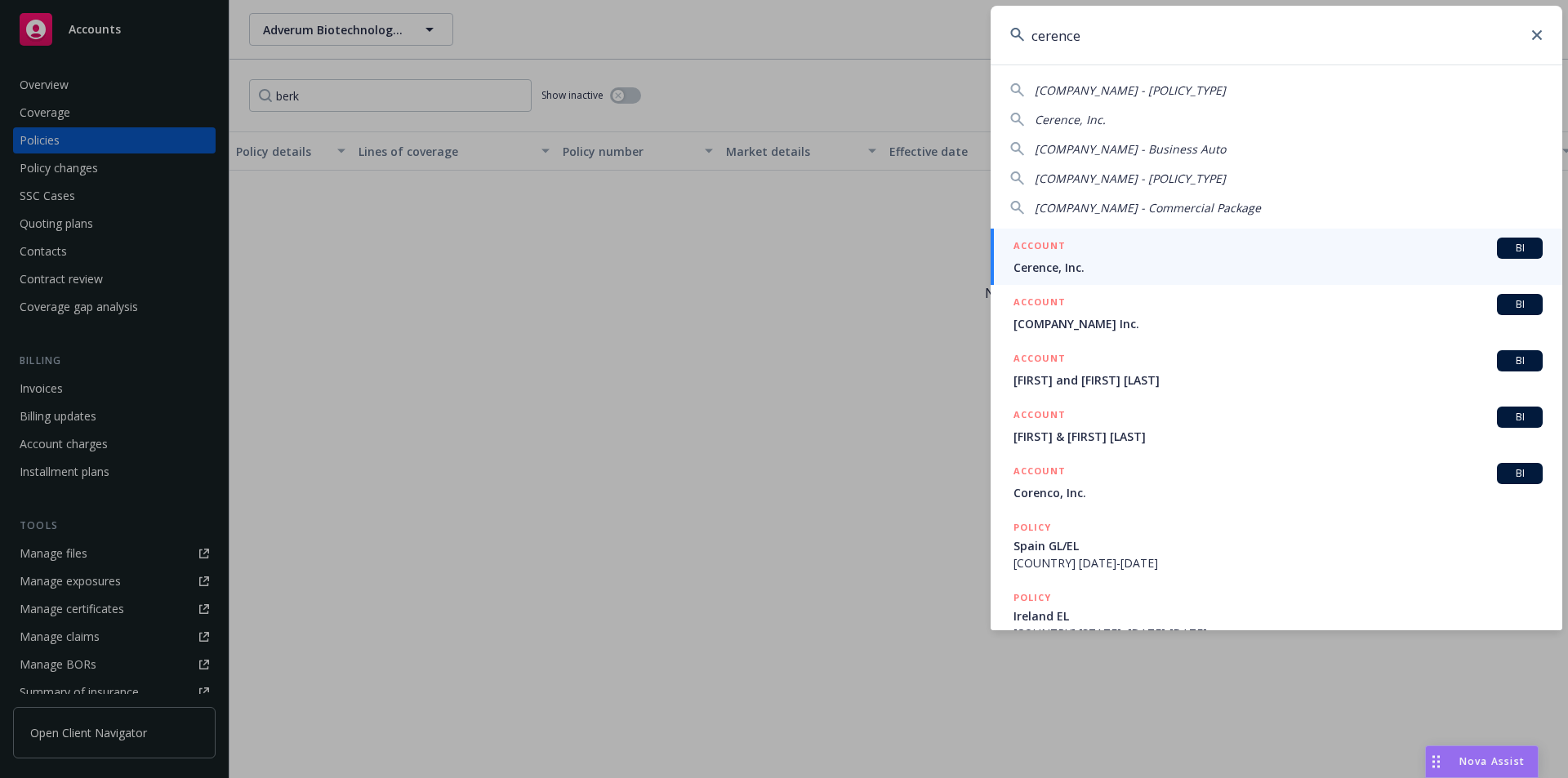 drag, startPoint x: 1115, startPoint y: 38, endPoint x: 941, endPoint y: 46, distance: 174.18381 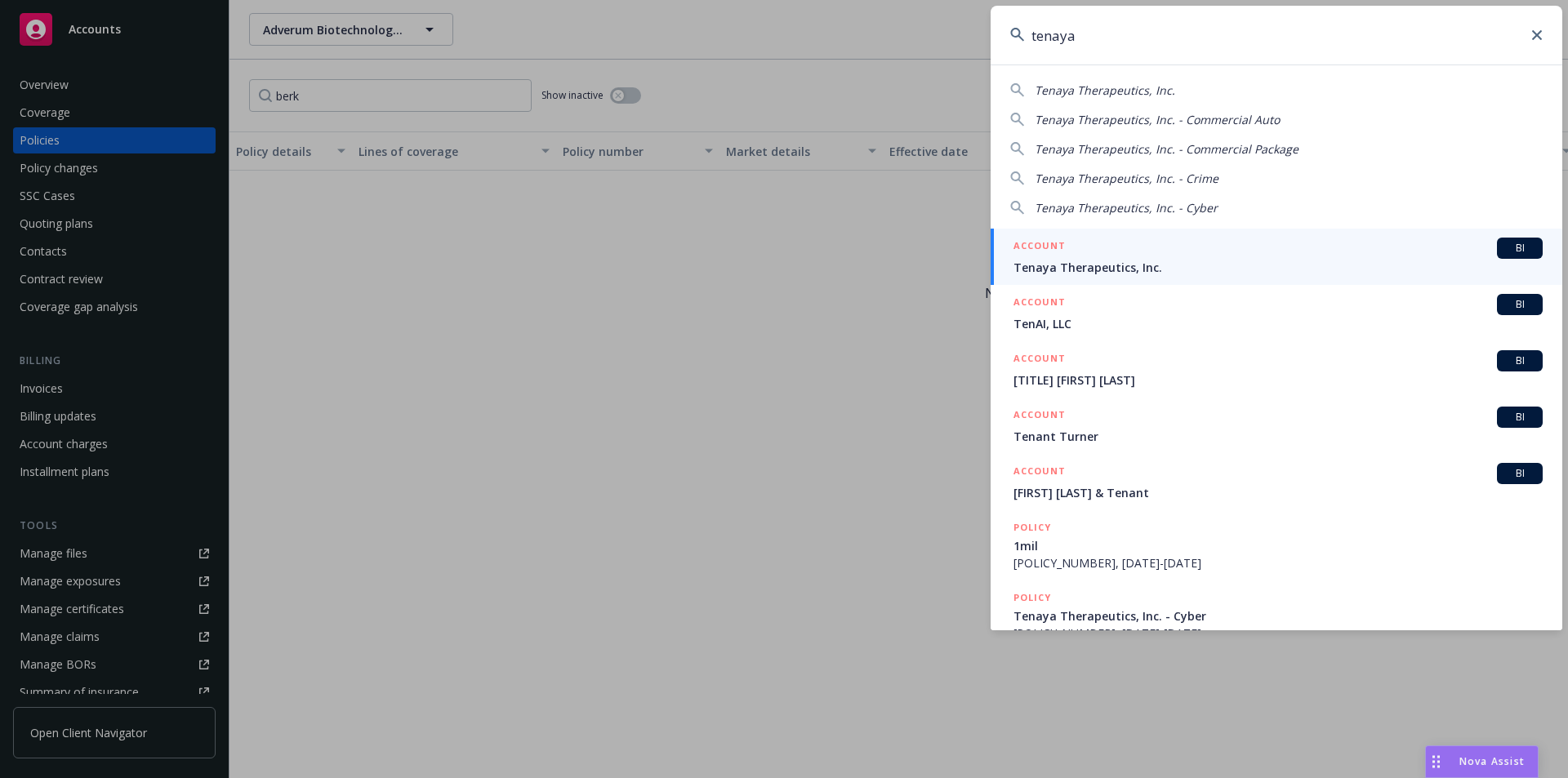 type on "tenaya" 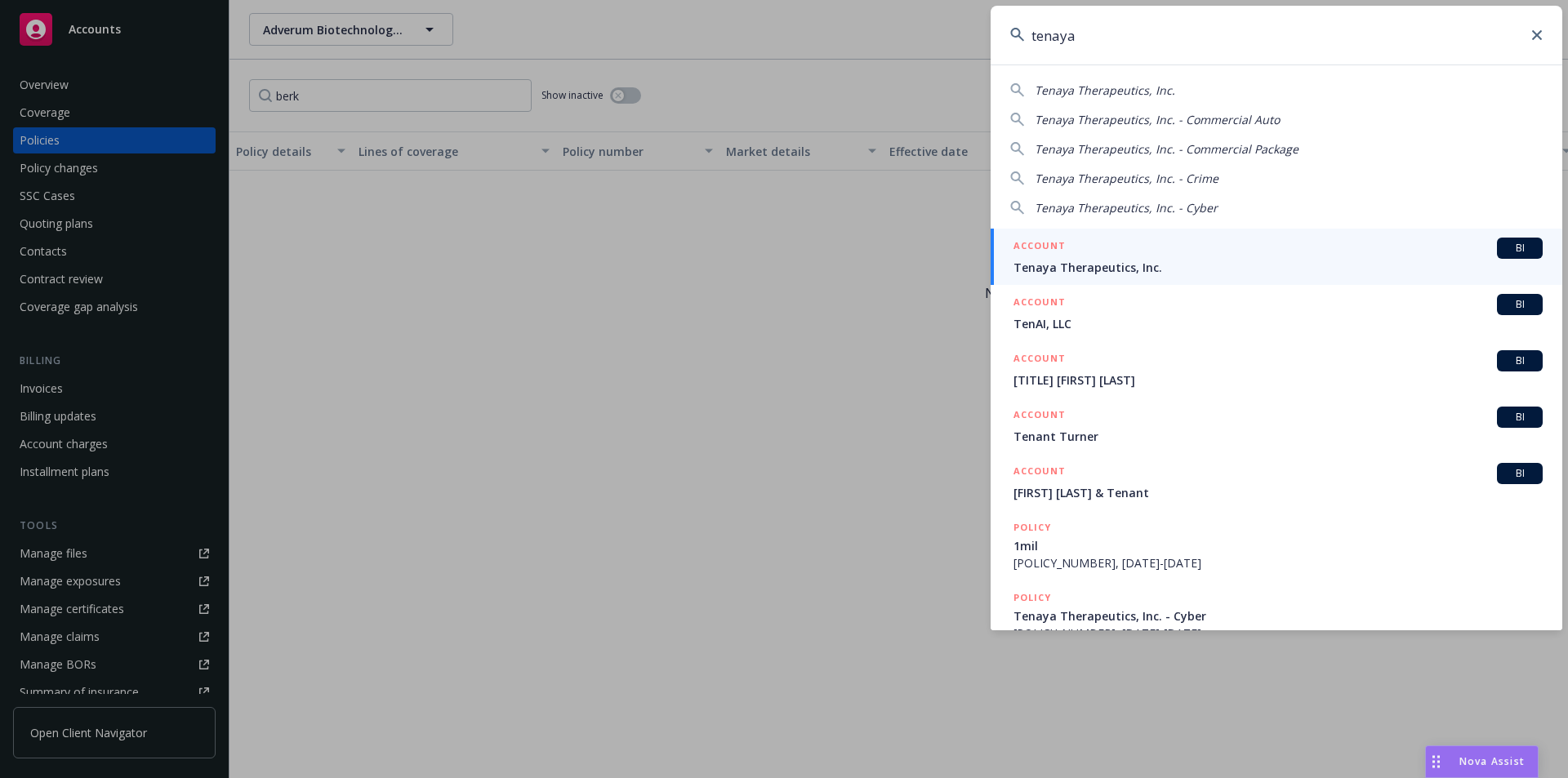 click on "Tenaya Therapeutics, Inc." at bounding box center (1278, 267) 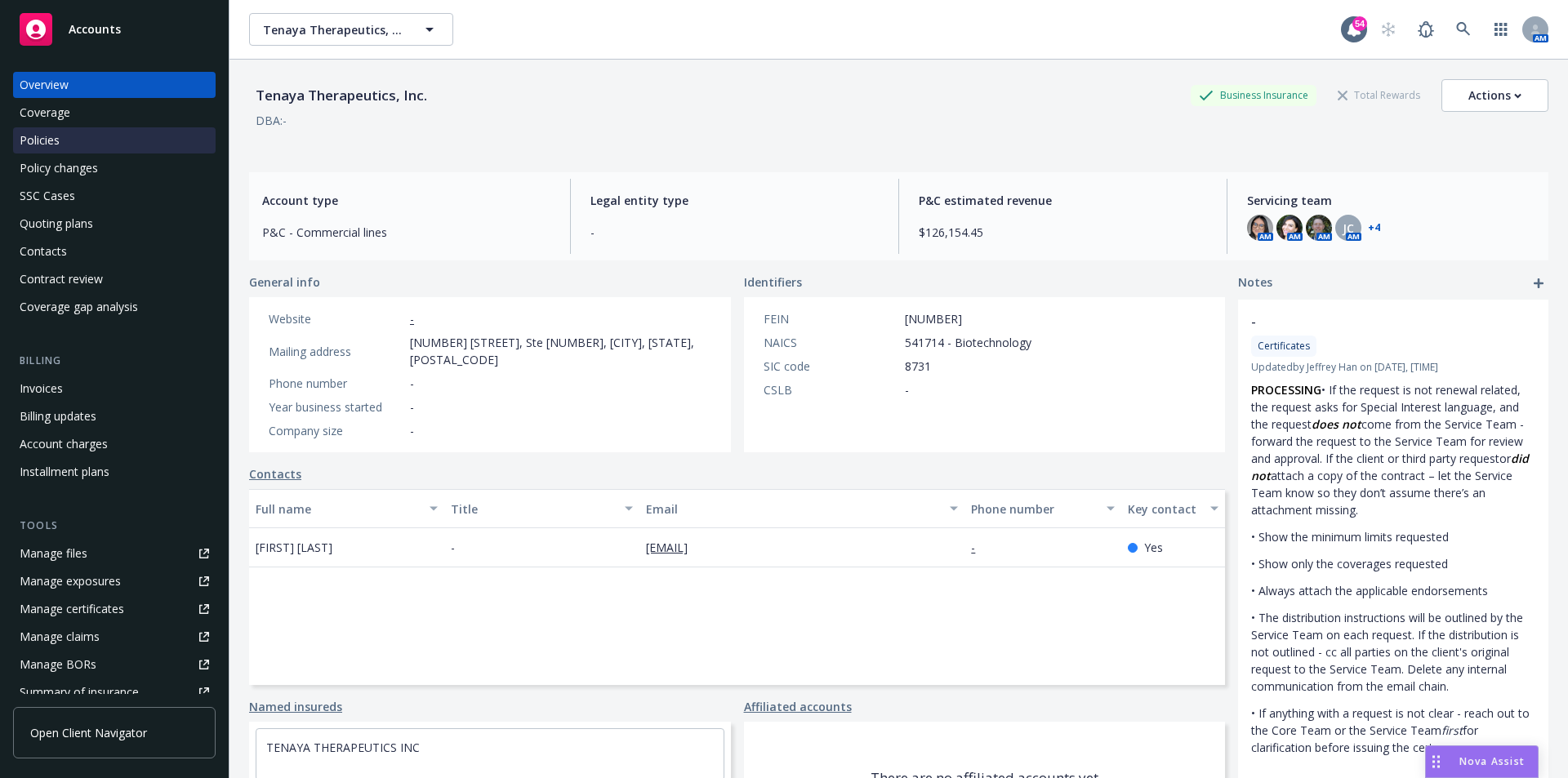 click on "Policies" at bounding box center (114, 140) 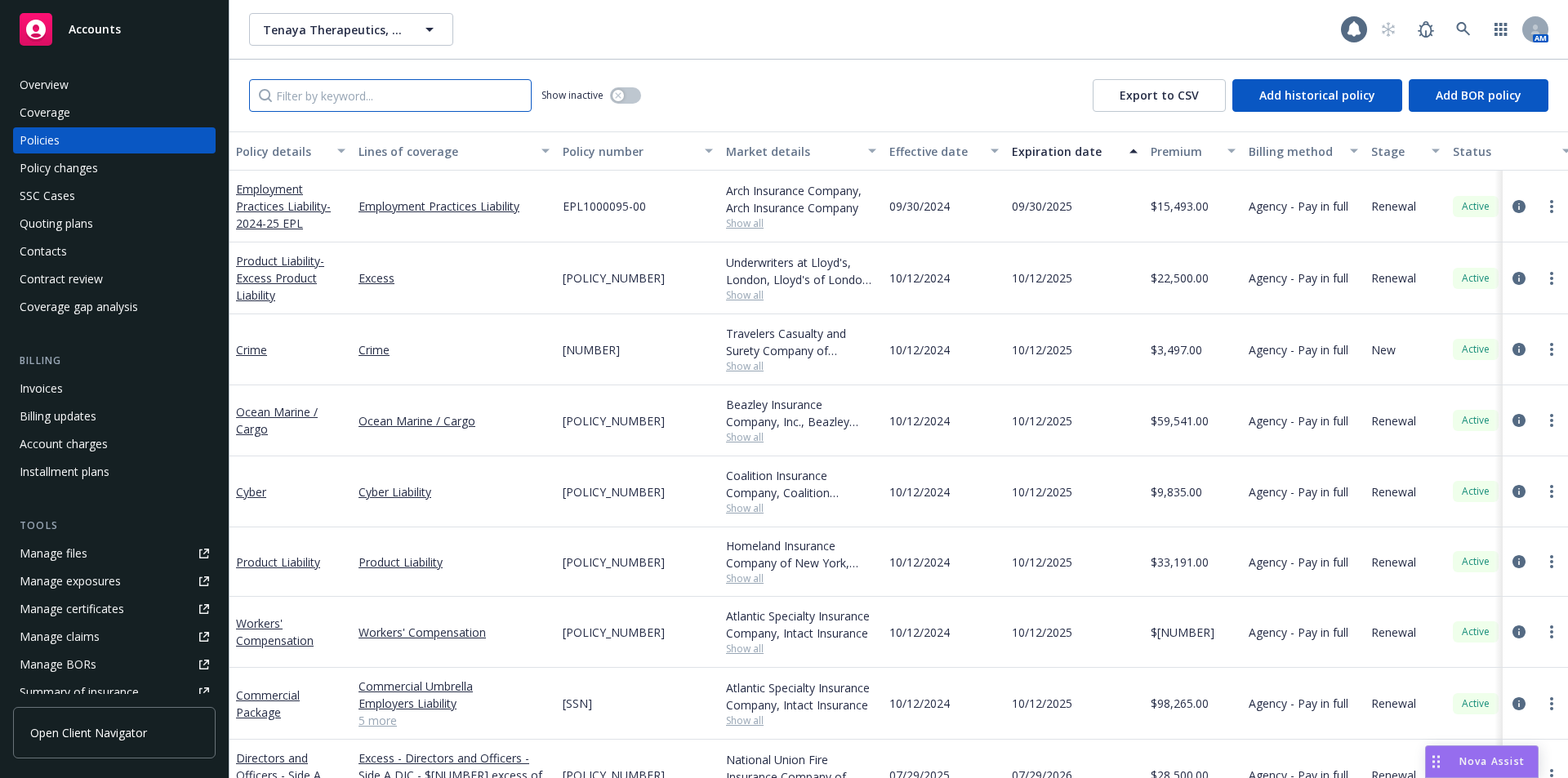 click at bounding box center [390, 96] 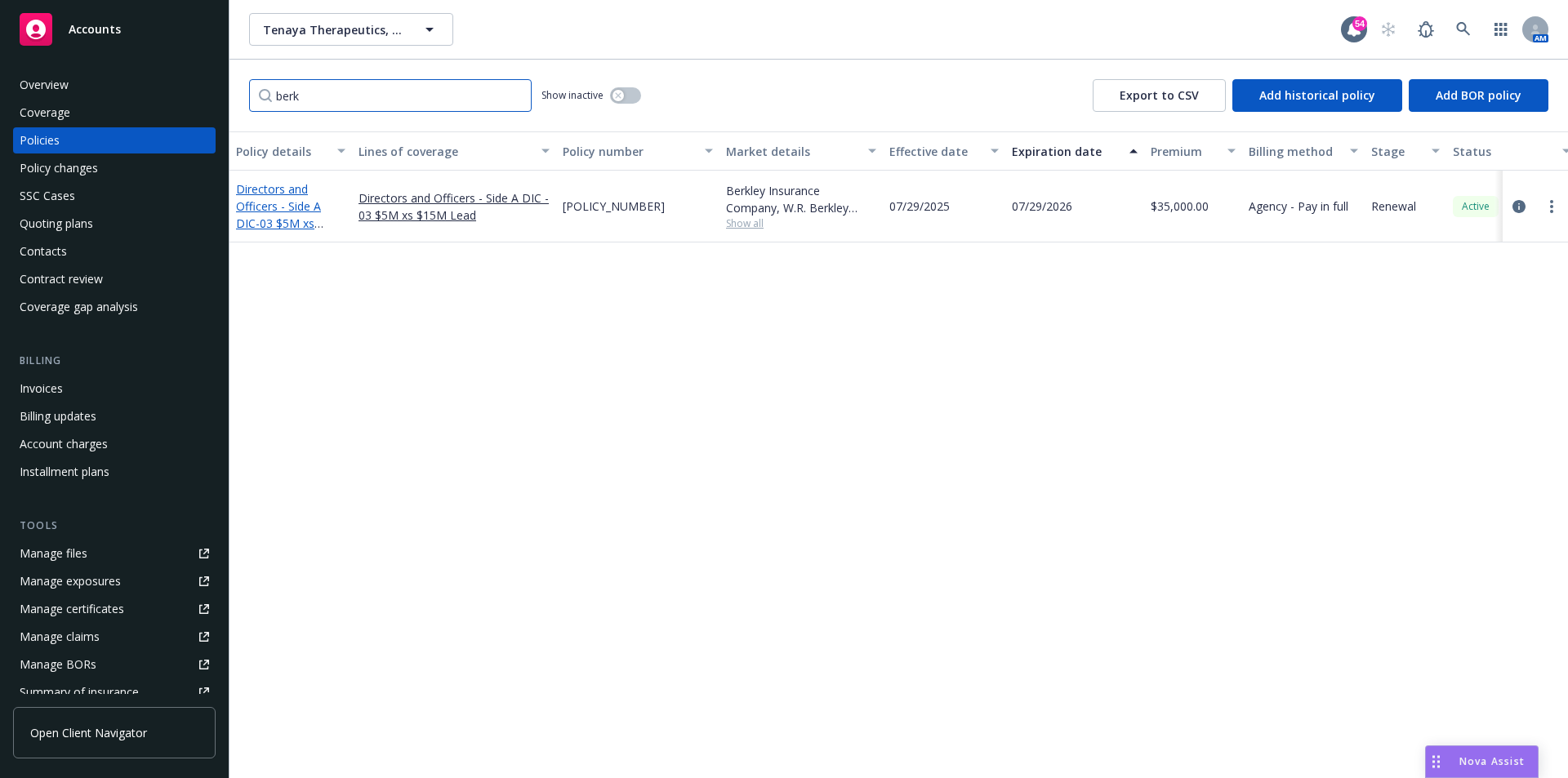 type on "berk" 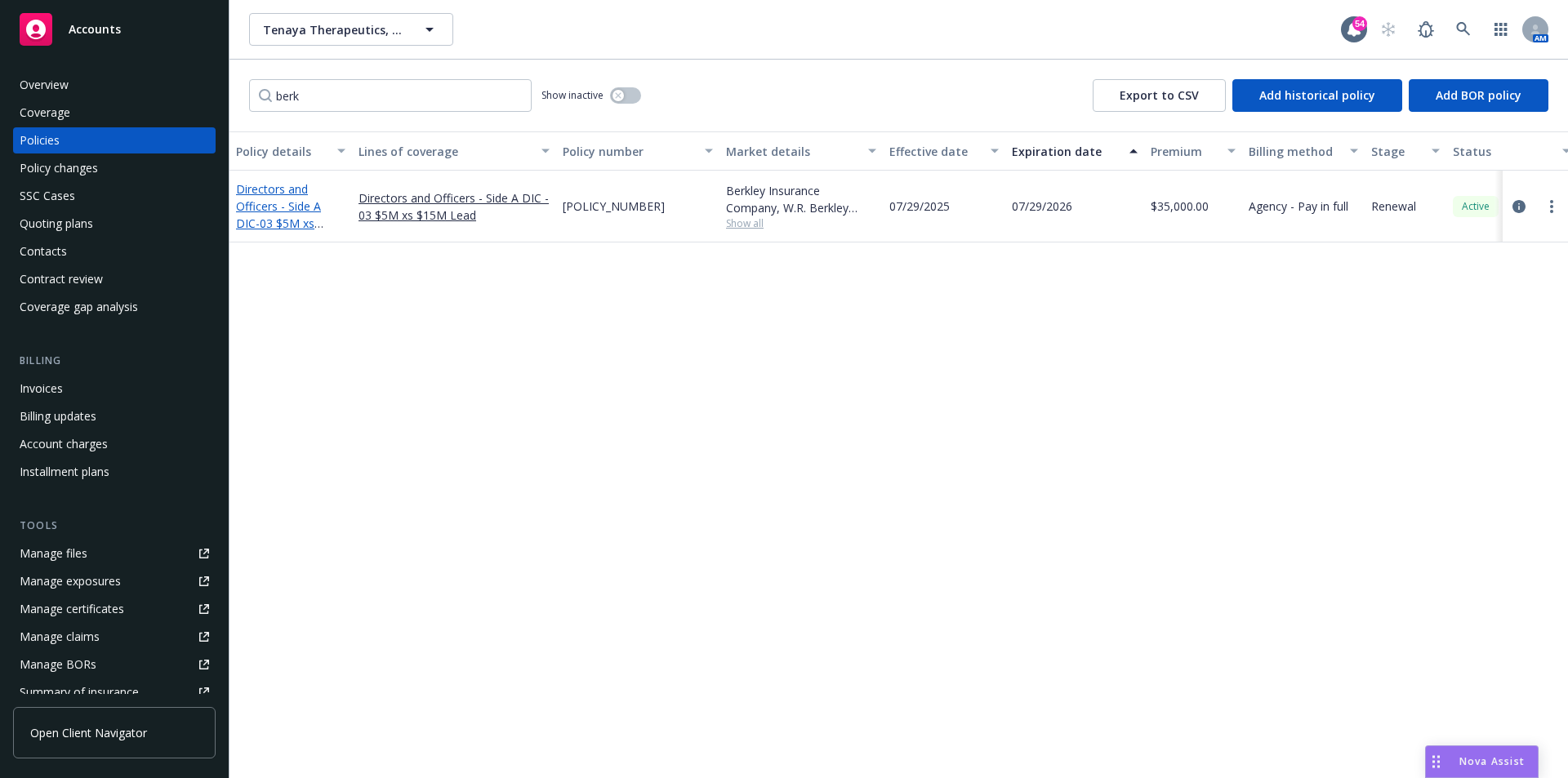 click on "Directors and Officers - Side A DIC  -  03 $5M xs $15M Lead" at bounding box center [278, 215] 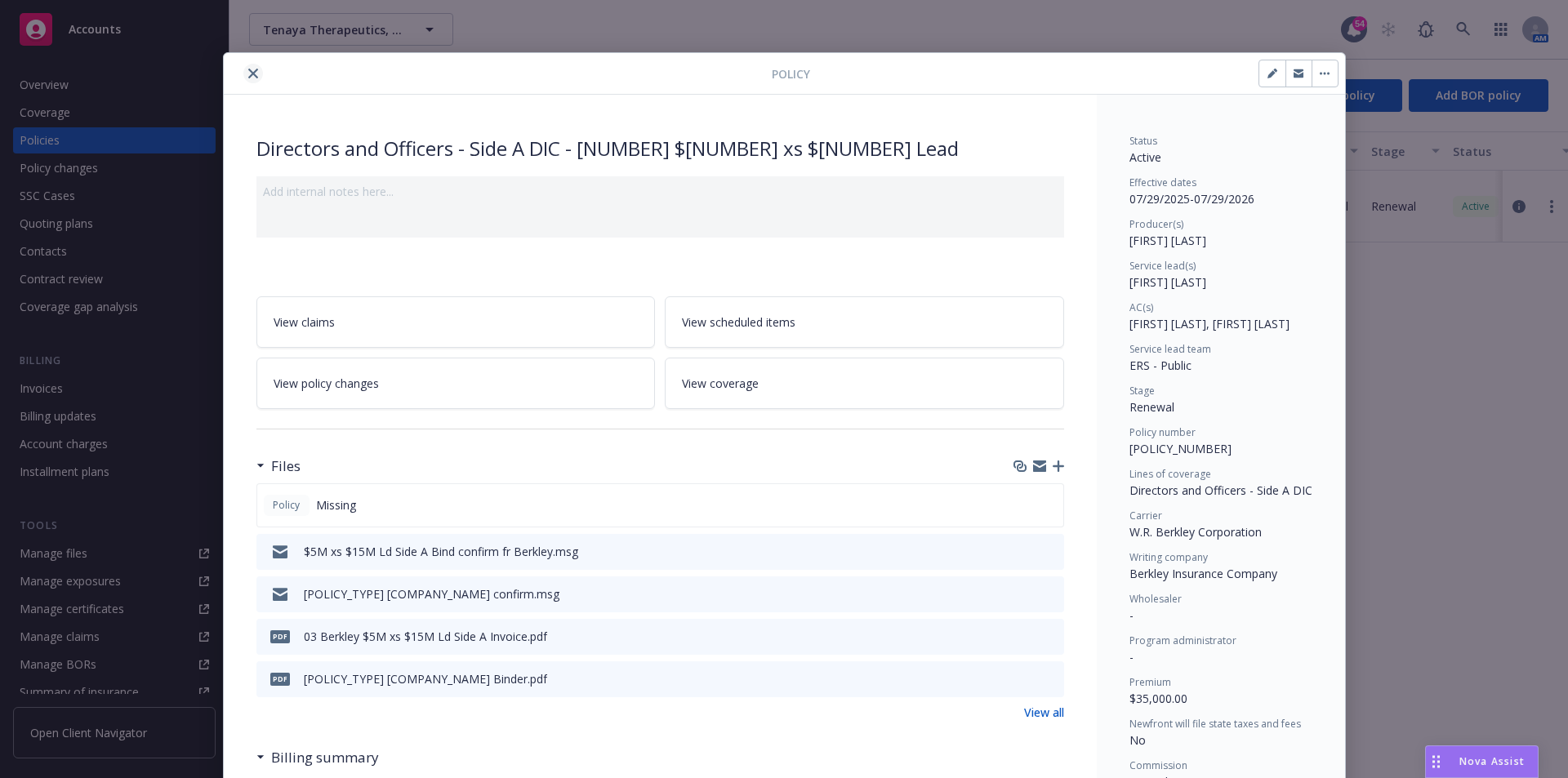 click 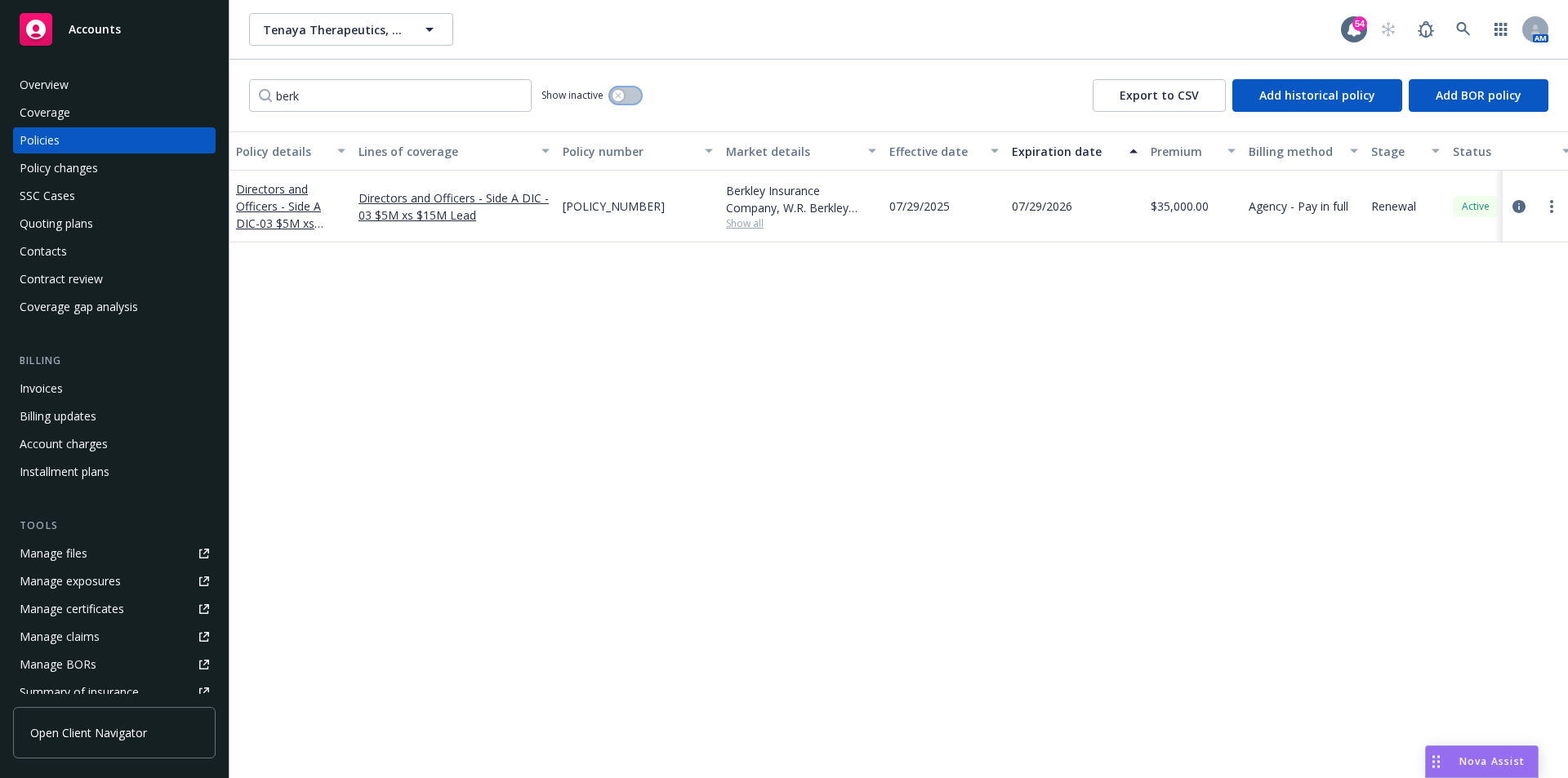 click at bounding box center [626, 96] 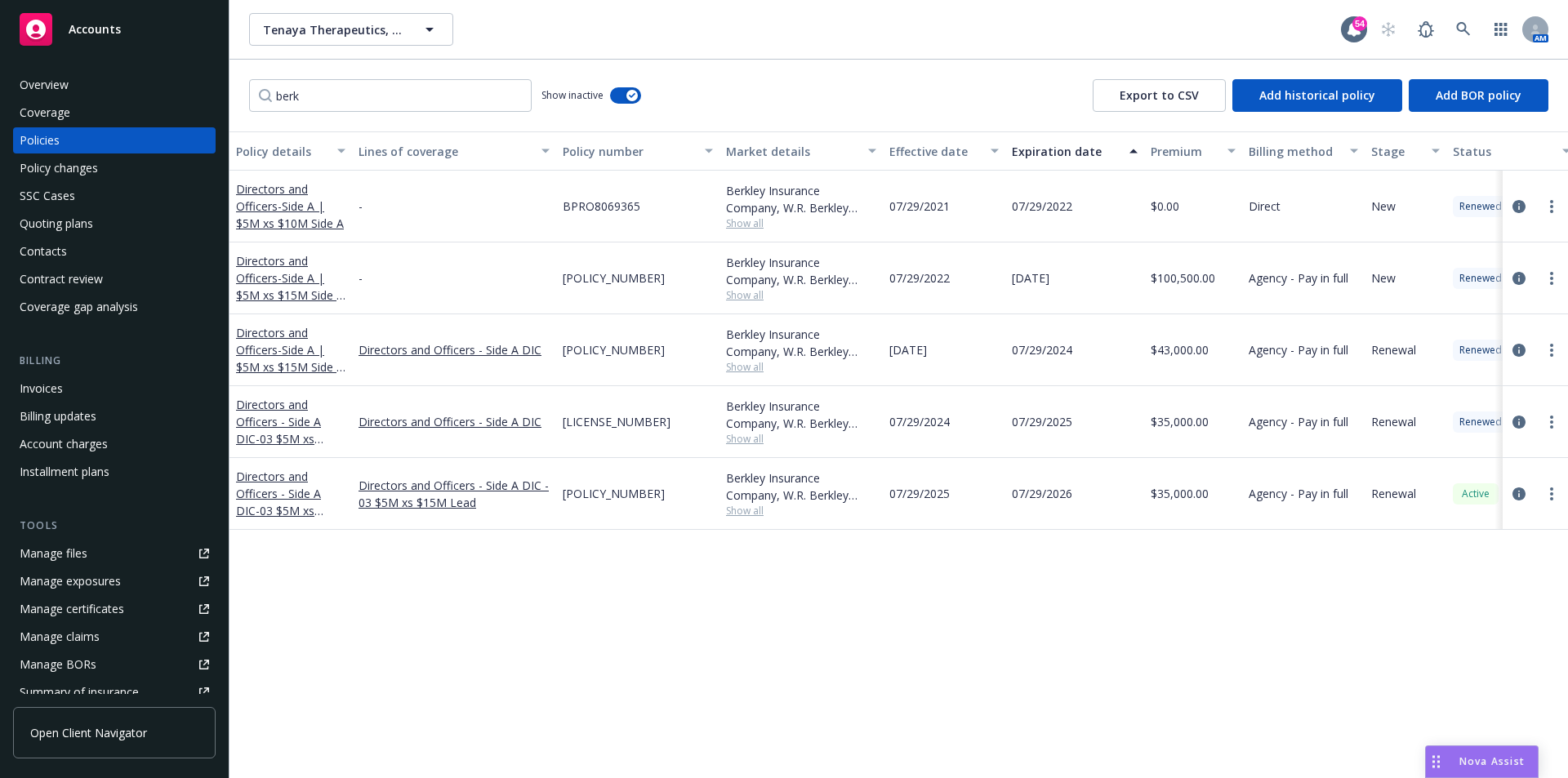 click on "Directors and Officers - Side A DIC  -  03 $5M xs $15M Lead" at bounding box center [291, 421] 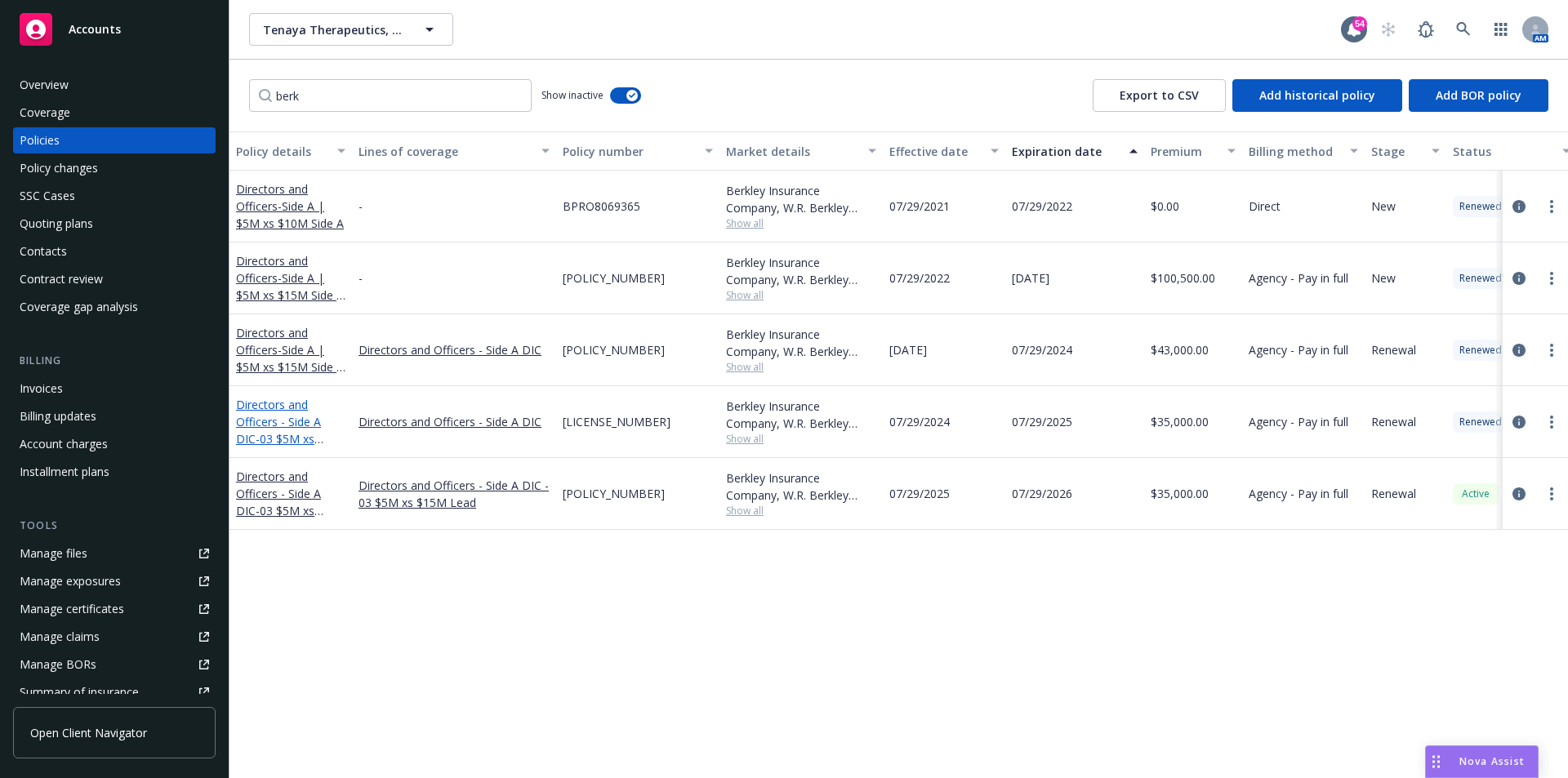 click on "-  03 $5M xs $15M Lead" at bounding box center (279, 447) 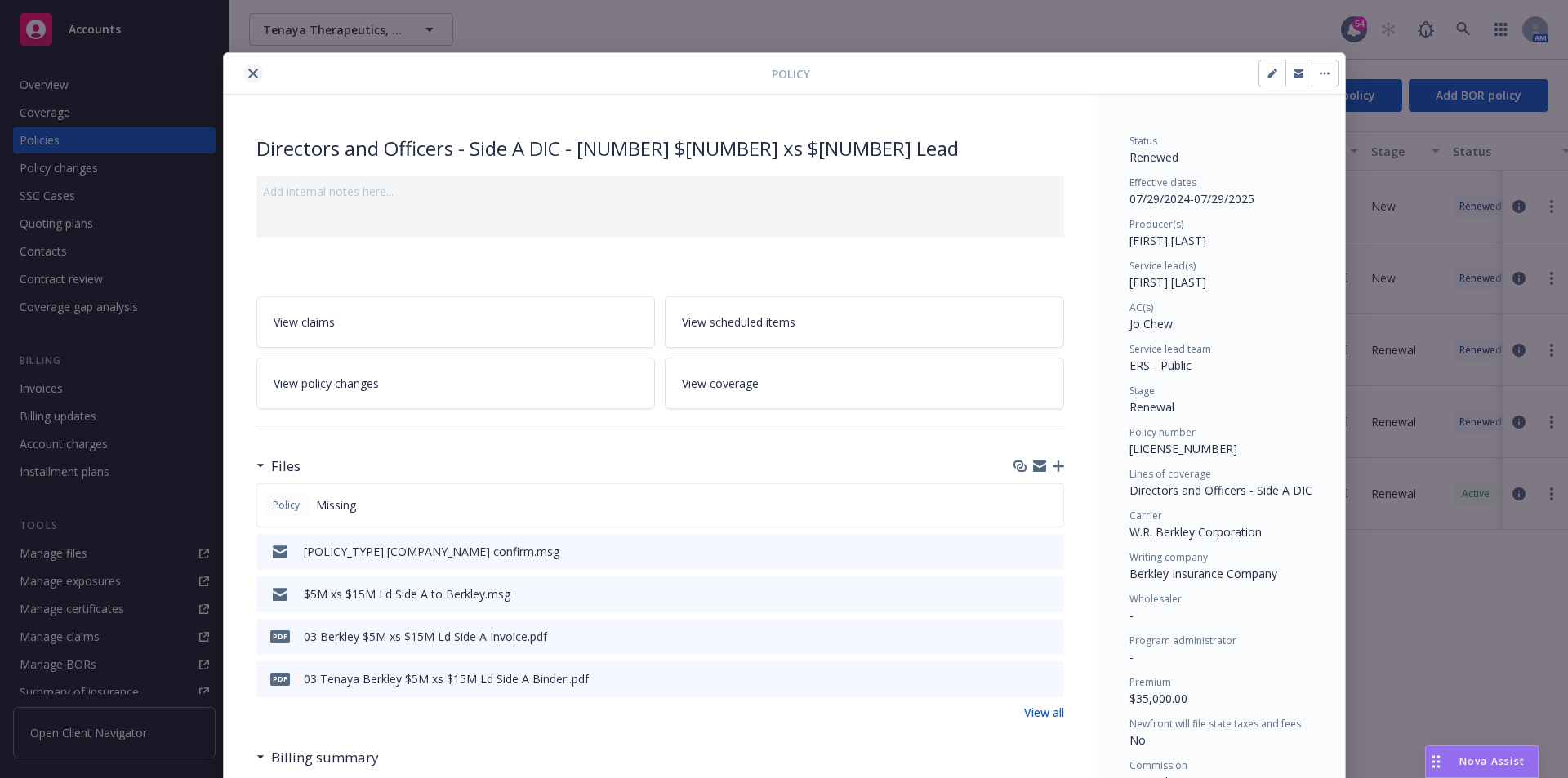 click 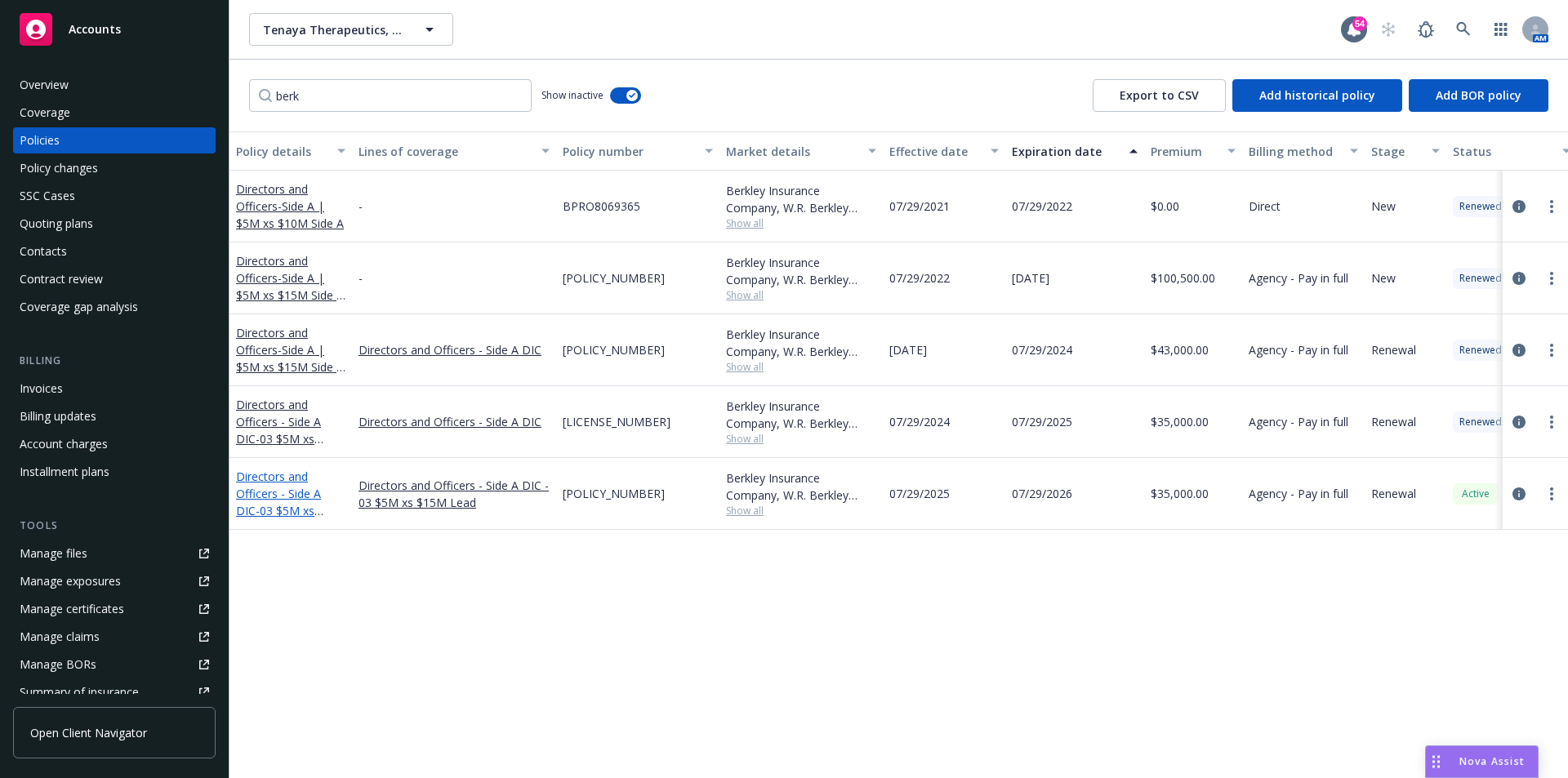 click on "Directors and Officers - Side A DIC  -  03 $5M xs $15M Lead" at bounding box center [278, 502] 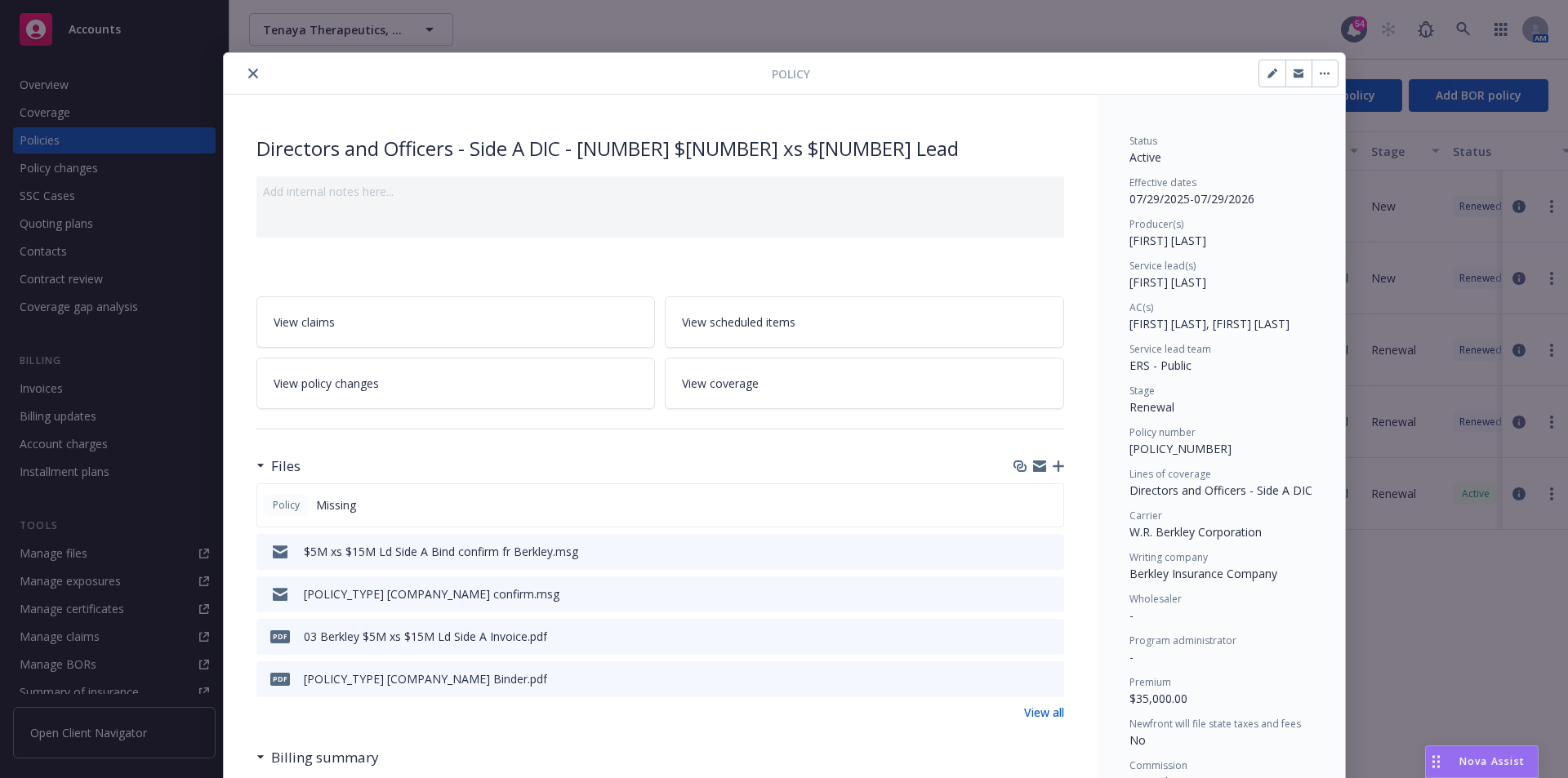scroll, scrollTop: 49, scrollLeft: 0, axis: vertical 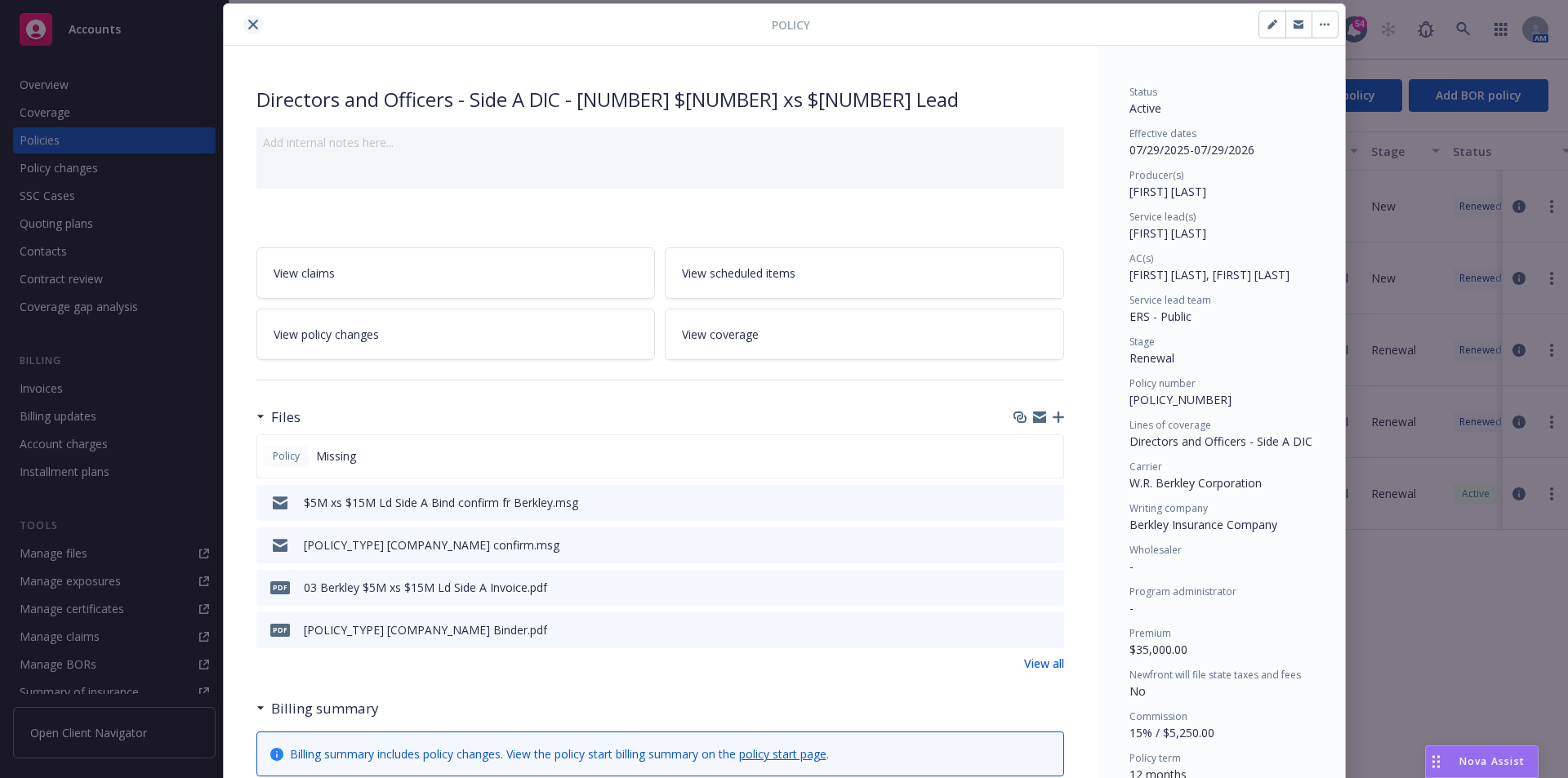click 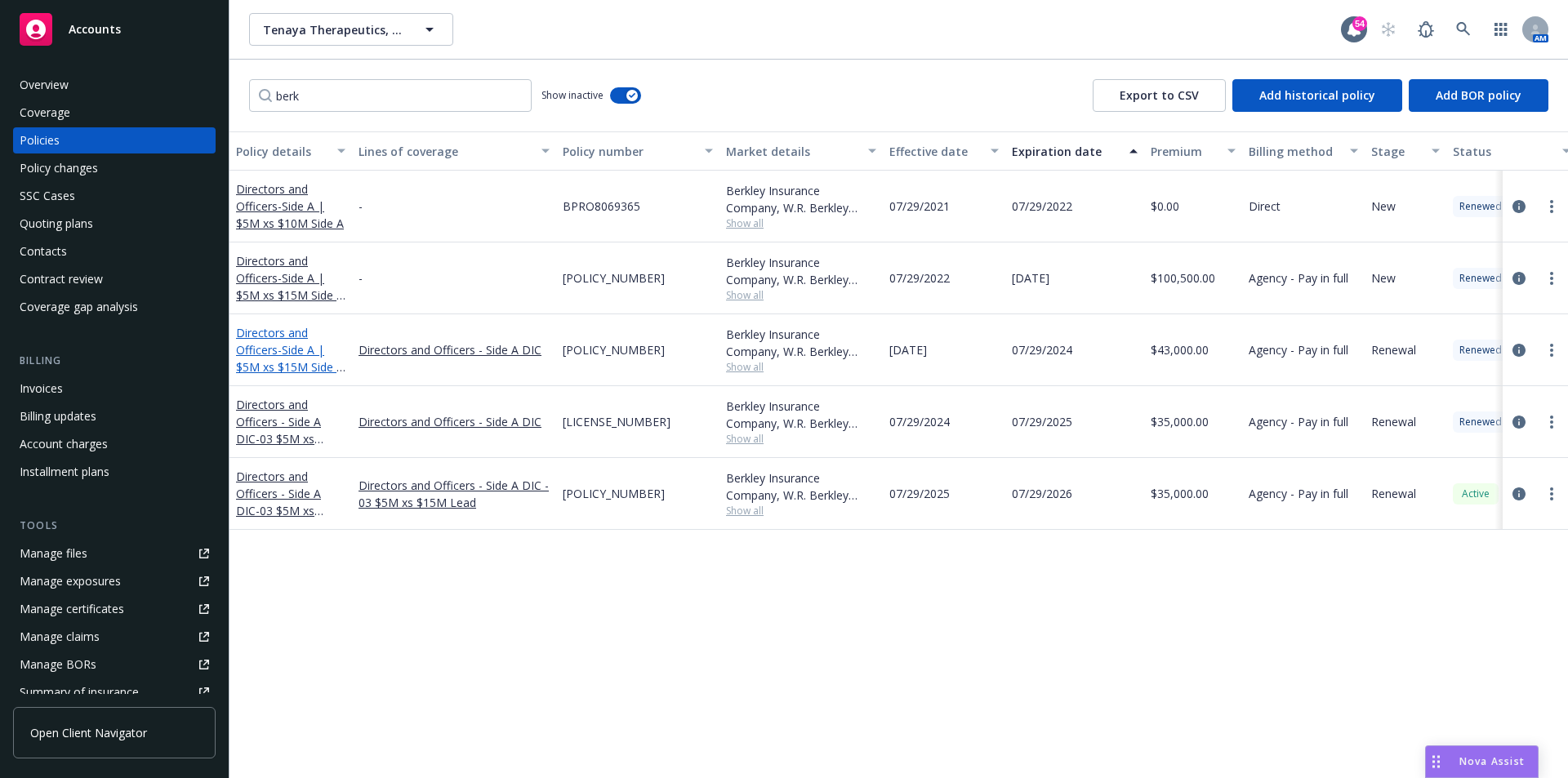 click on "-  Side A | $5M xs $15M Side A D&O" at bounding box center [291, 367] 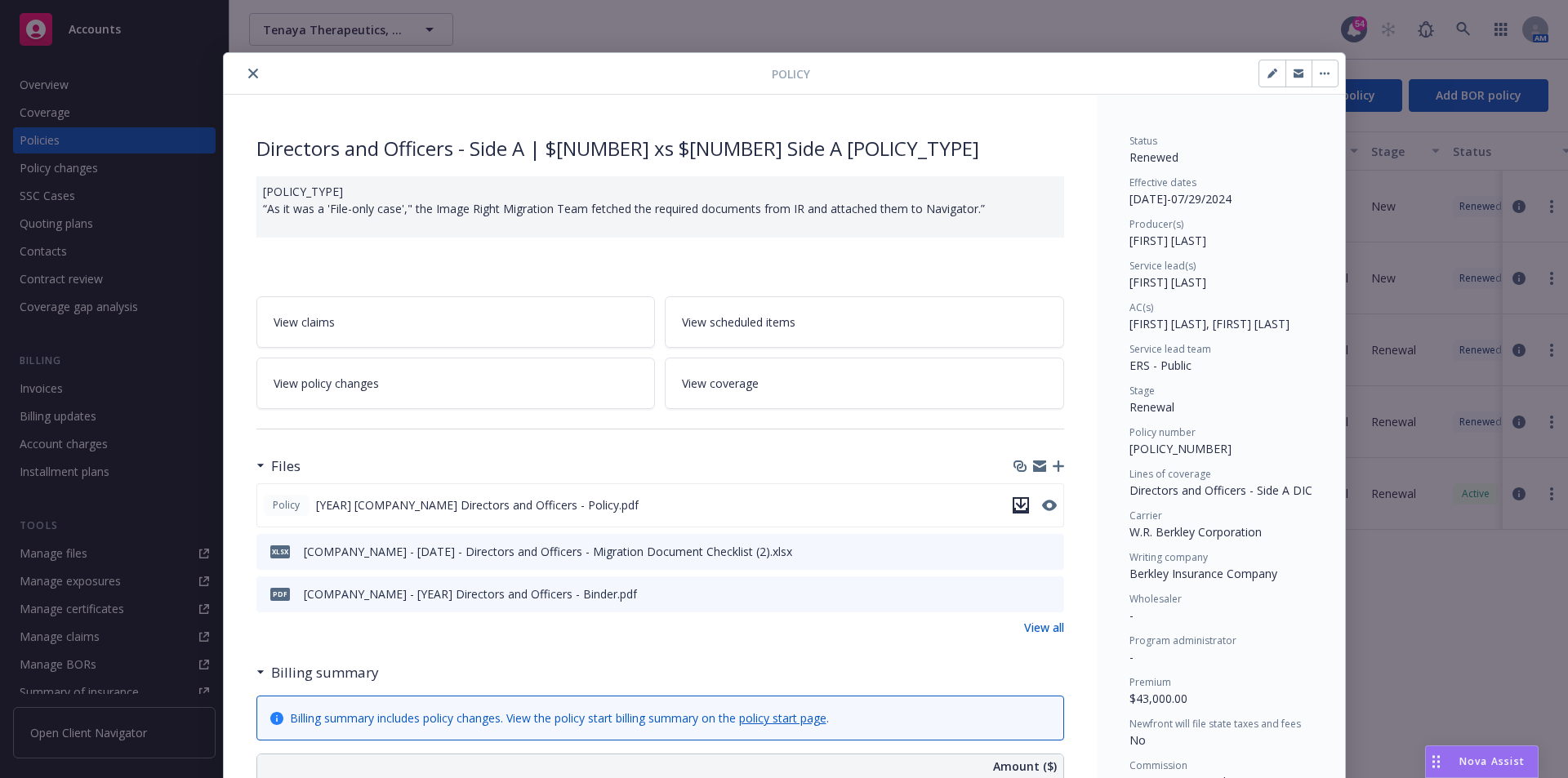 click 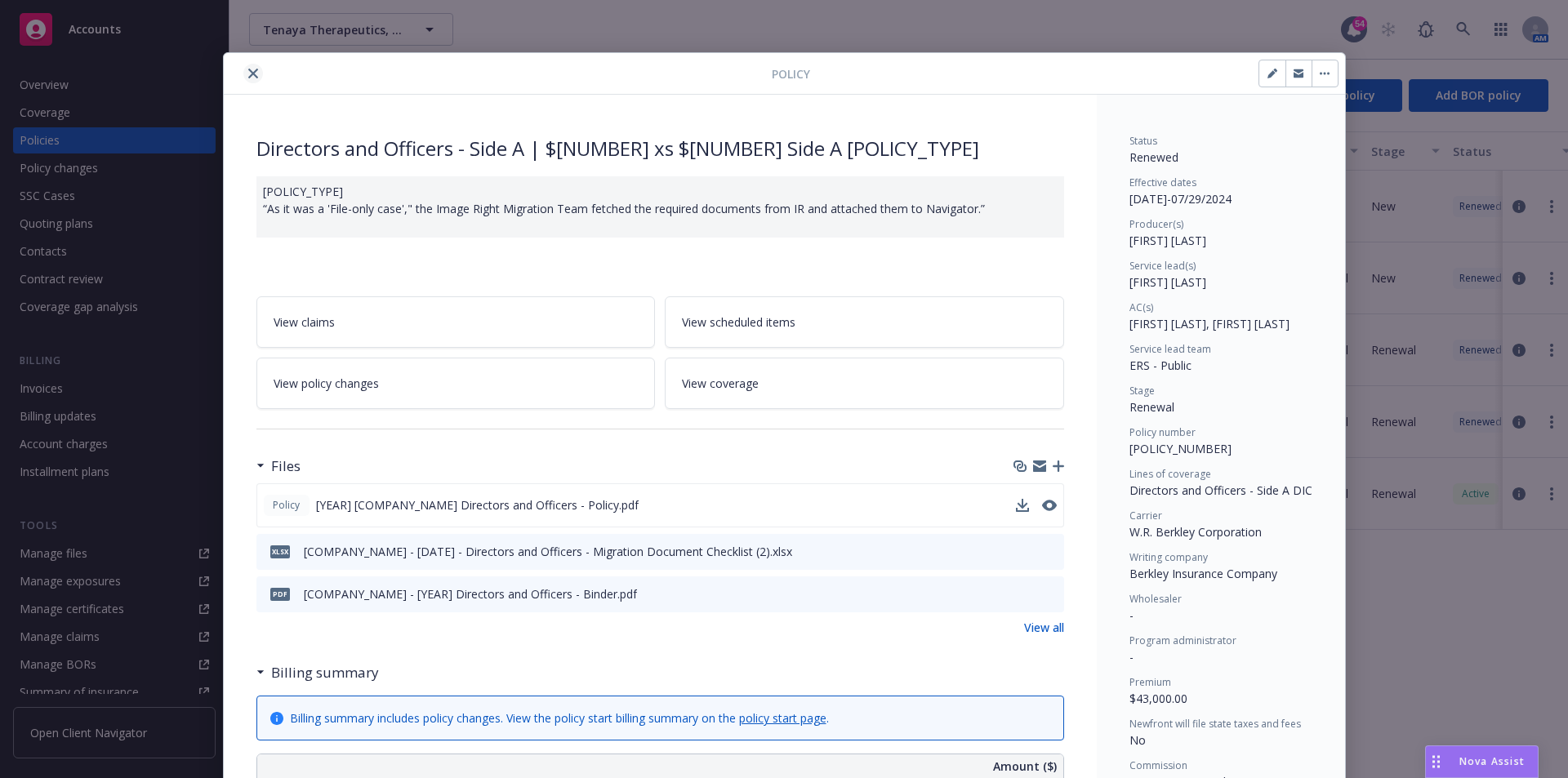 click at bounding box center [253, 73] 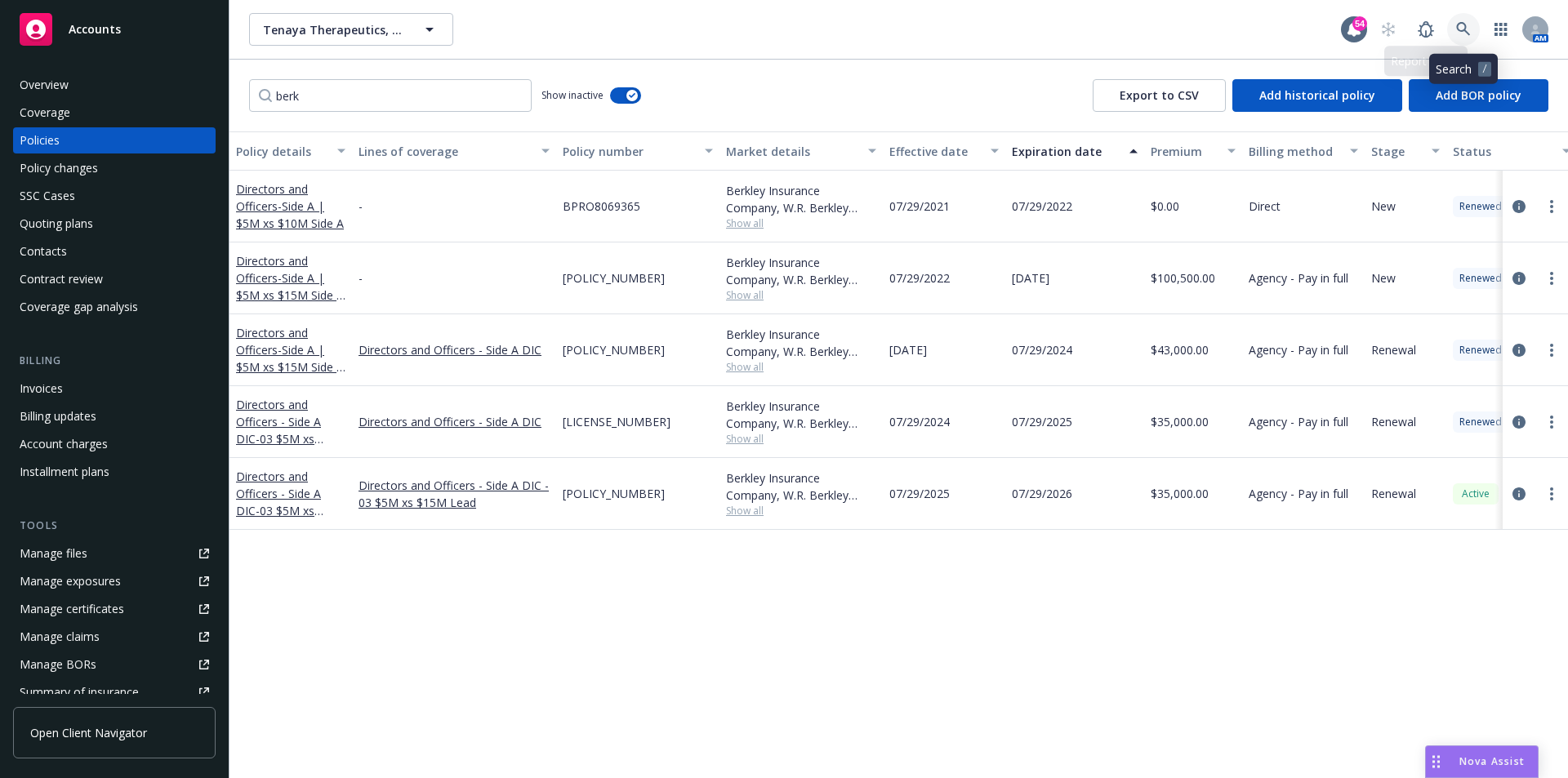 click 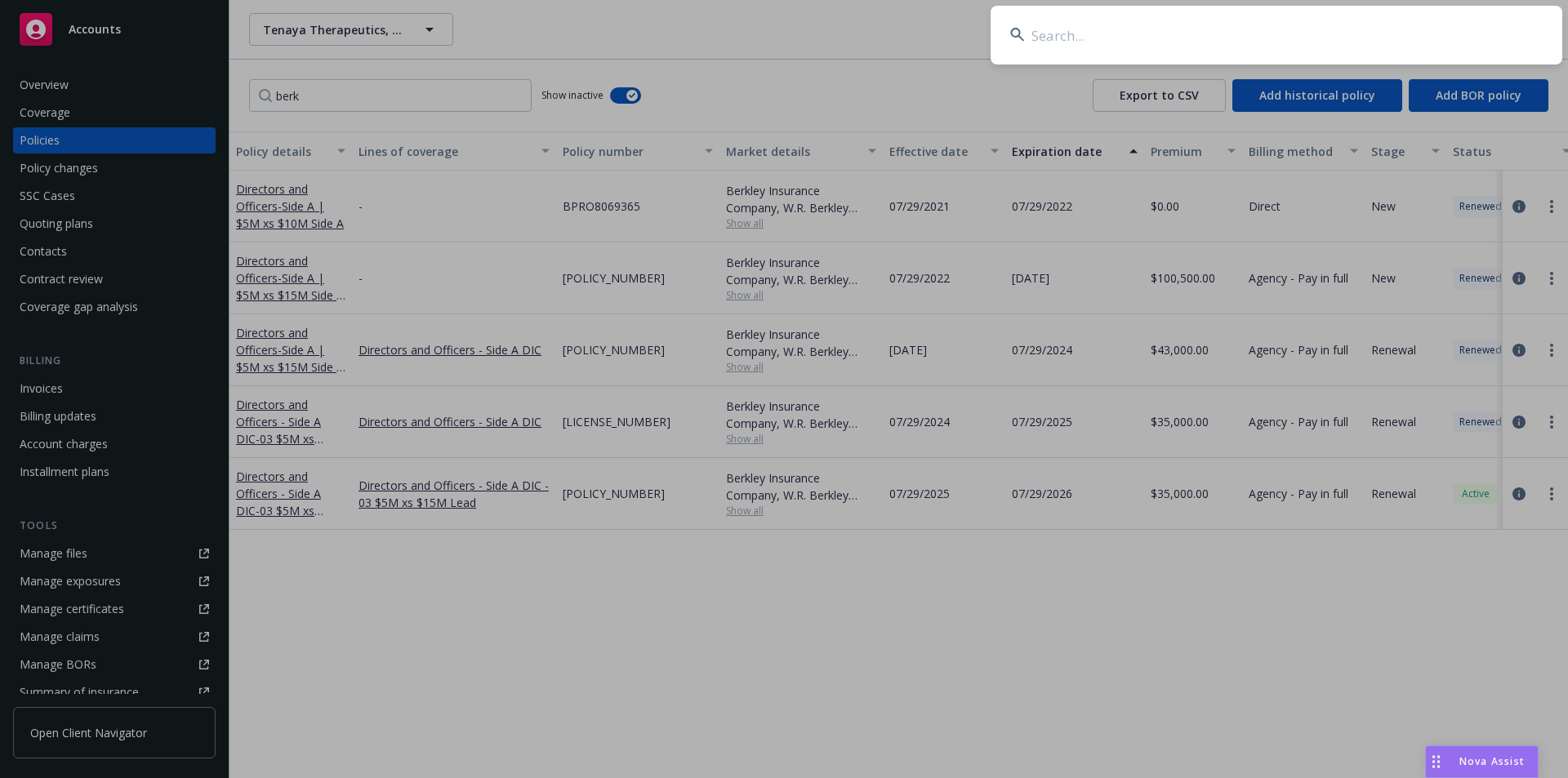 click at bounding box center (1276, 35) 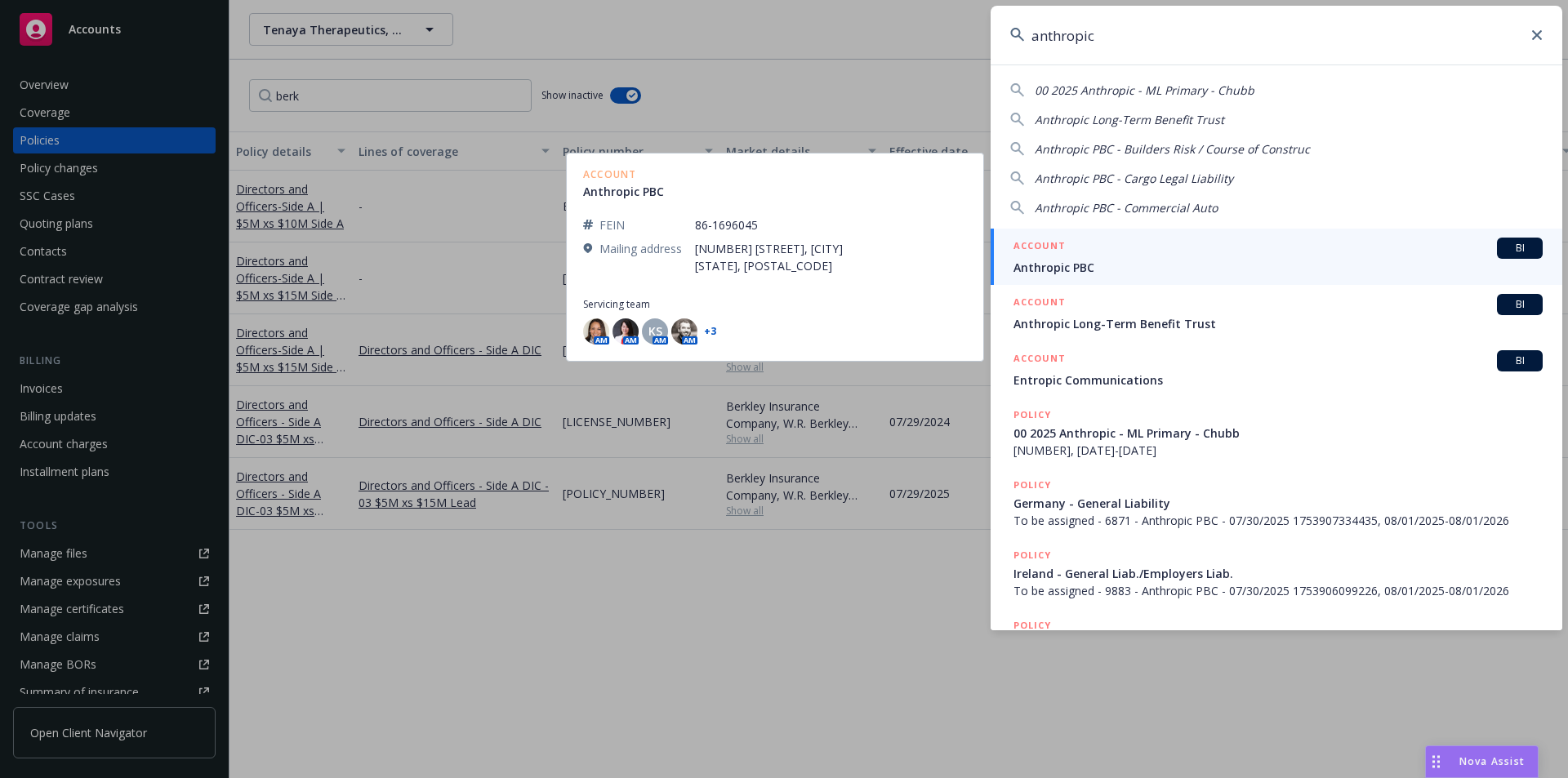 type on "anthropic" 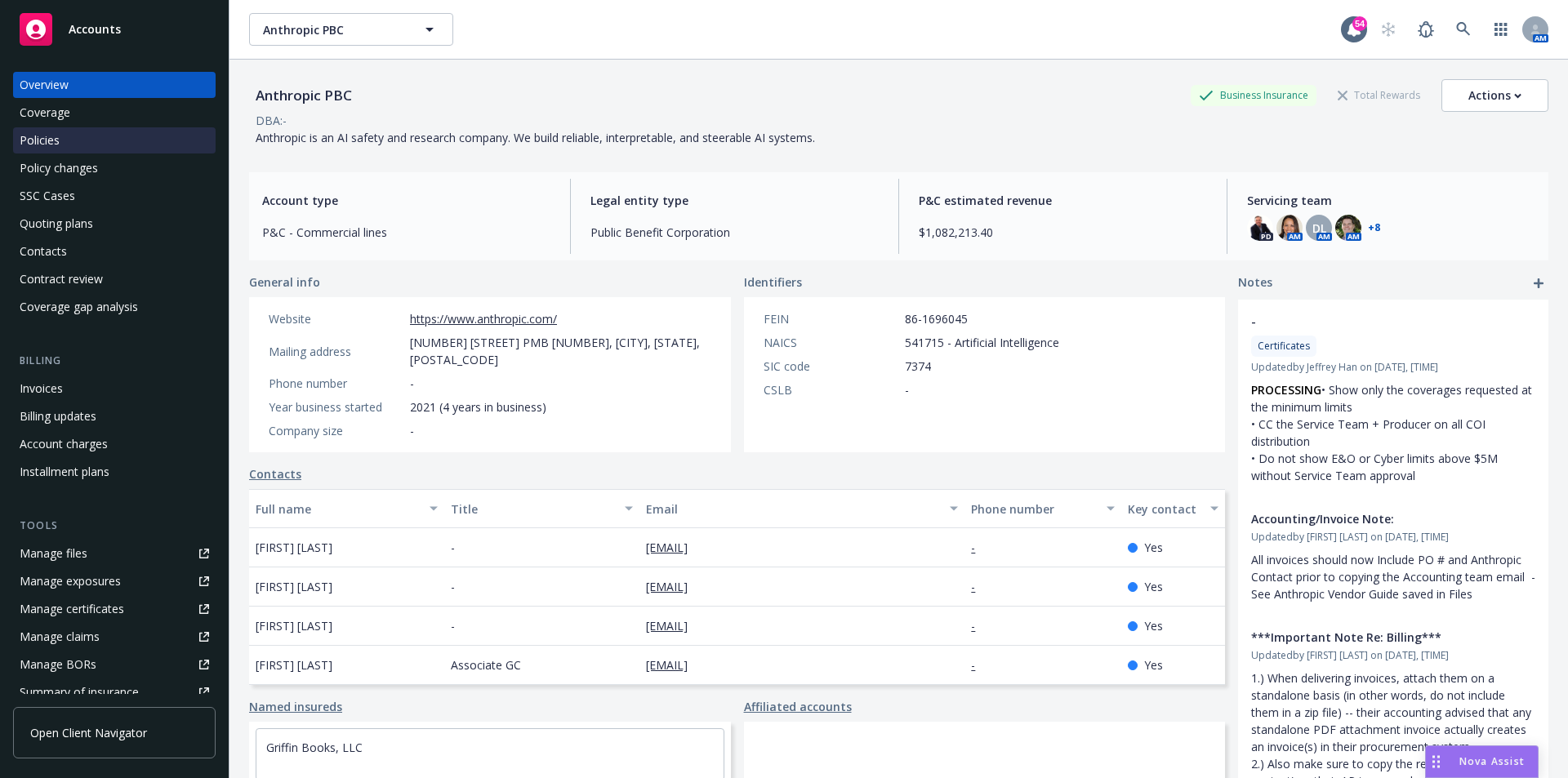 click on "Policies" at bounding box center (114, 140) 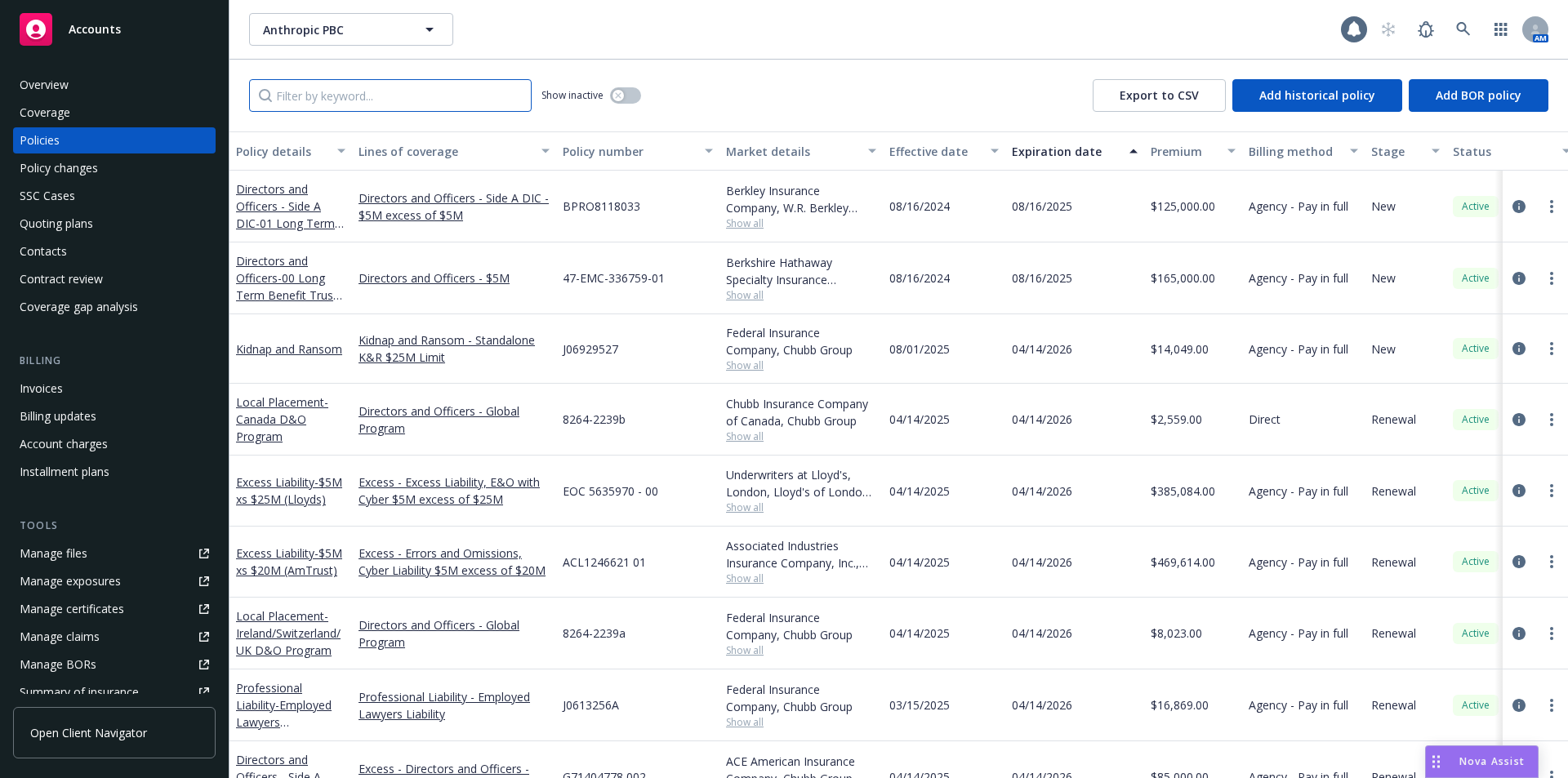 click at bounding box center (390, 96) 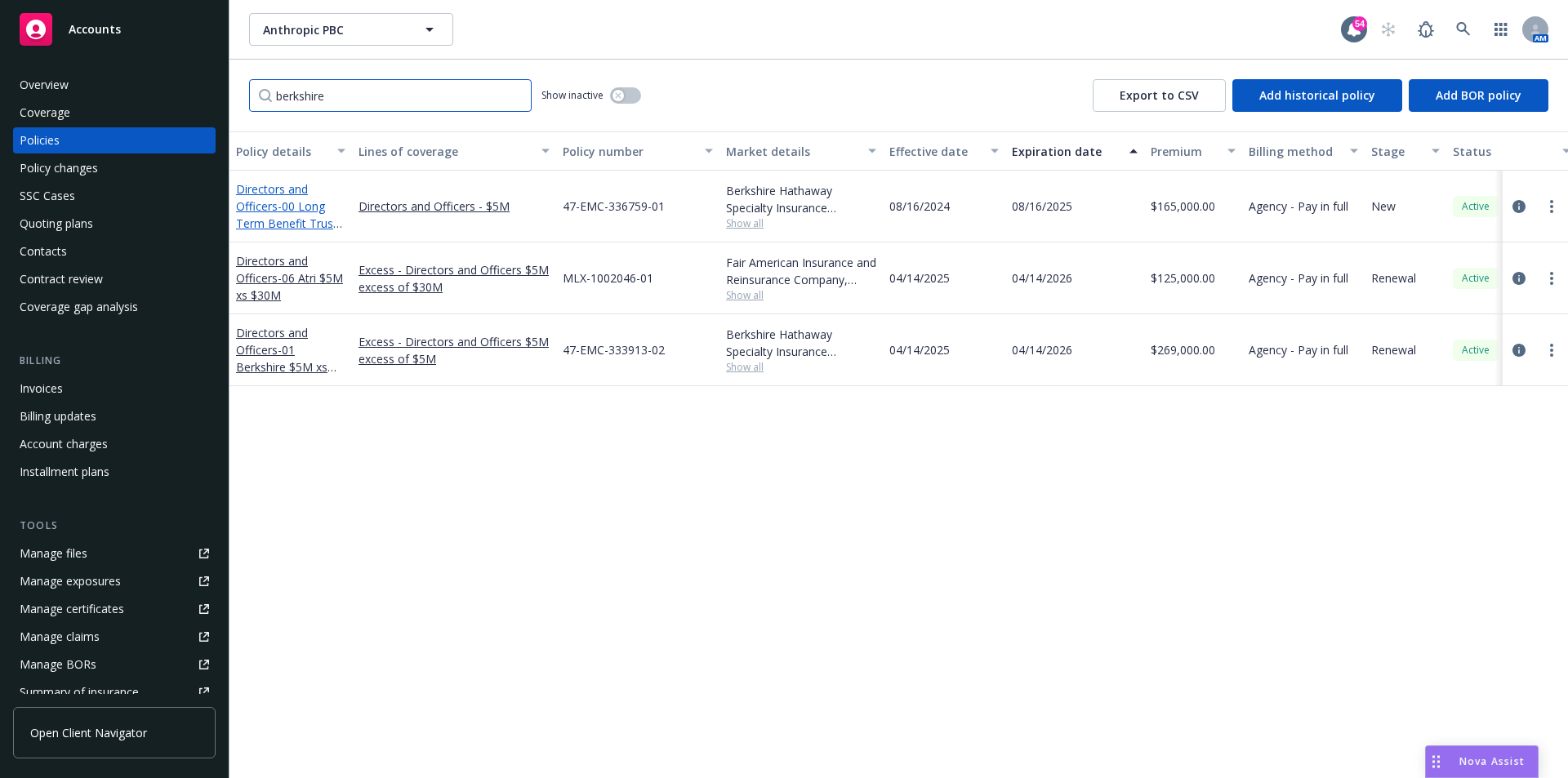 type on "berkshire" 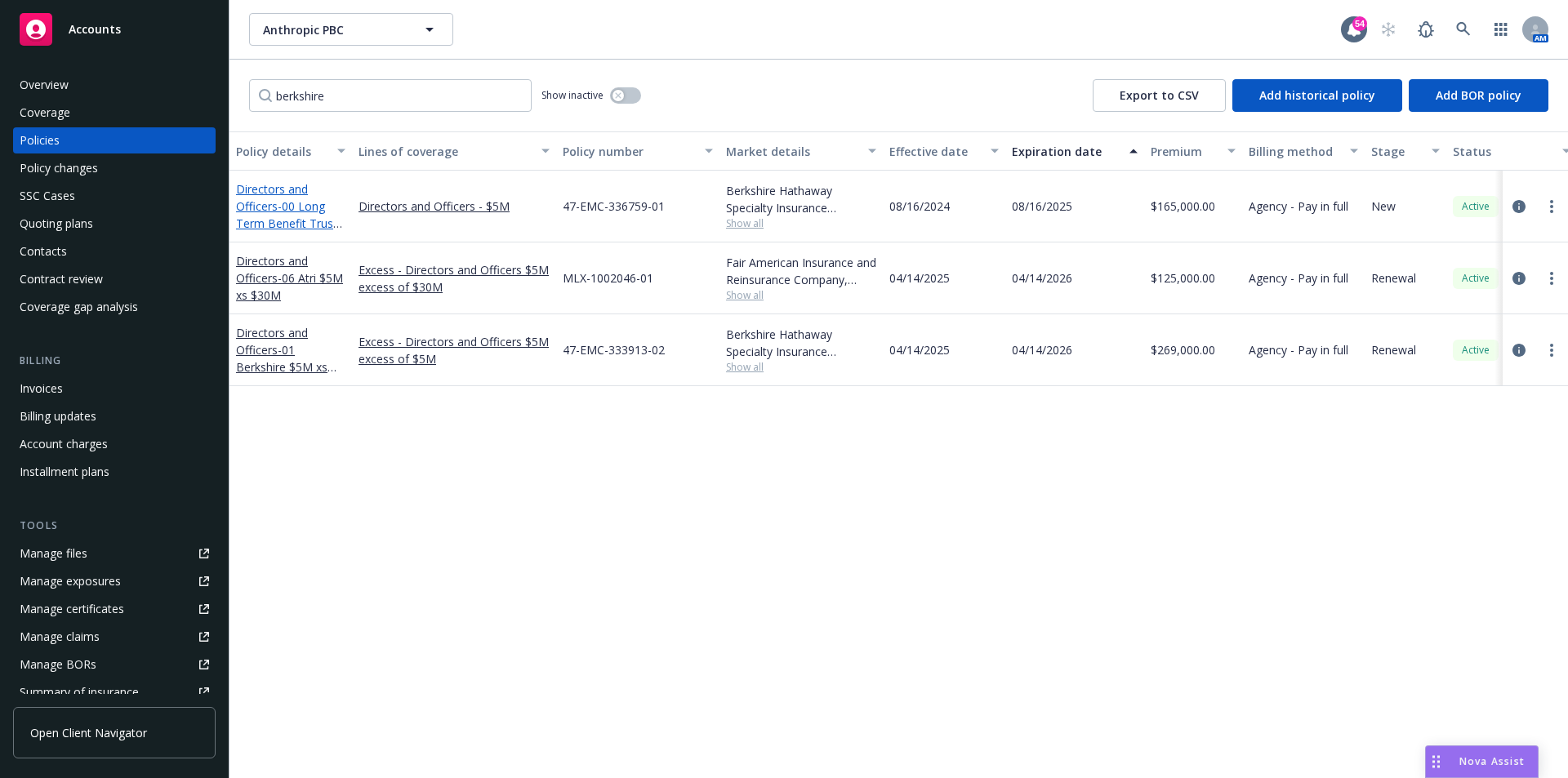 click on "-  00 Long Term Benefit Trust $5M D&O" at bounding box center [289, 223] 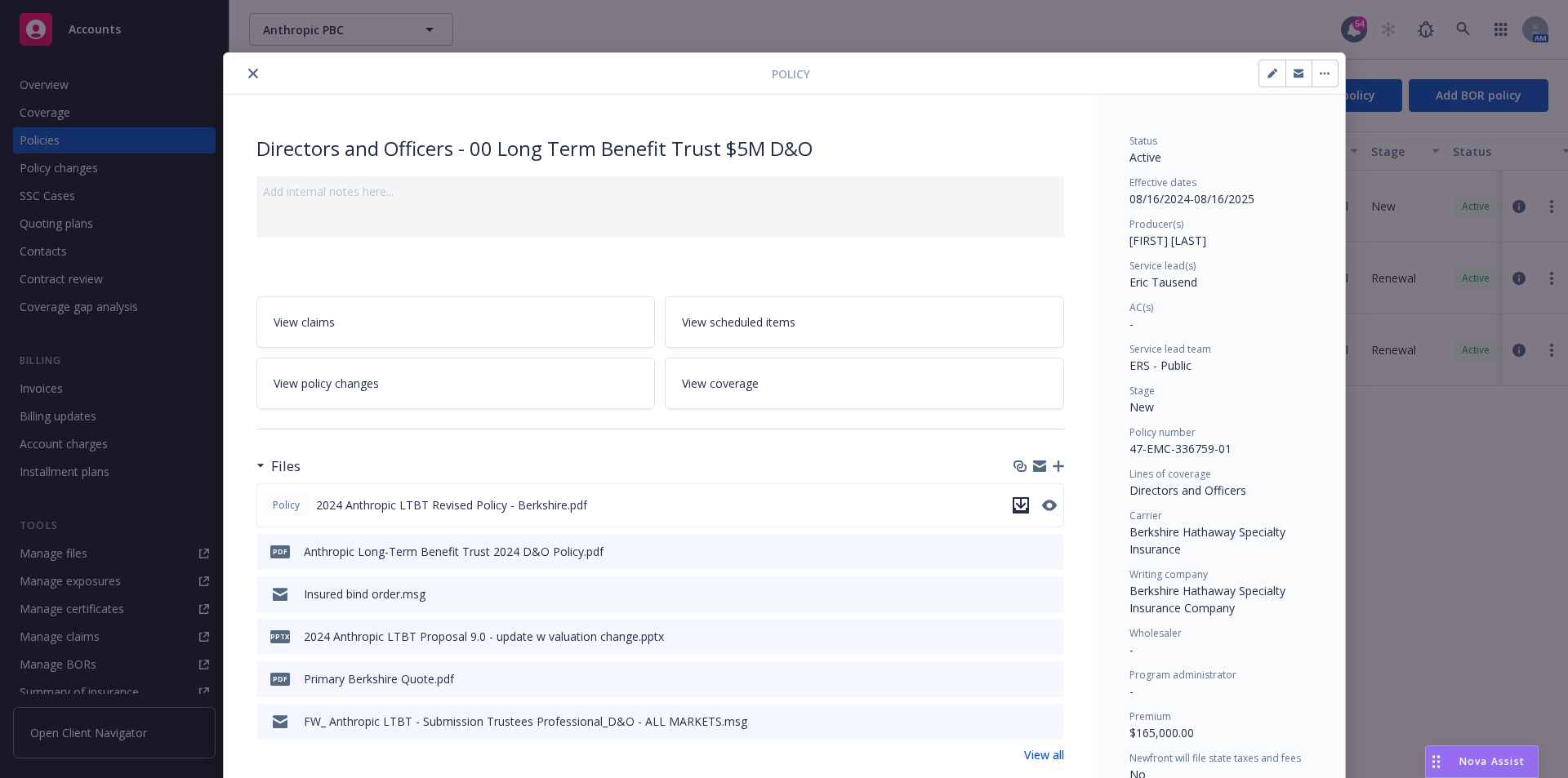 click 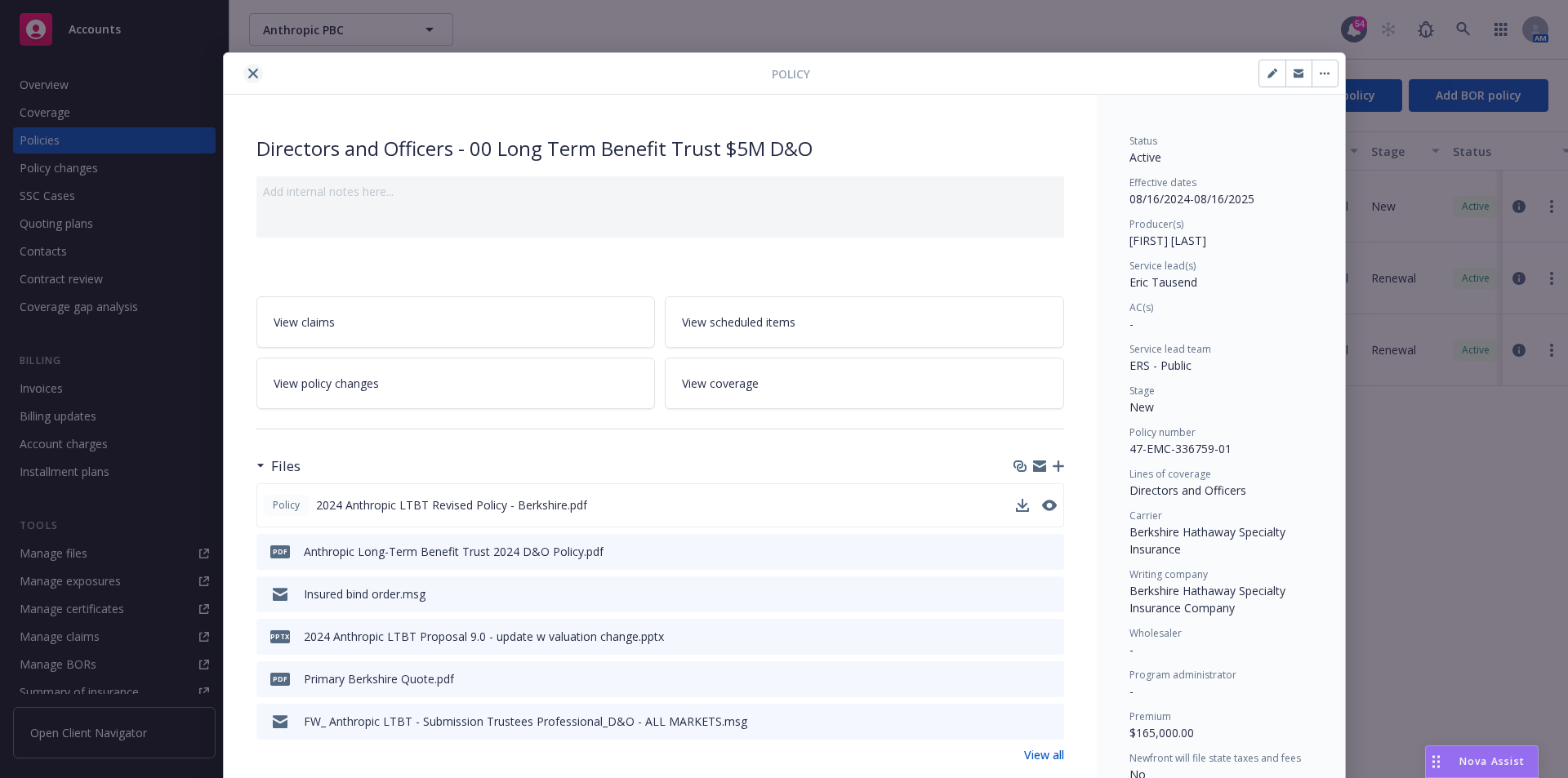 click 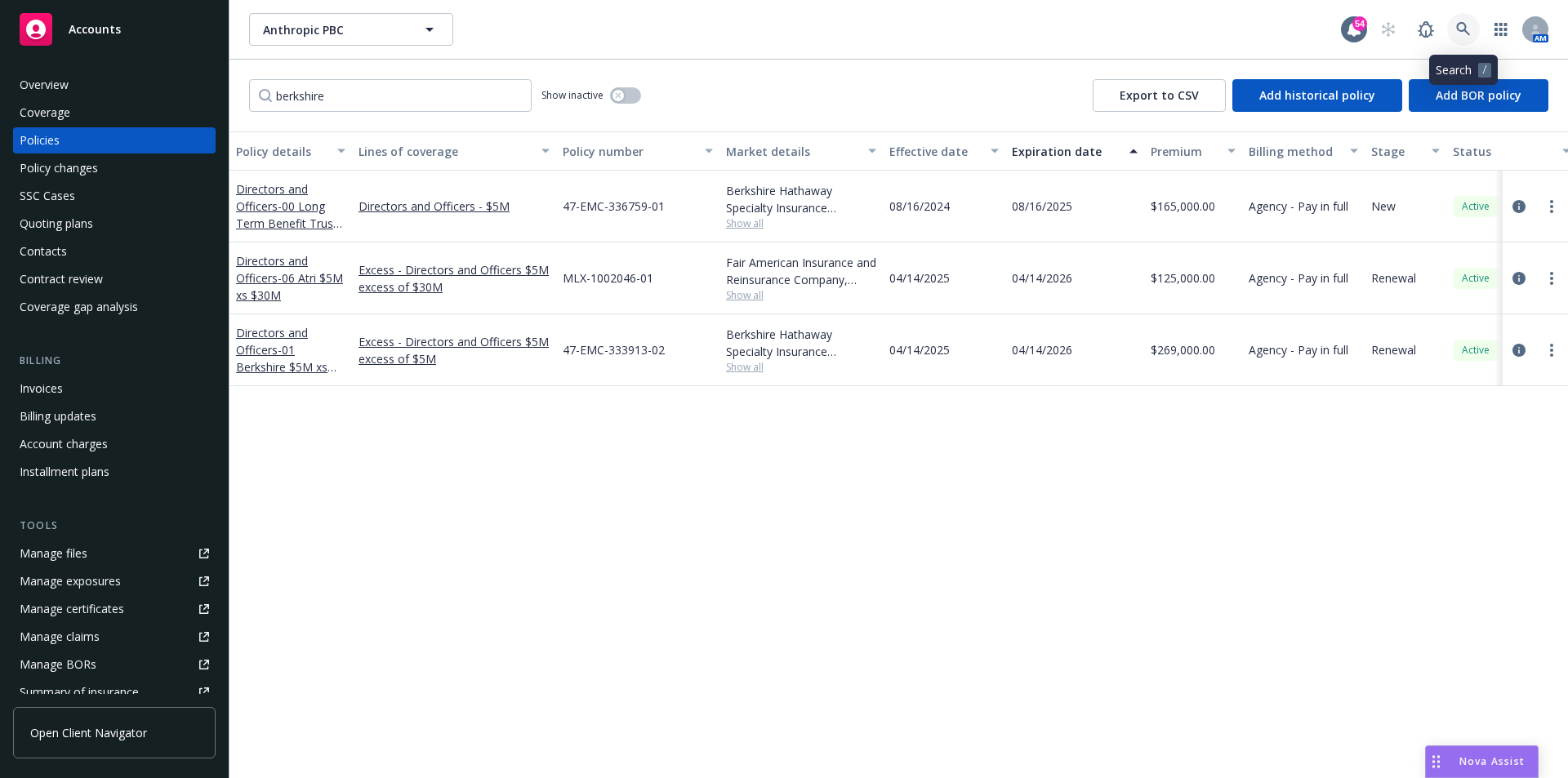 click 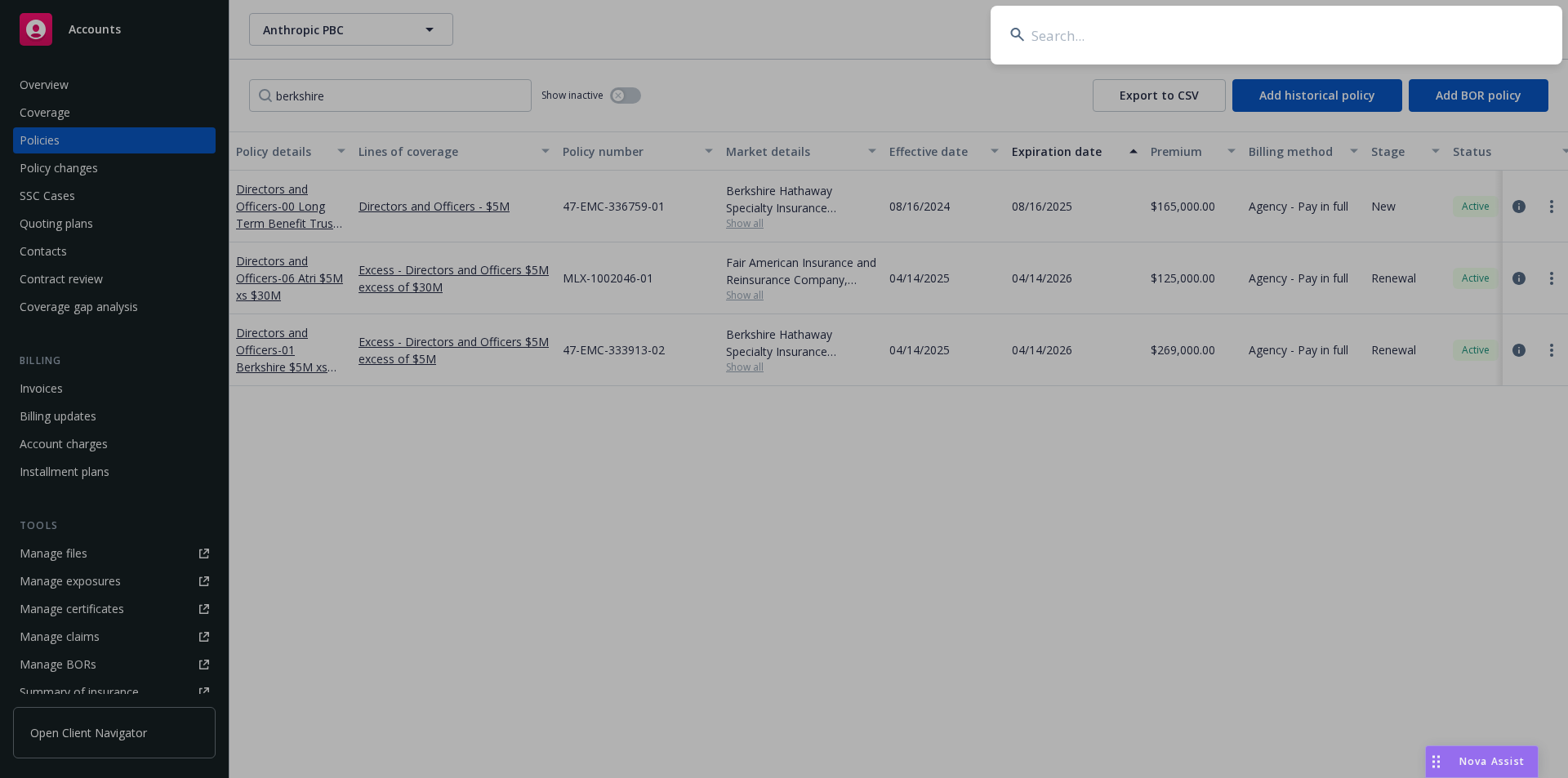 click at bounding box center (1276, 35) 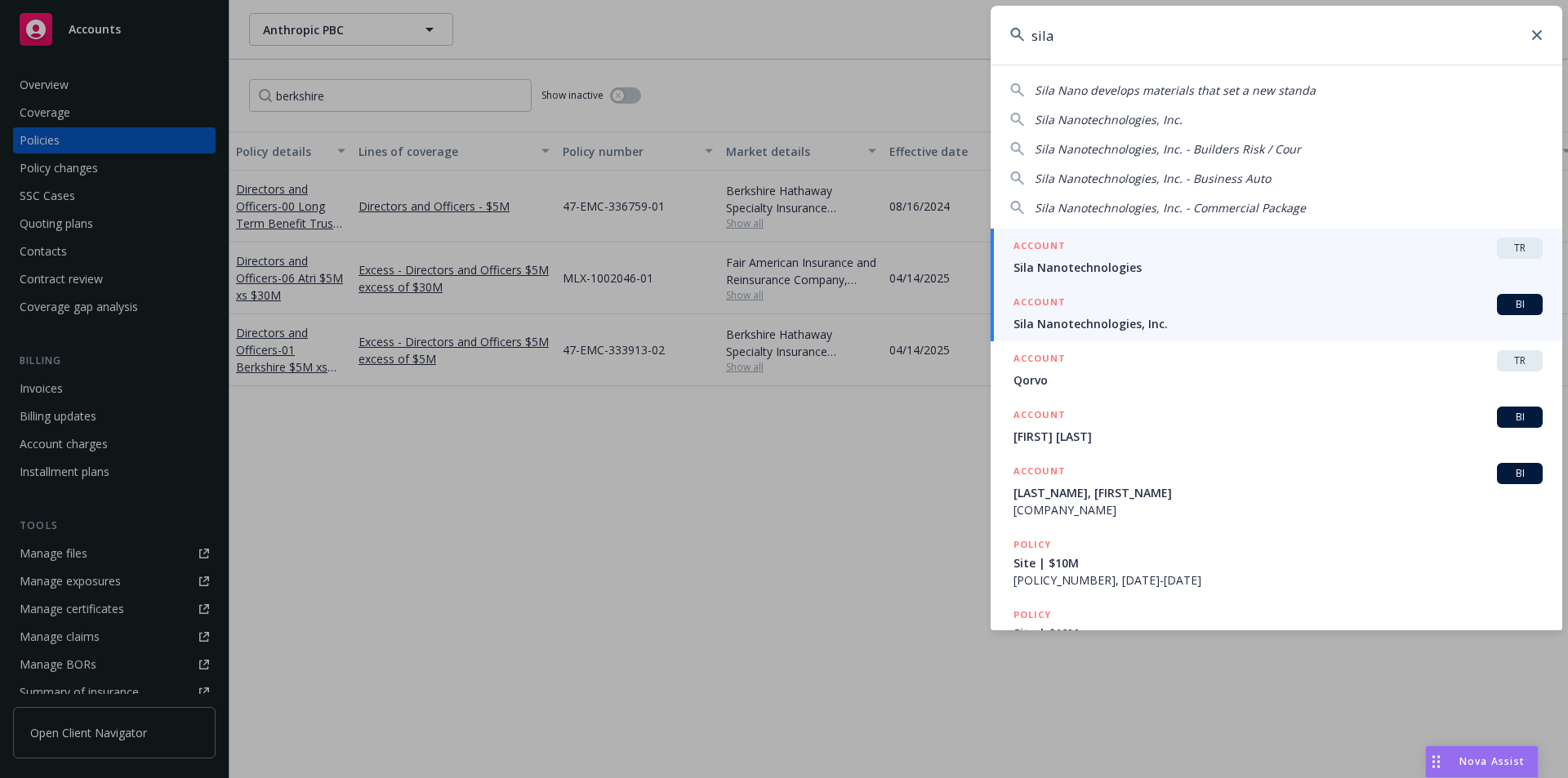 type on "sila" 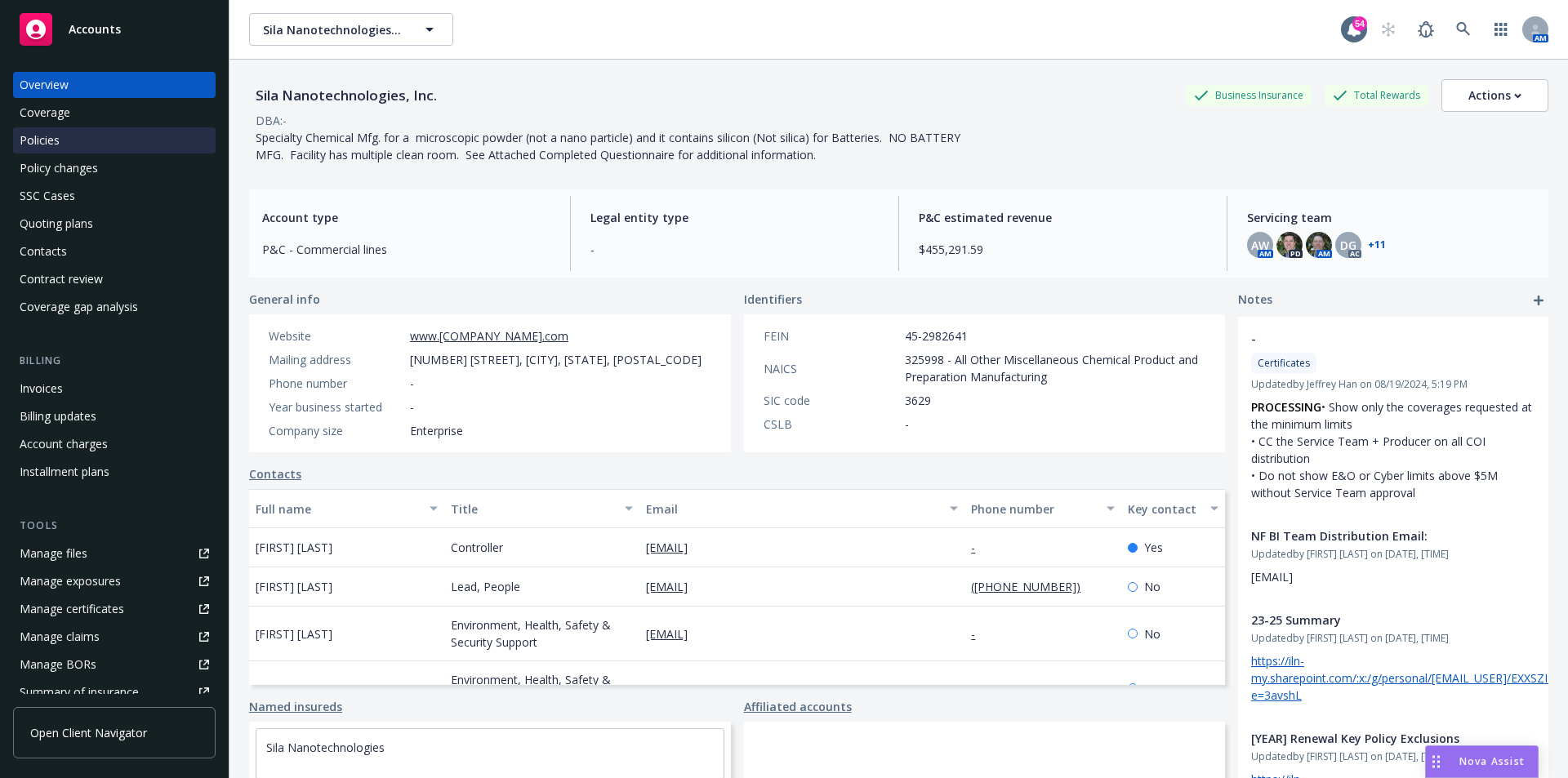click on "Policies" at bounding box center (39, 140) 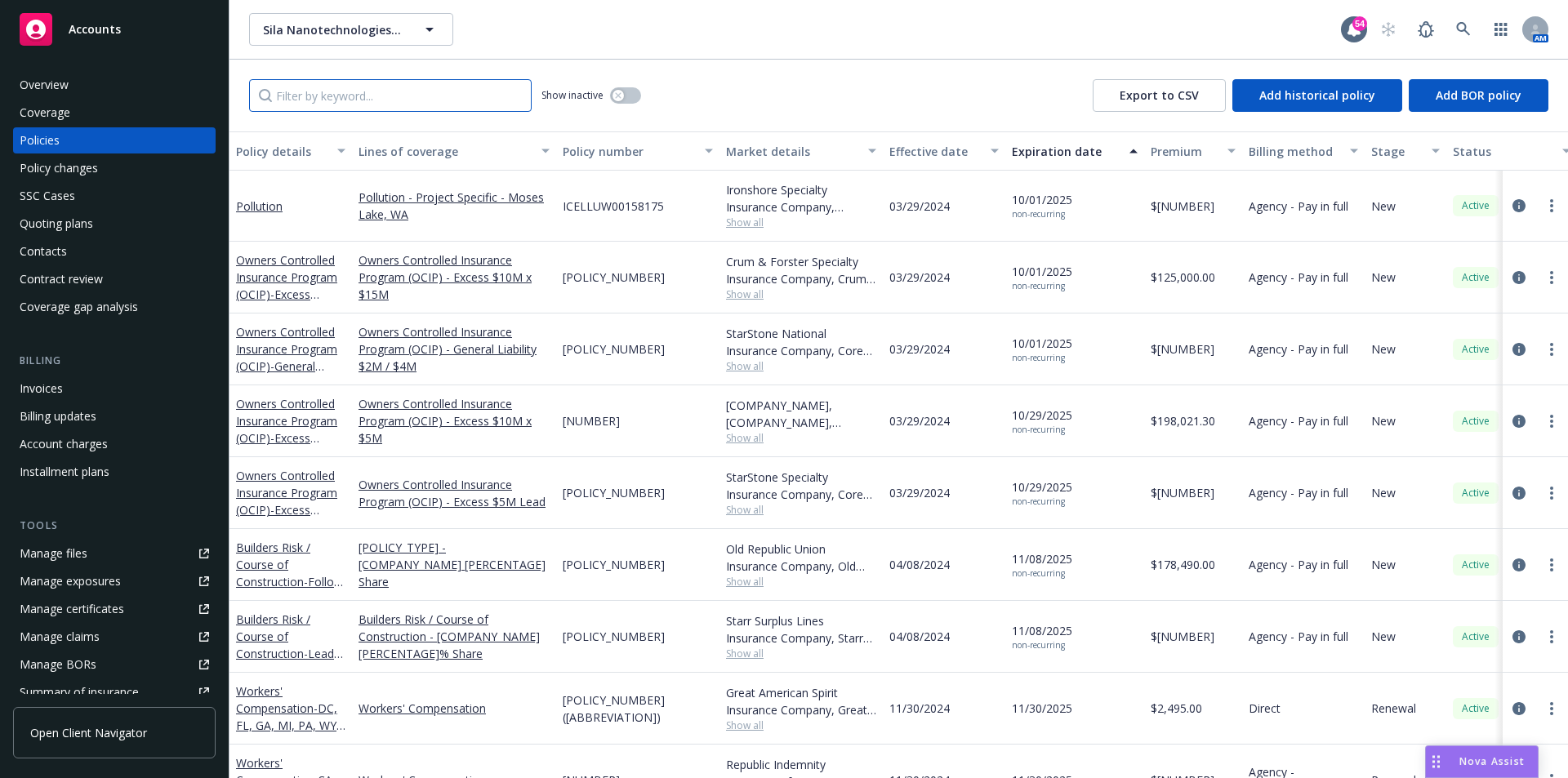 click at bounding box center (390, 96) 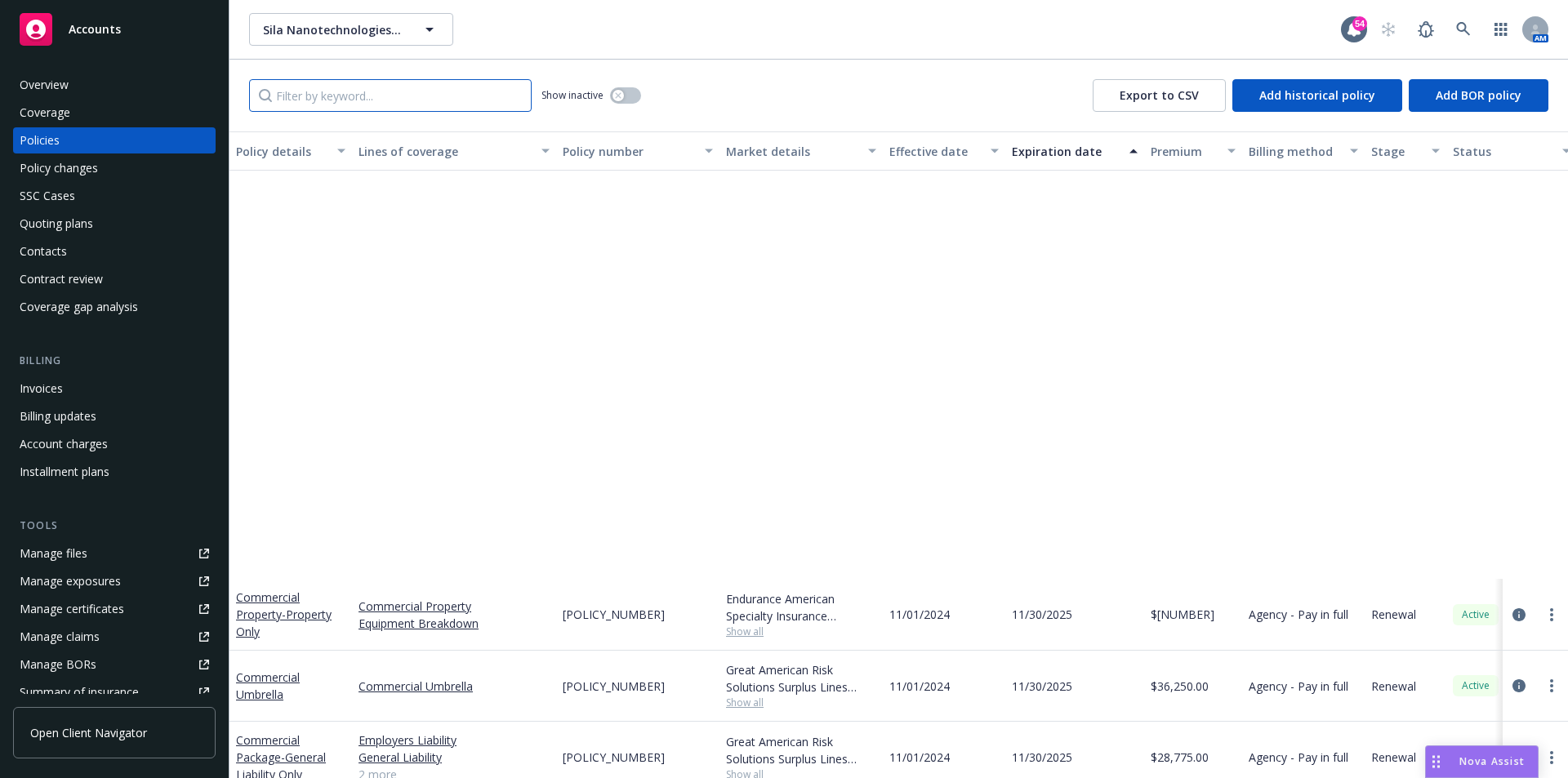scroll, scrollTop: 1061, scrollLeft: 0, axis: vertical 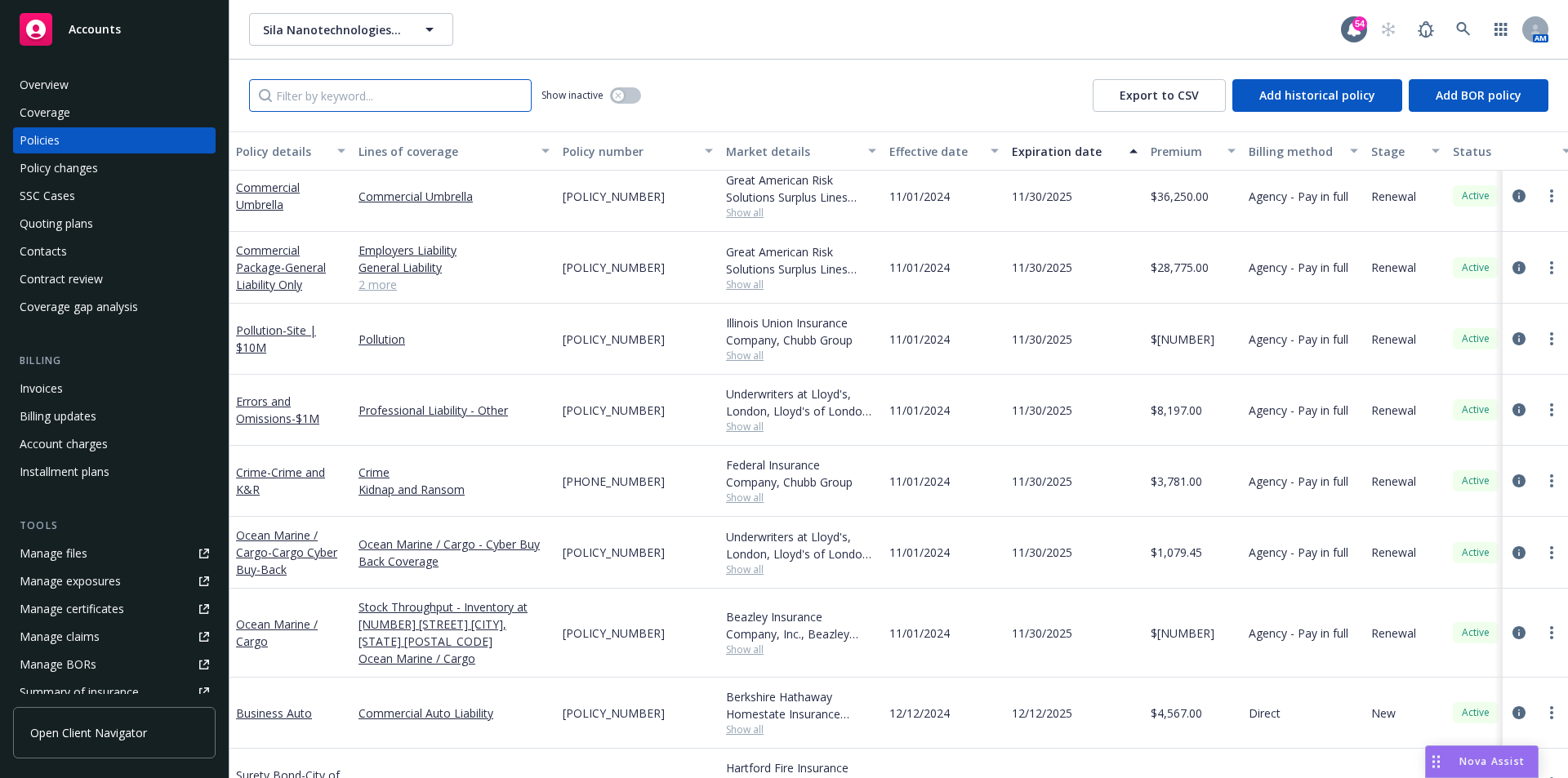 click at bounding box center (390, 96) 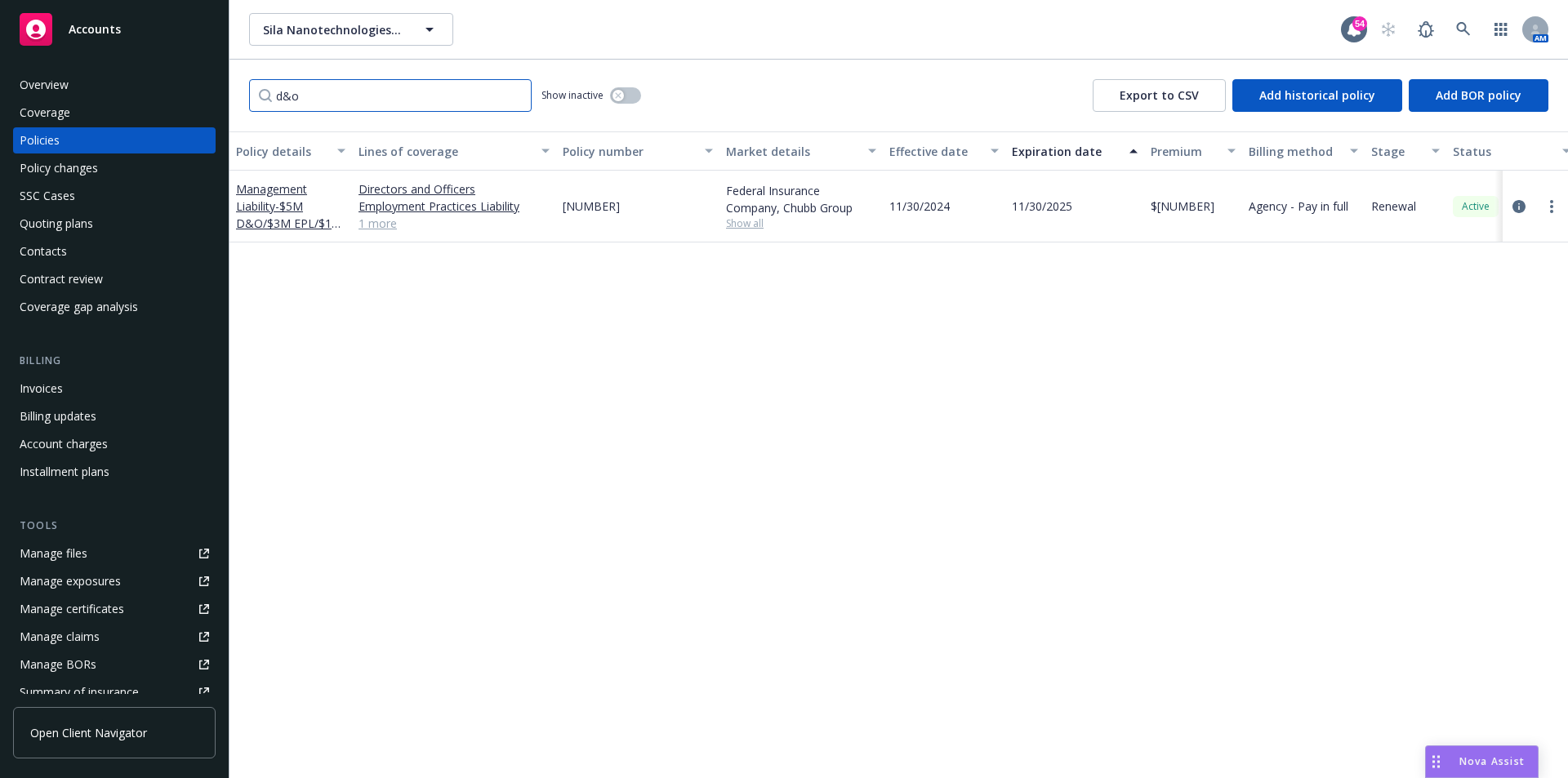 scroll, scrollTop: 0, scrollLeft: 0, axis: both 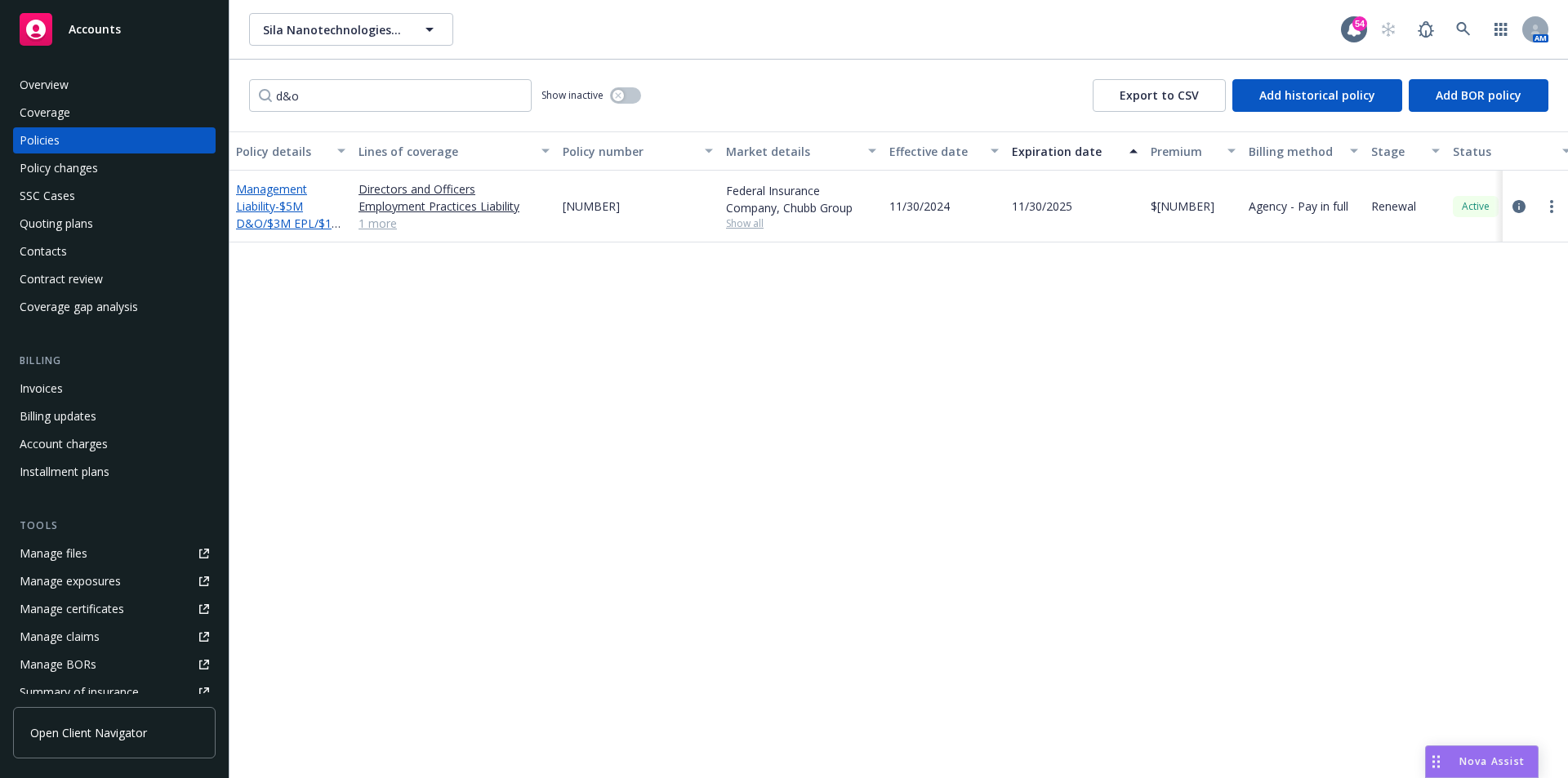 click on "-  $5M [ABBREVIATION]/$3M [ABBREVIATION]/$1M [ABBREVIATION]" at bounding box center [289, 223] 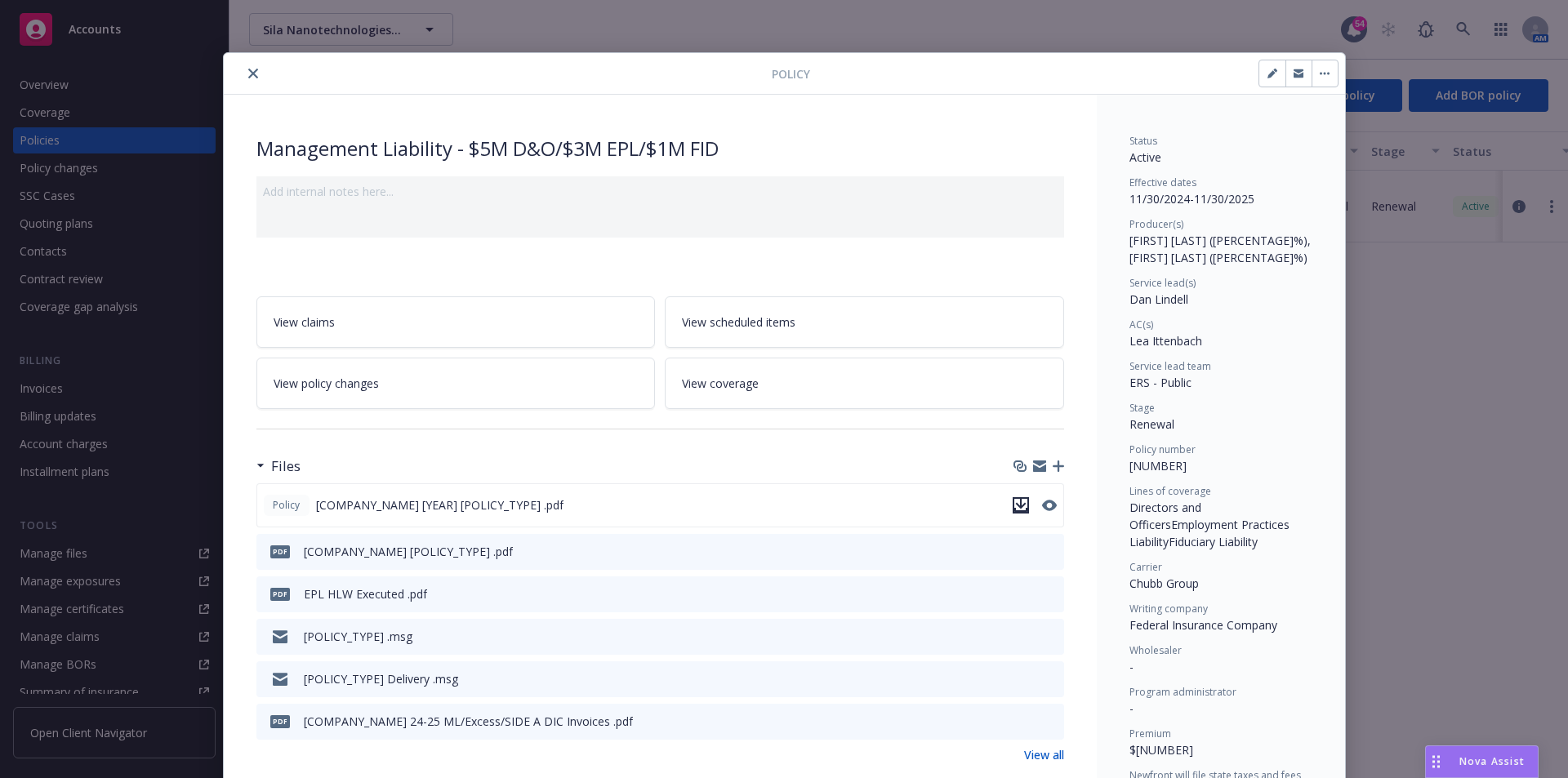 click 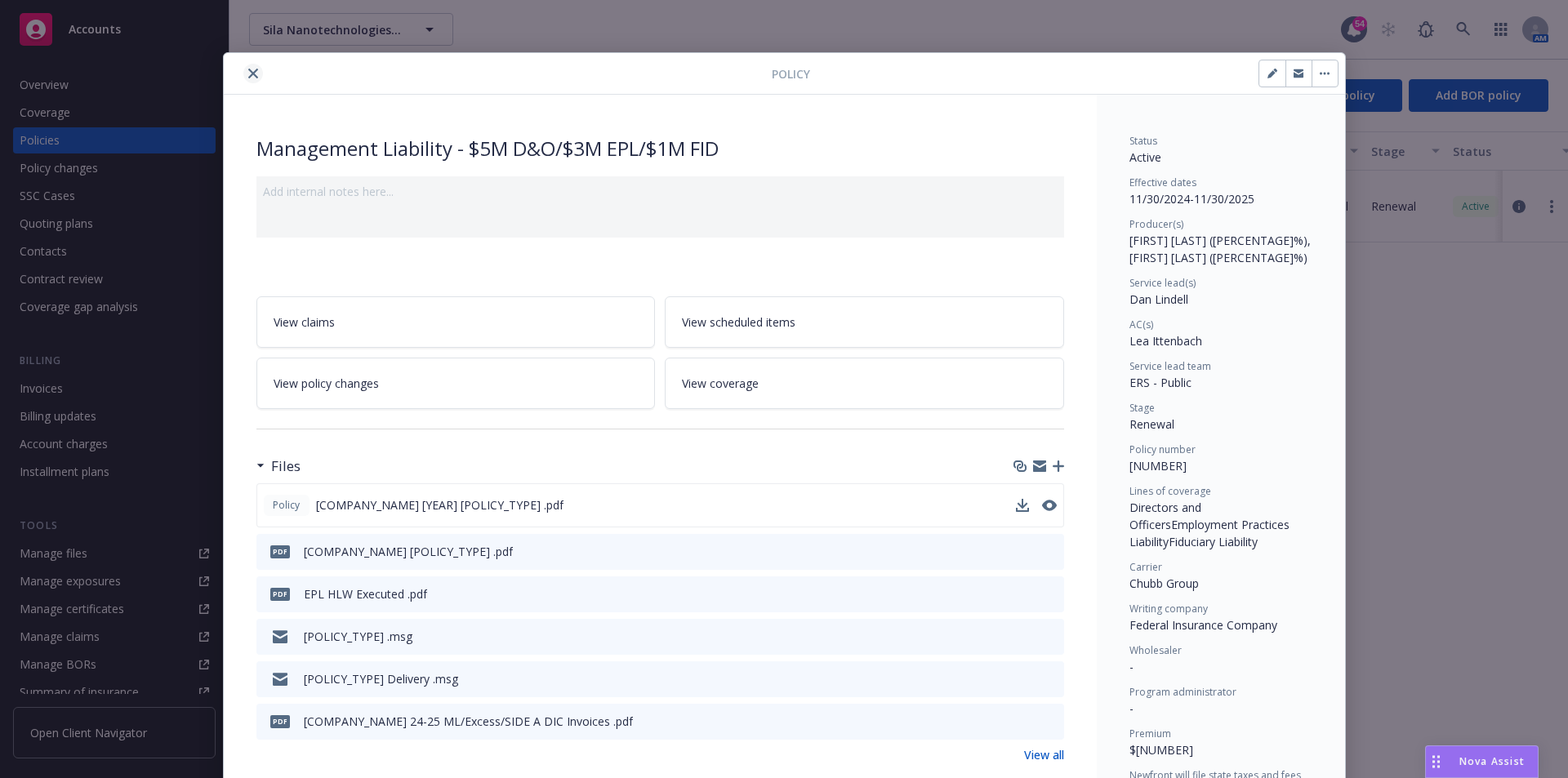 click 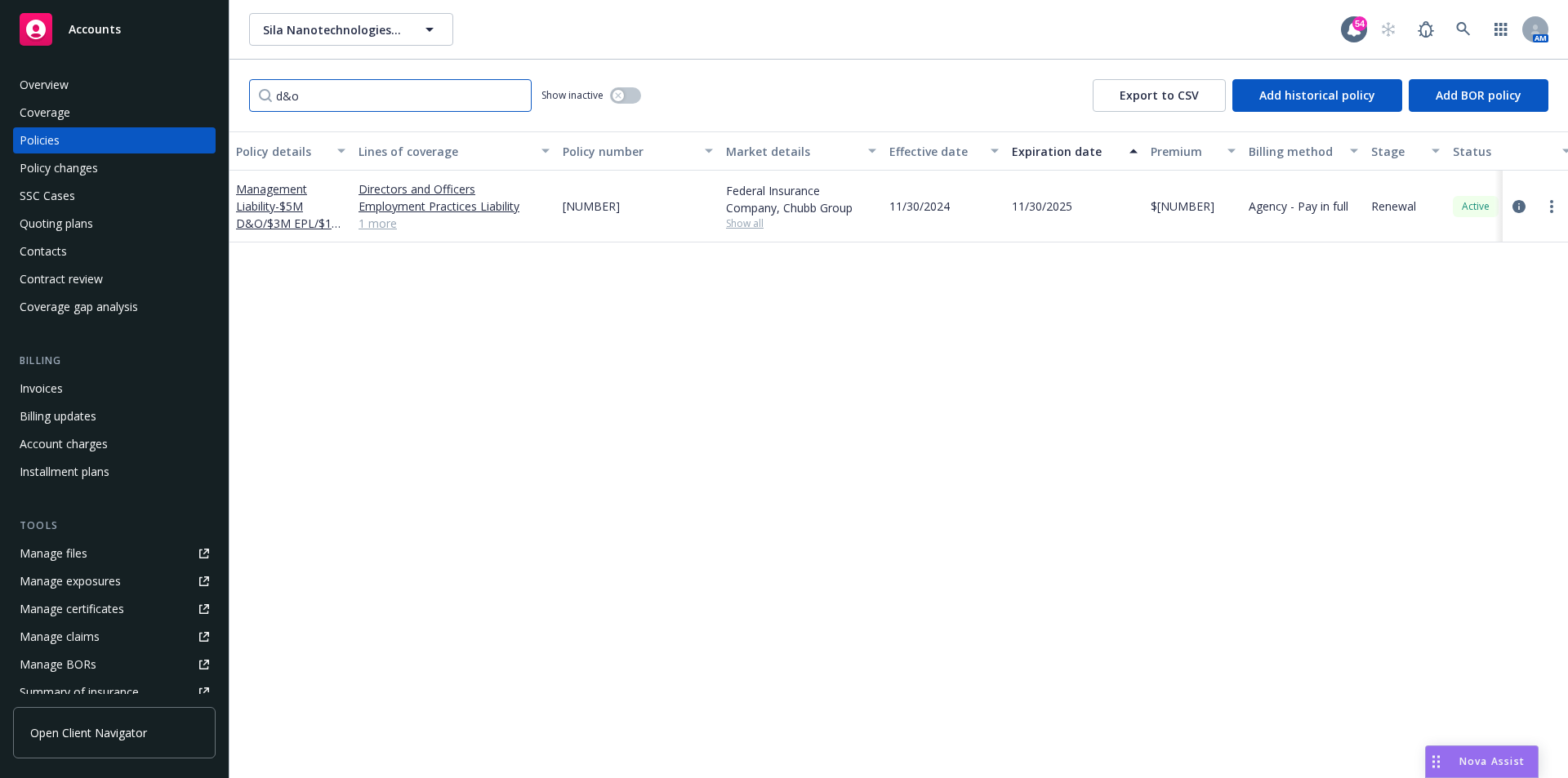 click on "d&o" at bounding box center [390, 96] 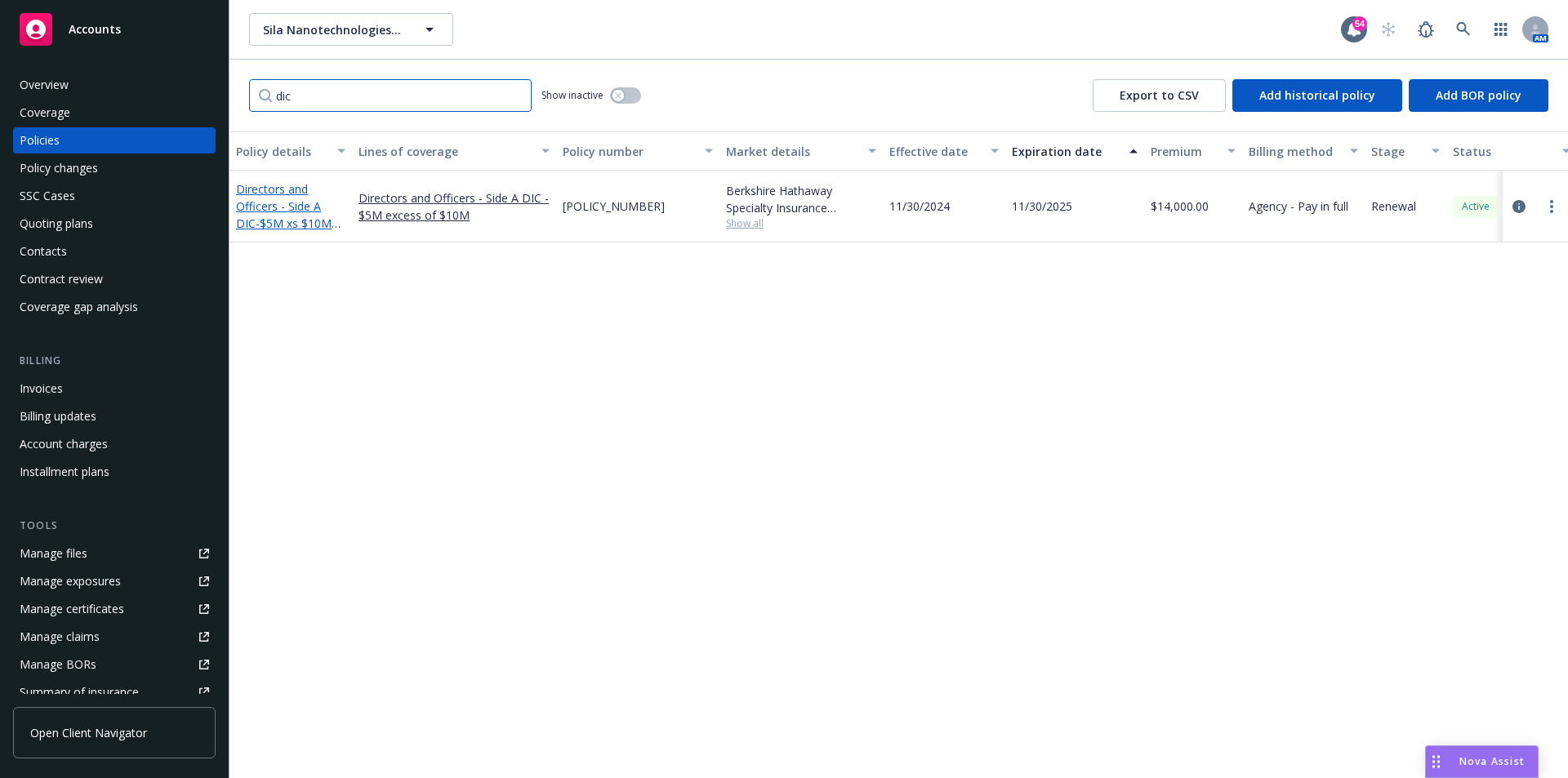 type on "dic" 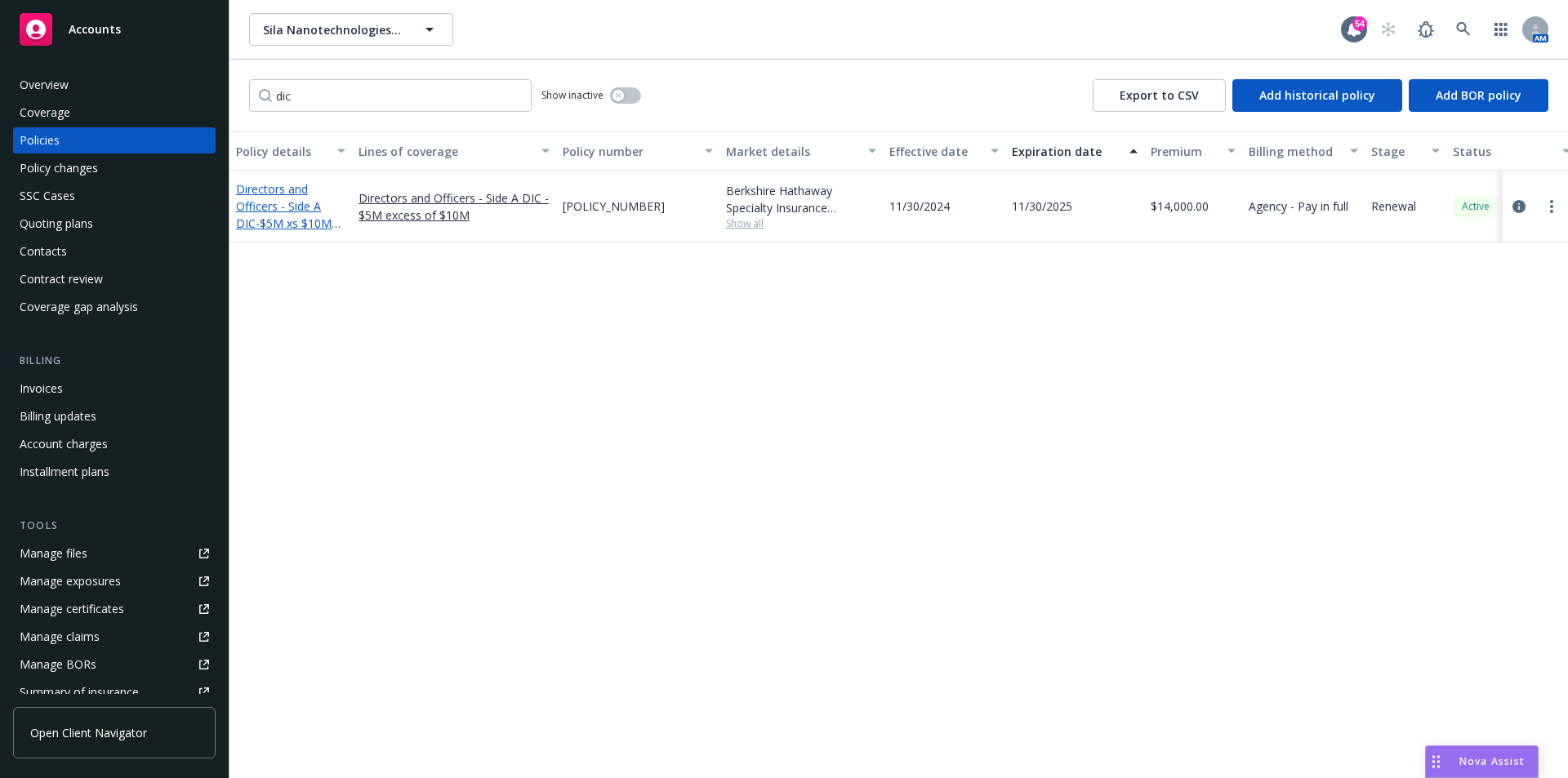 click on "-  $5M xs $10M  Side A DIC" at bounding box center [288, 232] 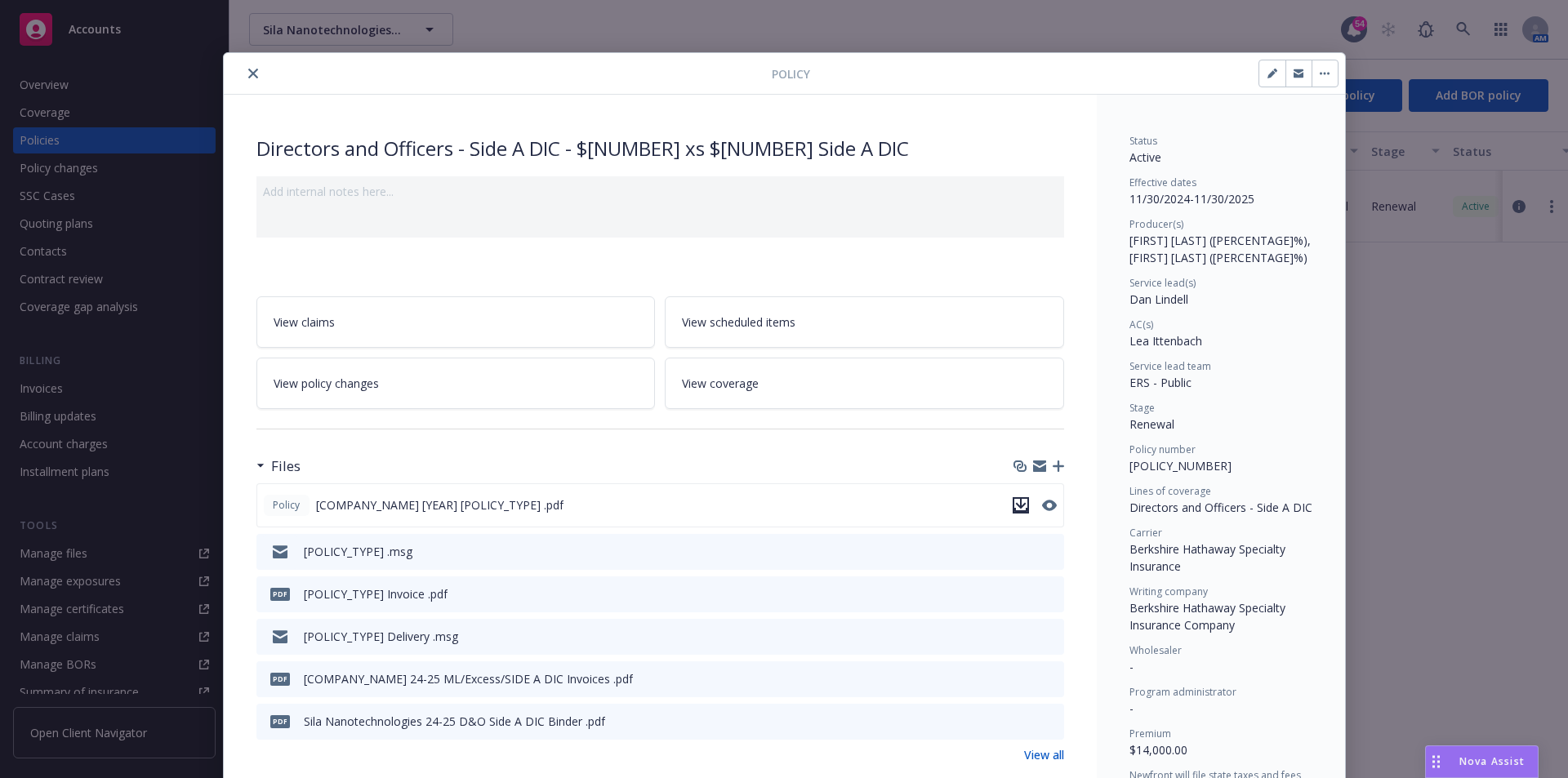 click 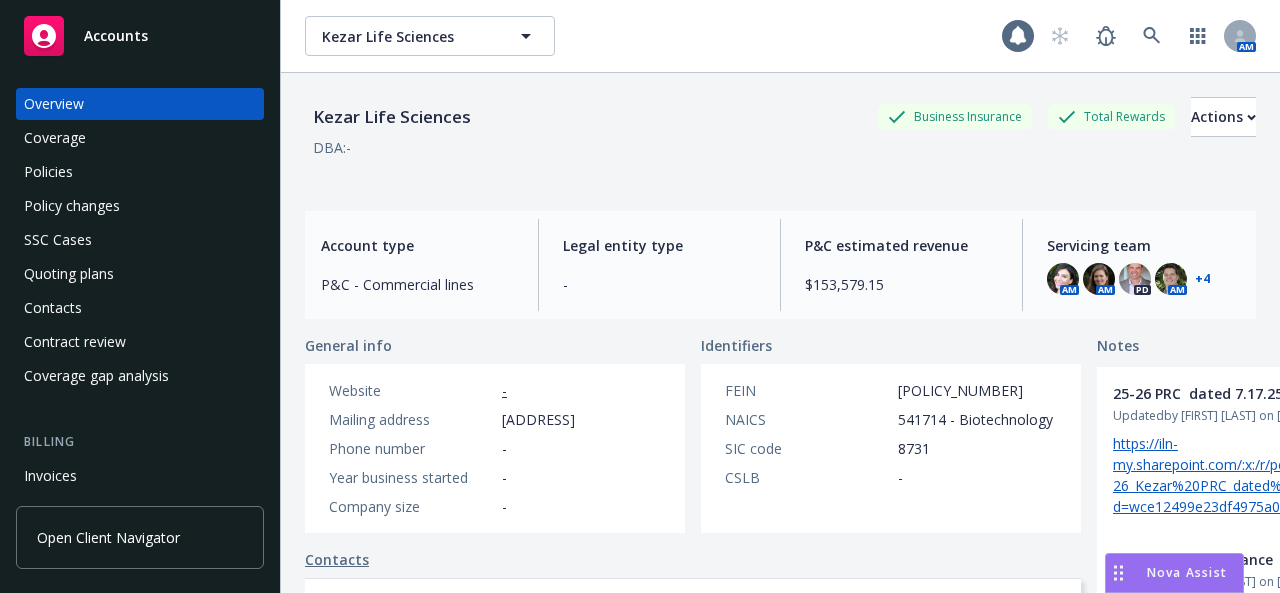scroll, scrollTop: 0, scrollLeft: 0, axis: both 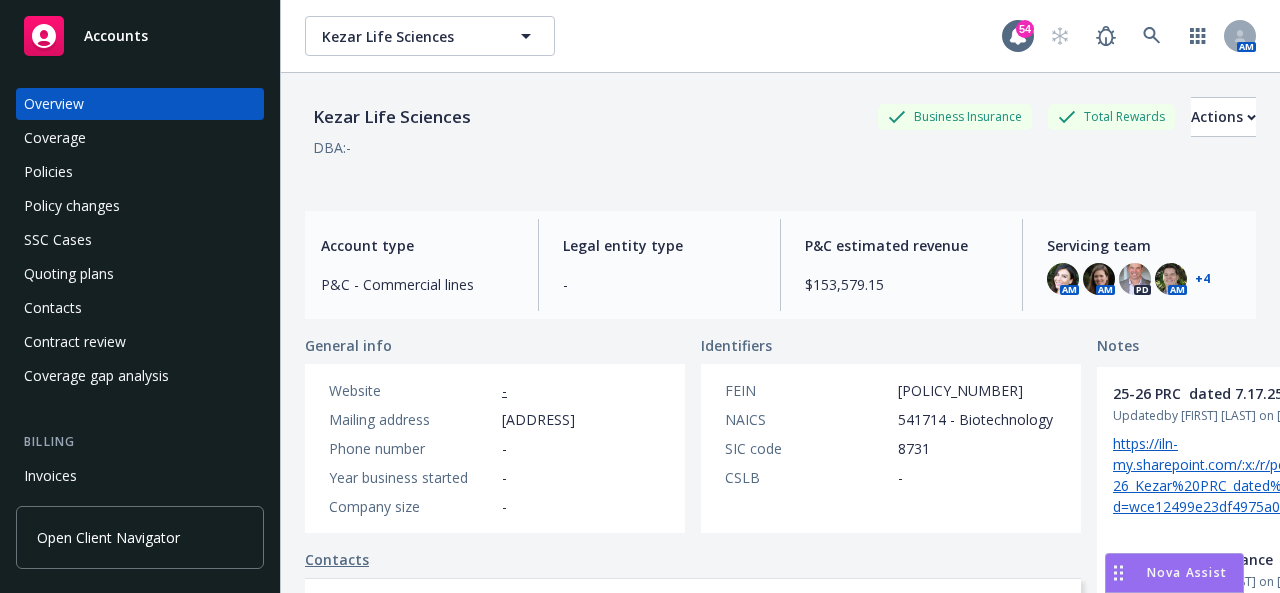 click on "Policies" at bounding box center (48, 172) 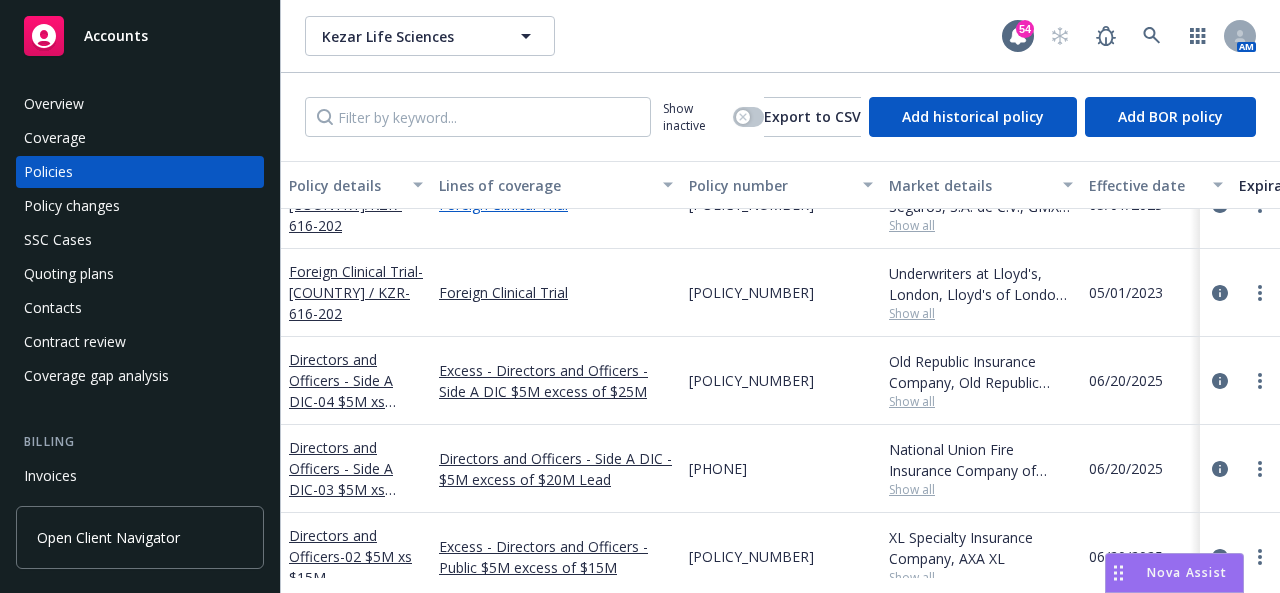 scroll, scrollTop: 1500, scrollLeft: 0, axis: vertical 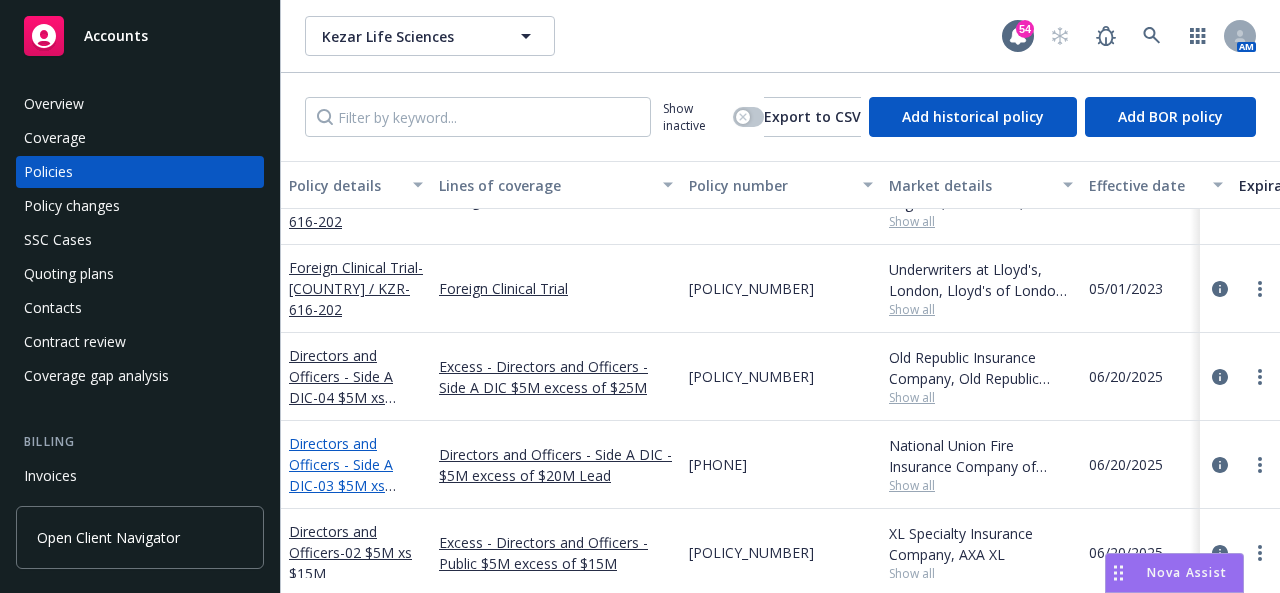 click on "Directors and Officers - Side A DIC  -  03 $5M xs $20M Lead" at bounding box center [341, 475] 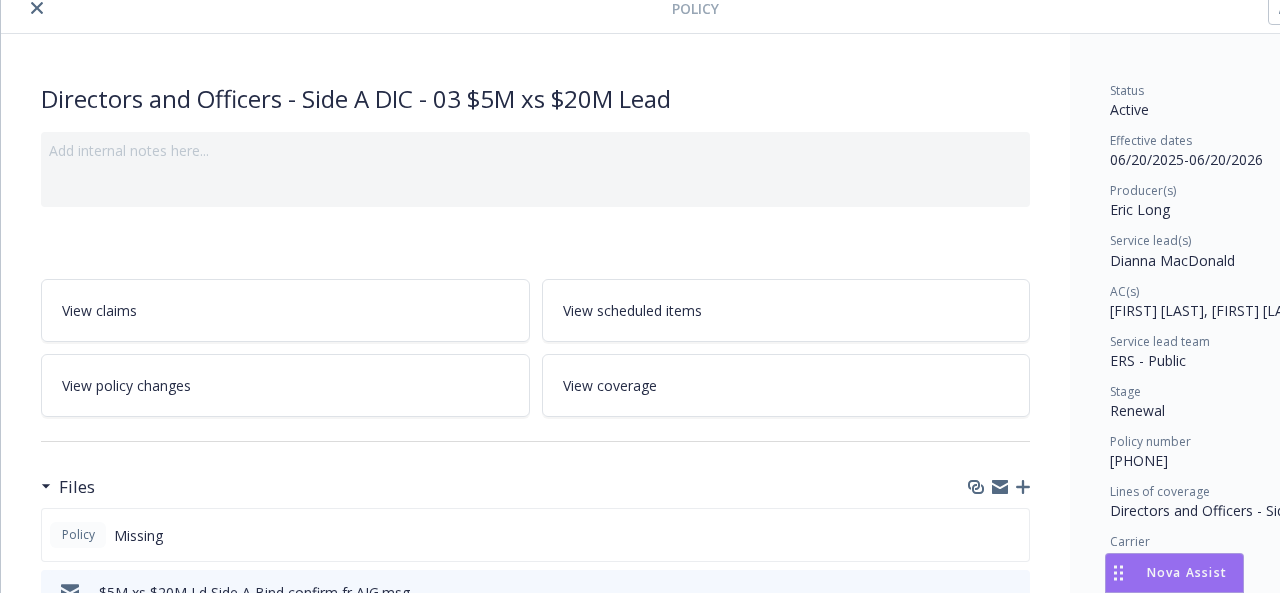 scroll, scrollTop: 0, scrollLeft: 0, axis: both 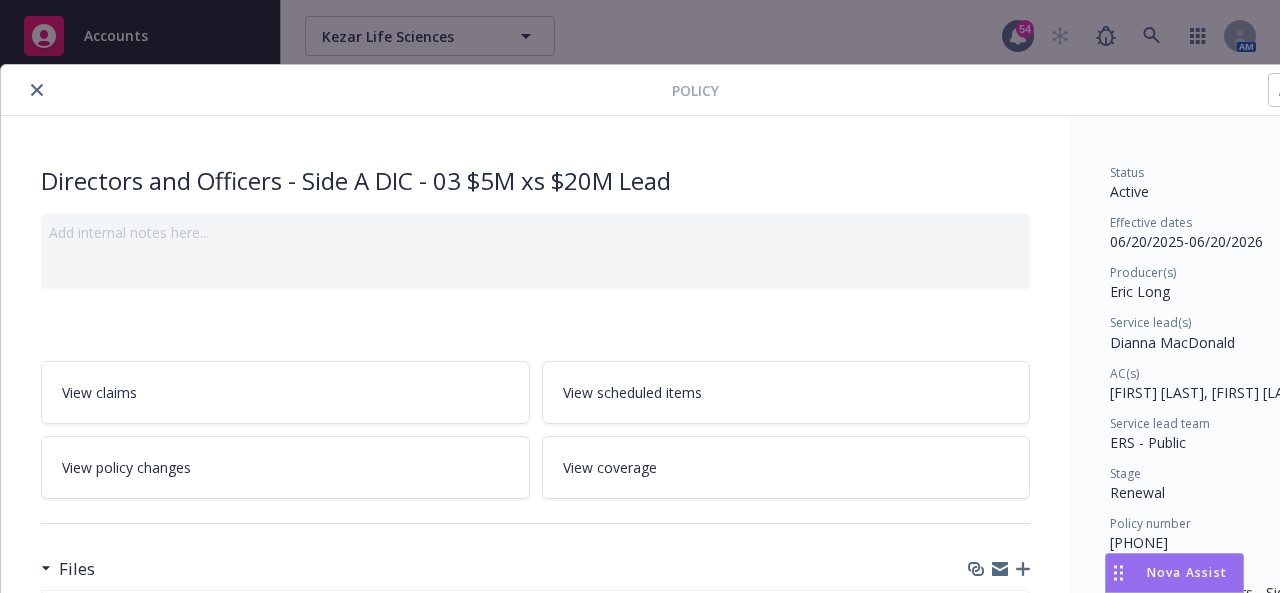 click 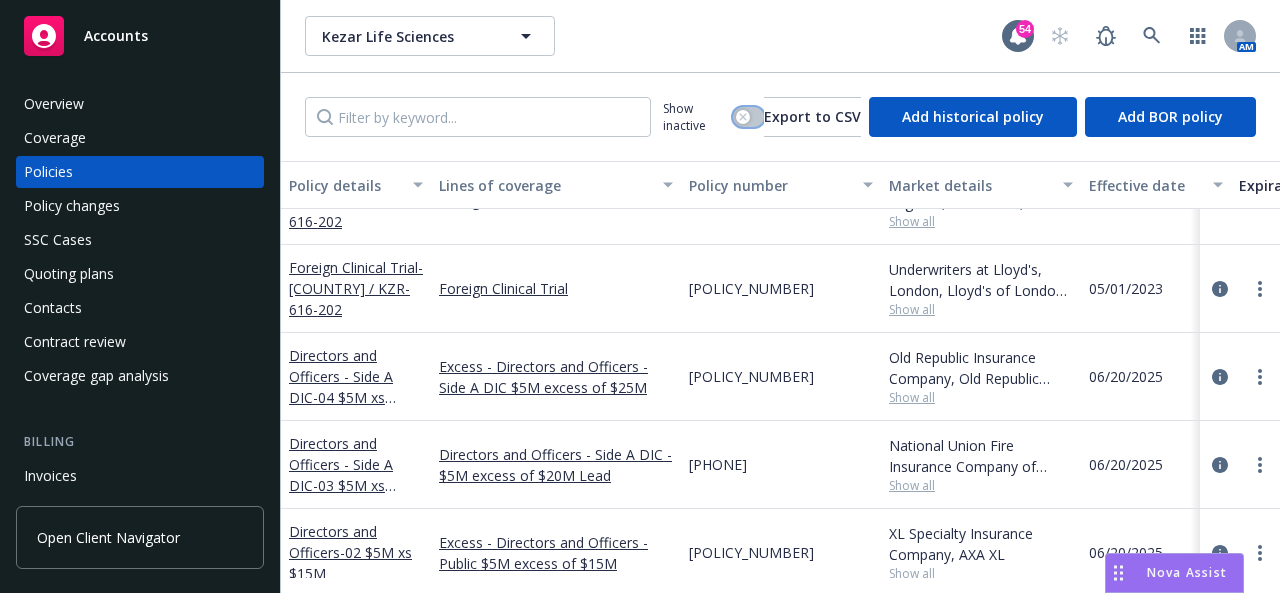 click at bounding box center [748, 117] 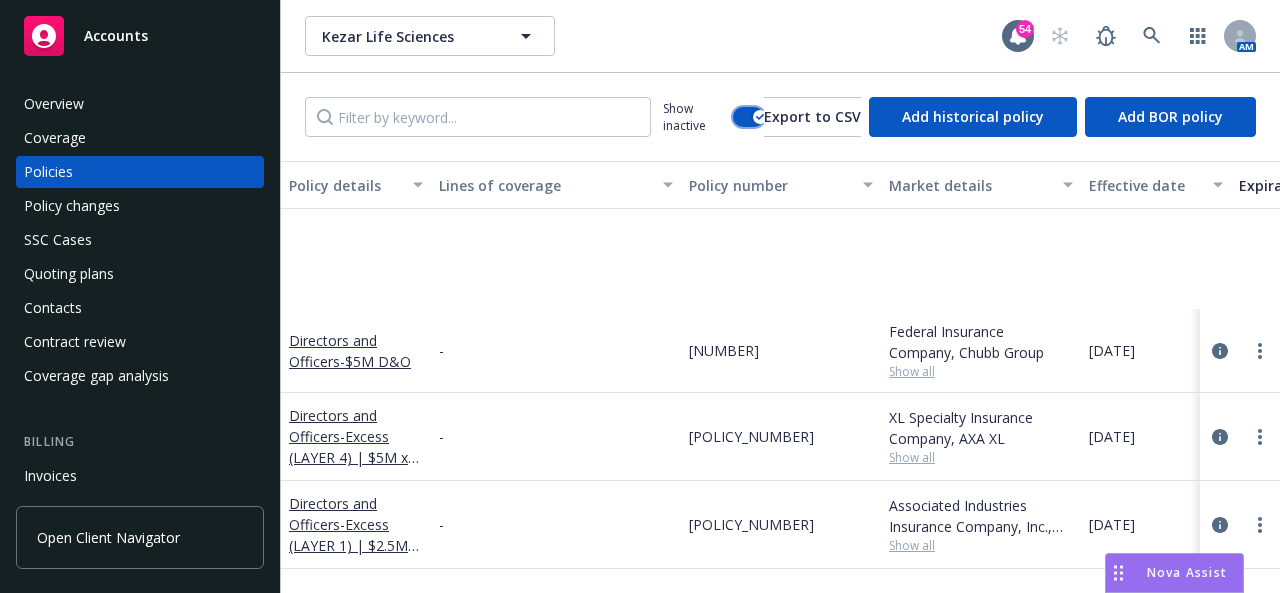 scroll, scrollTop: 3000, scrollLeft: 0, axis: vertical 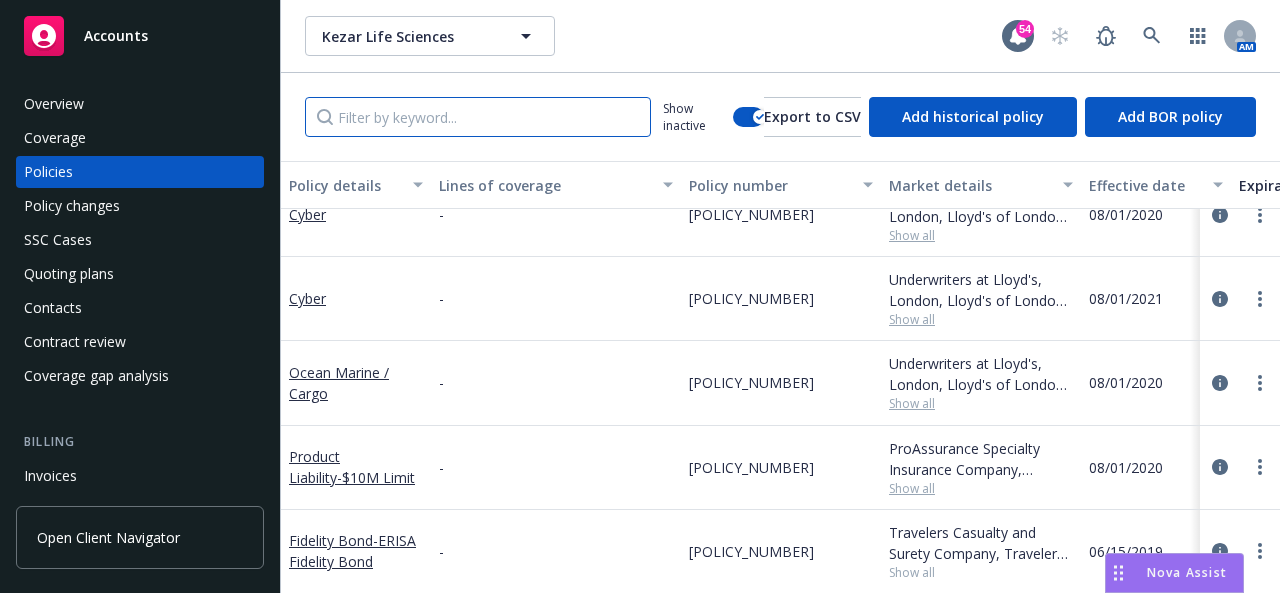 click at bounding box center (478, 117) 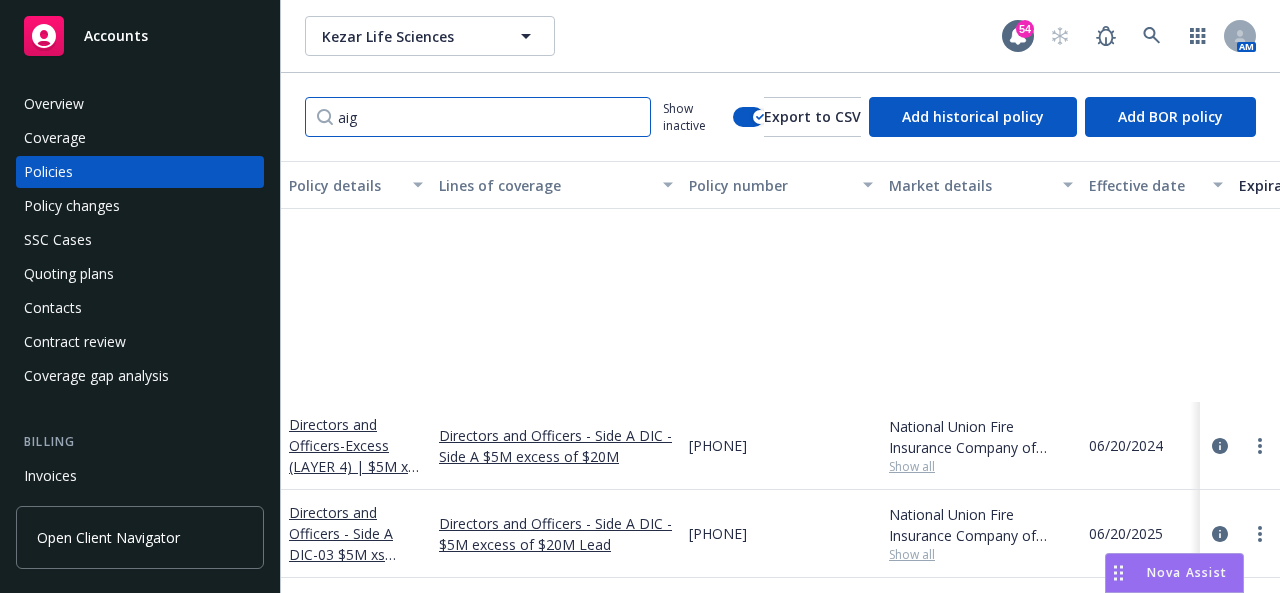 scroll, scrollTop: 221, scrollLeft: 0, axis: vertical 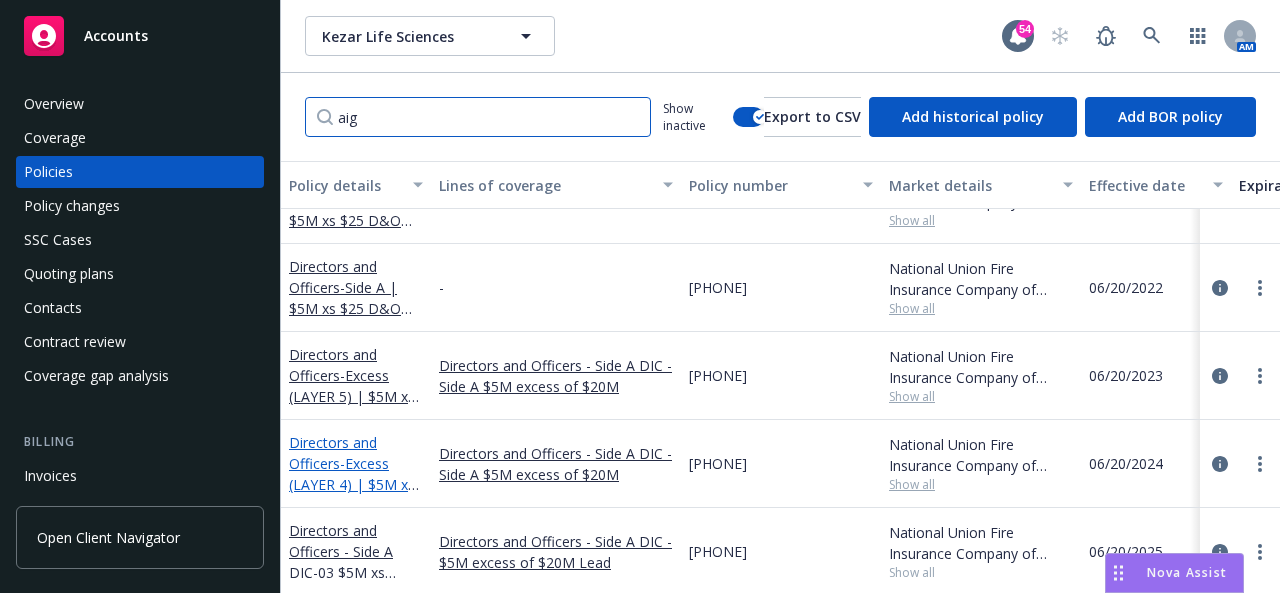 type on "aig" 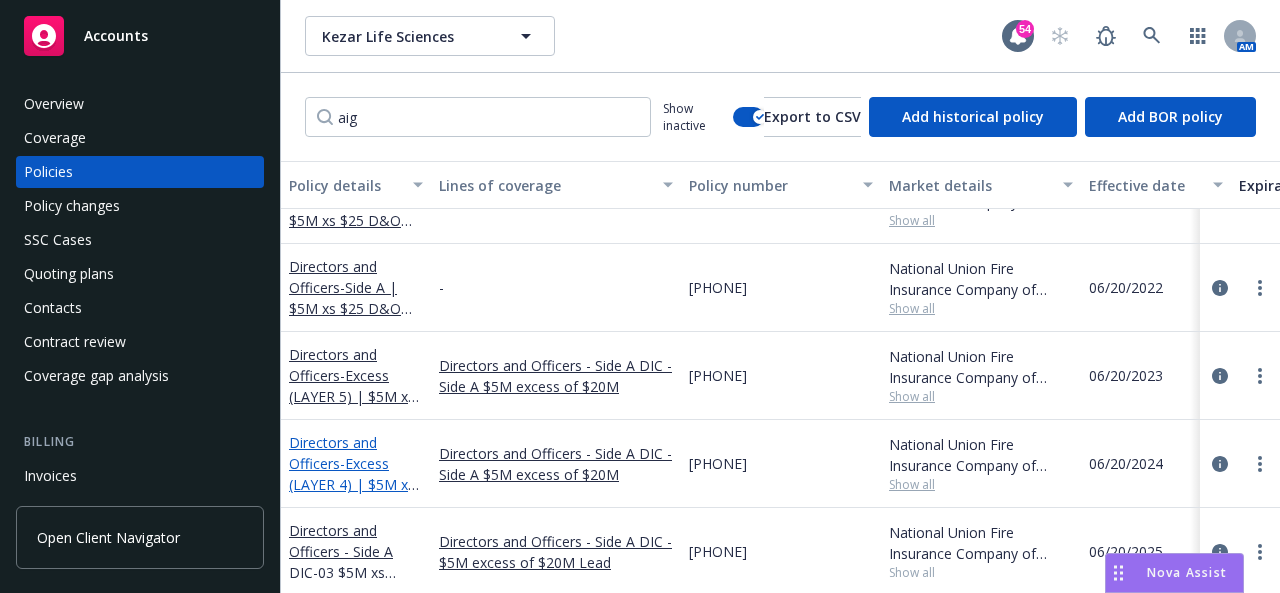 click on "-  Excess (LAYER 4) | $5M xs $20 D&O Side A DIC" at bounding box center [355, 484] 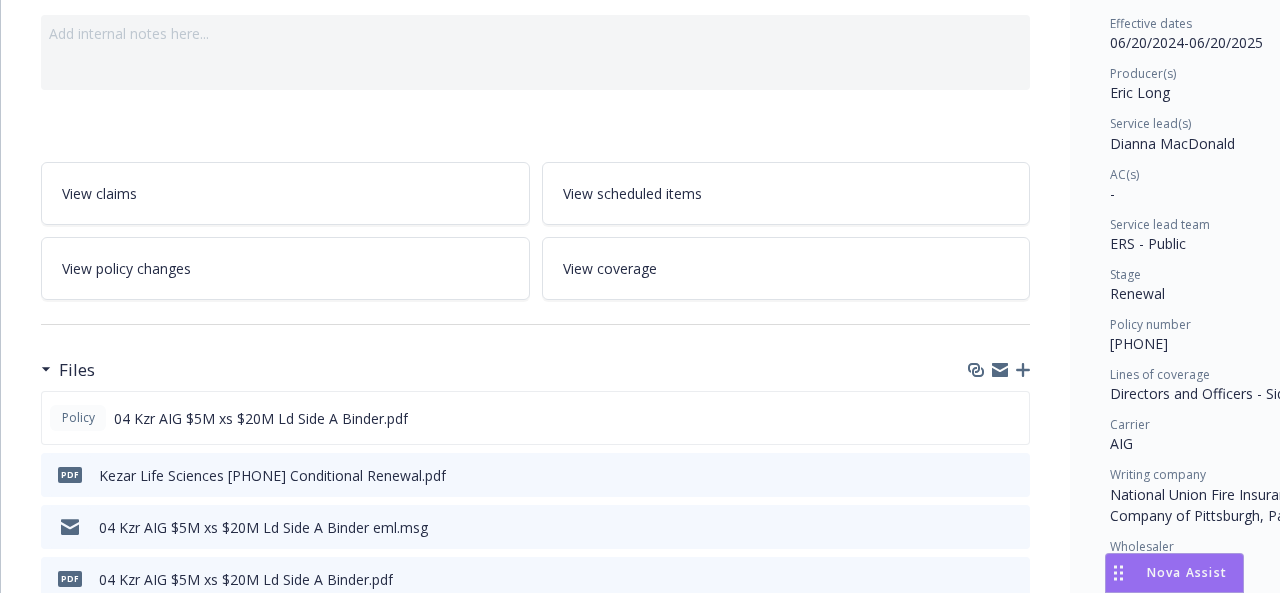 scroll, scrollTop: 200, scrollLeft: 0, axis: vertical 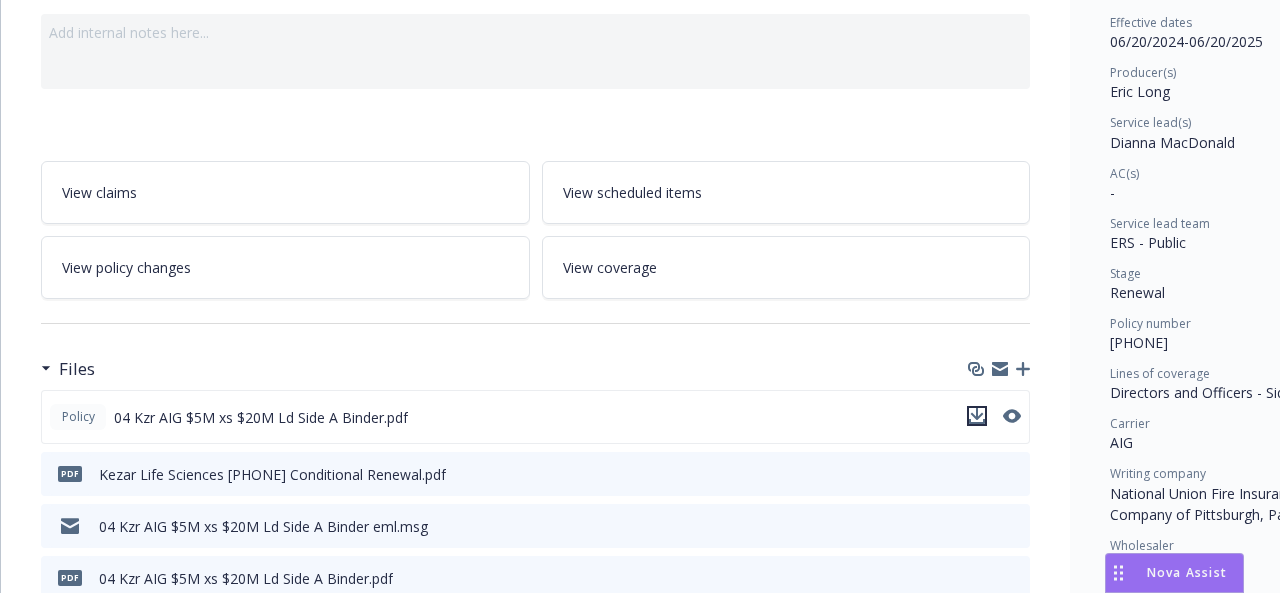 click 